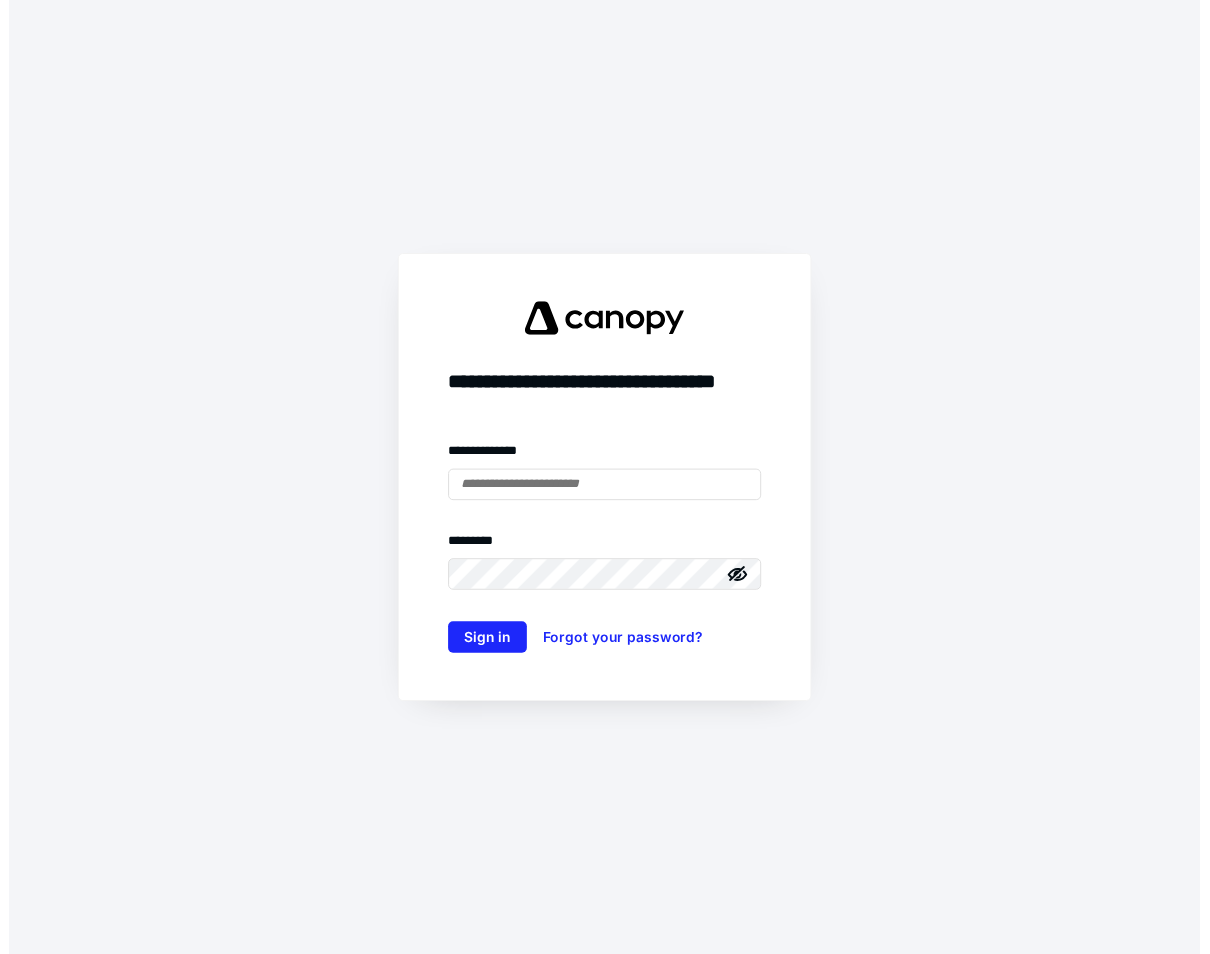 scroll, scrollTop: 0, scrollLeft: 0, axis: both 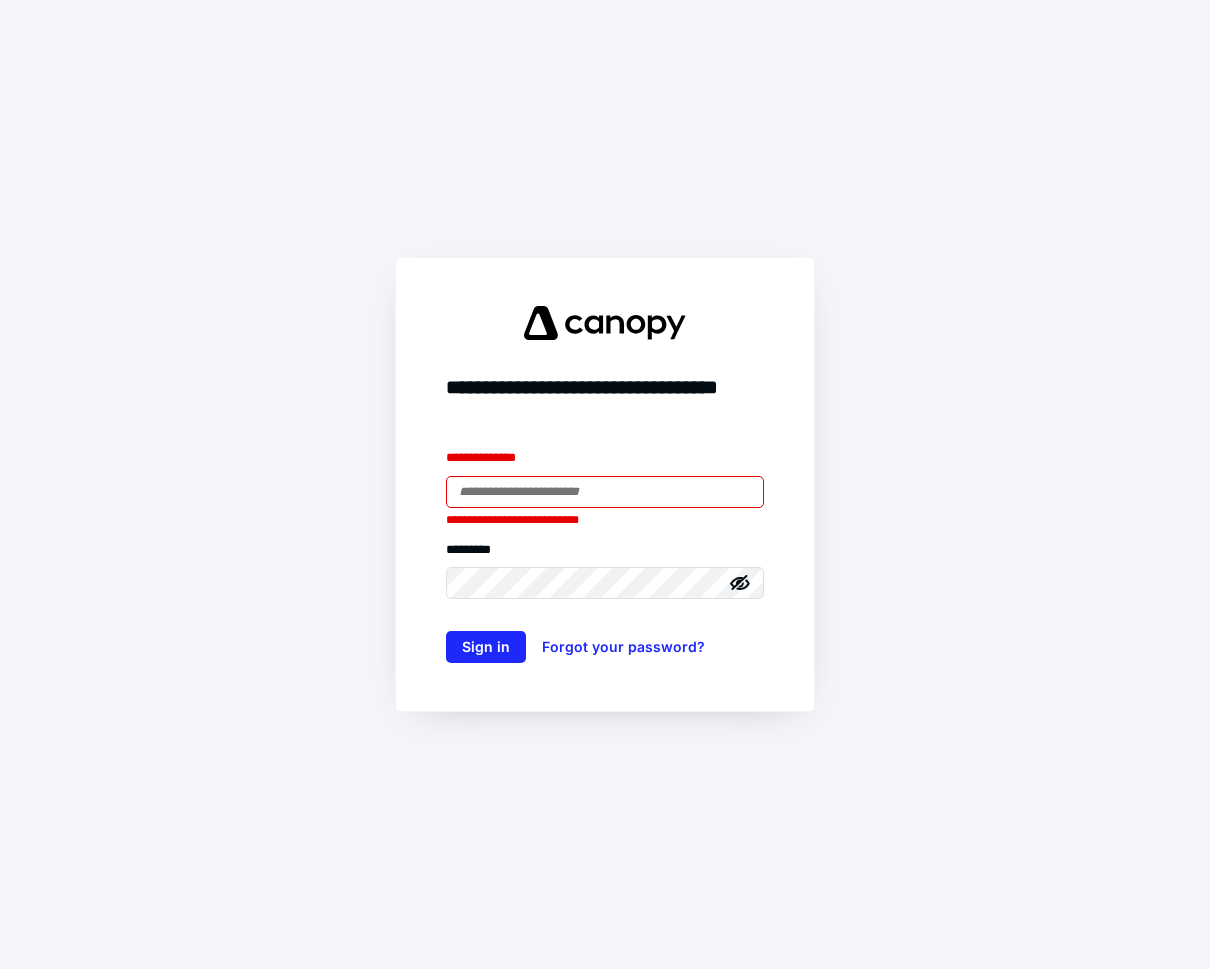 click at bounding box center [605, 492] 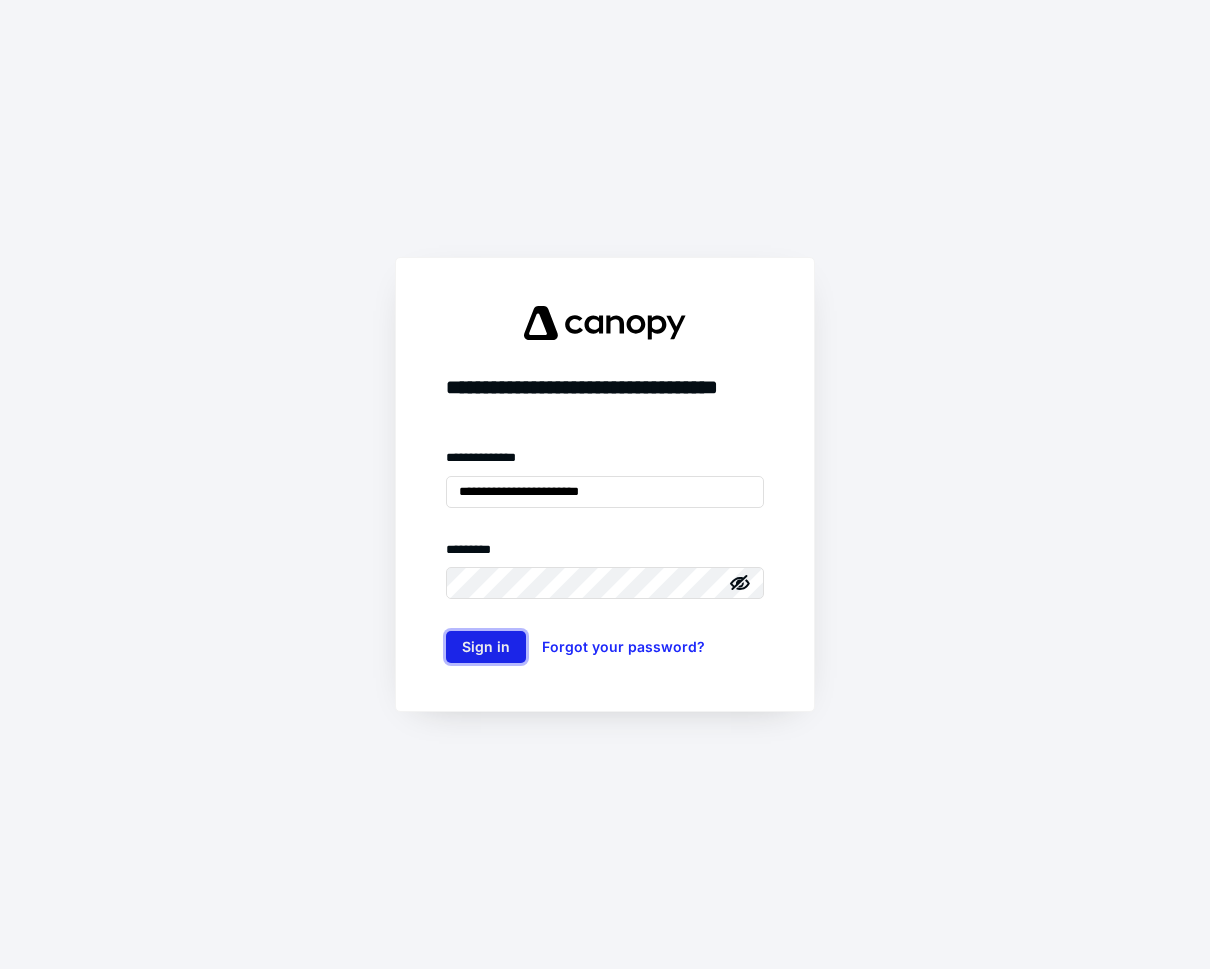 click on "Sign in" at bounding box center (486, 647) 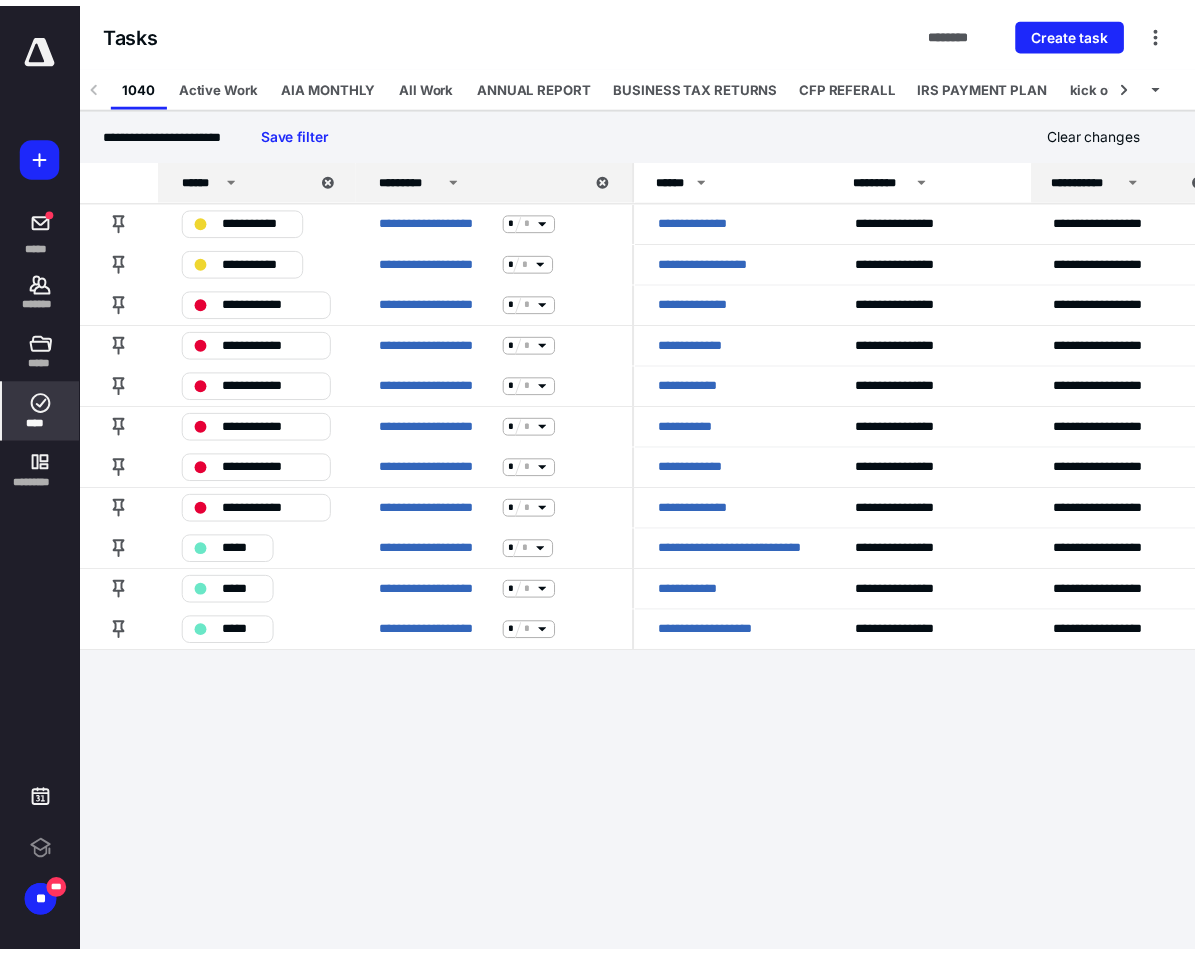 scroll, scrollTop: 0, scrollLeft: 0, axis: both 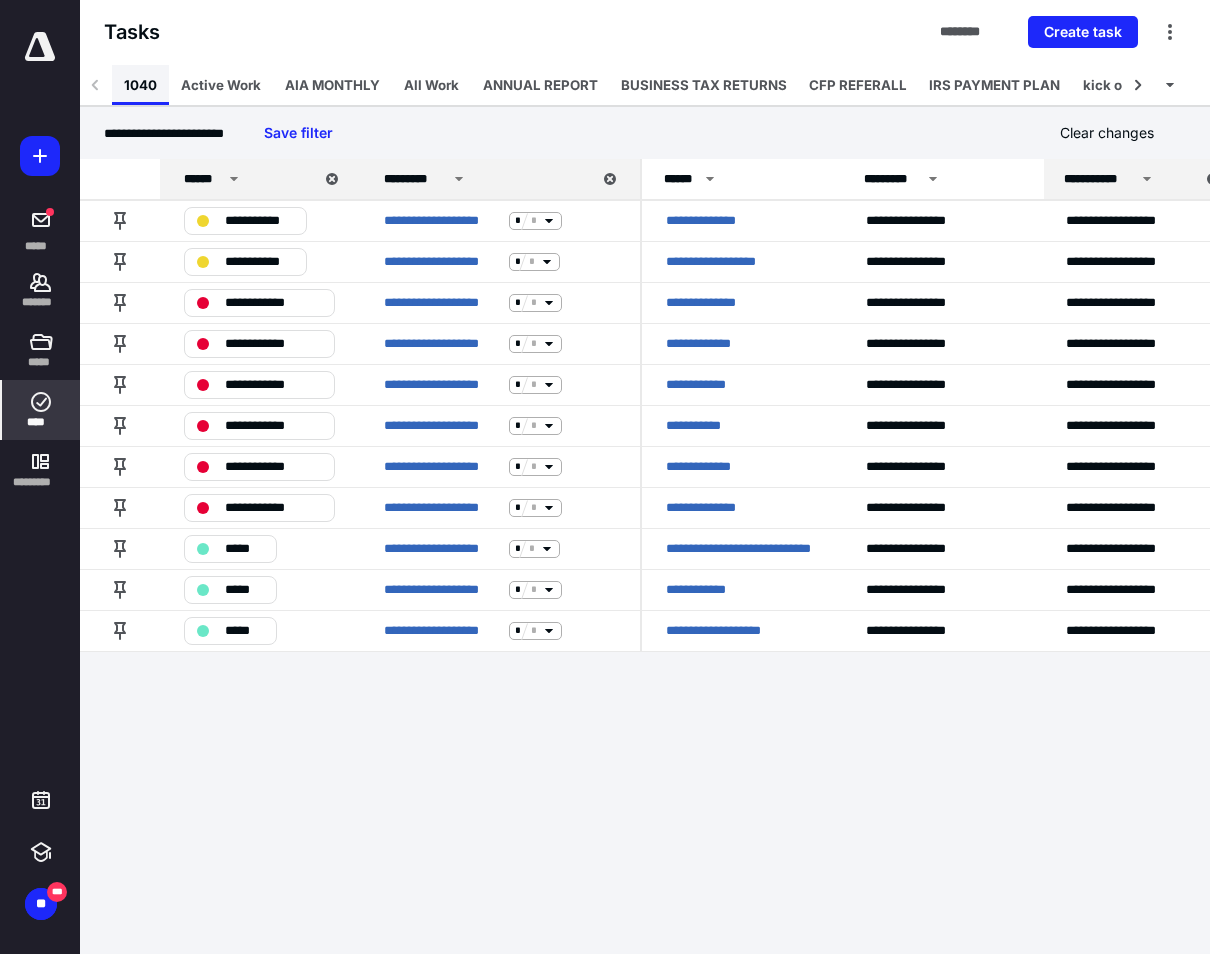 click on "1040" at bounding box center (140, 85) 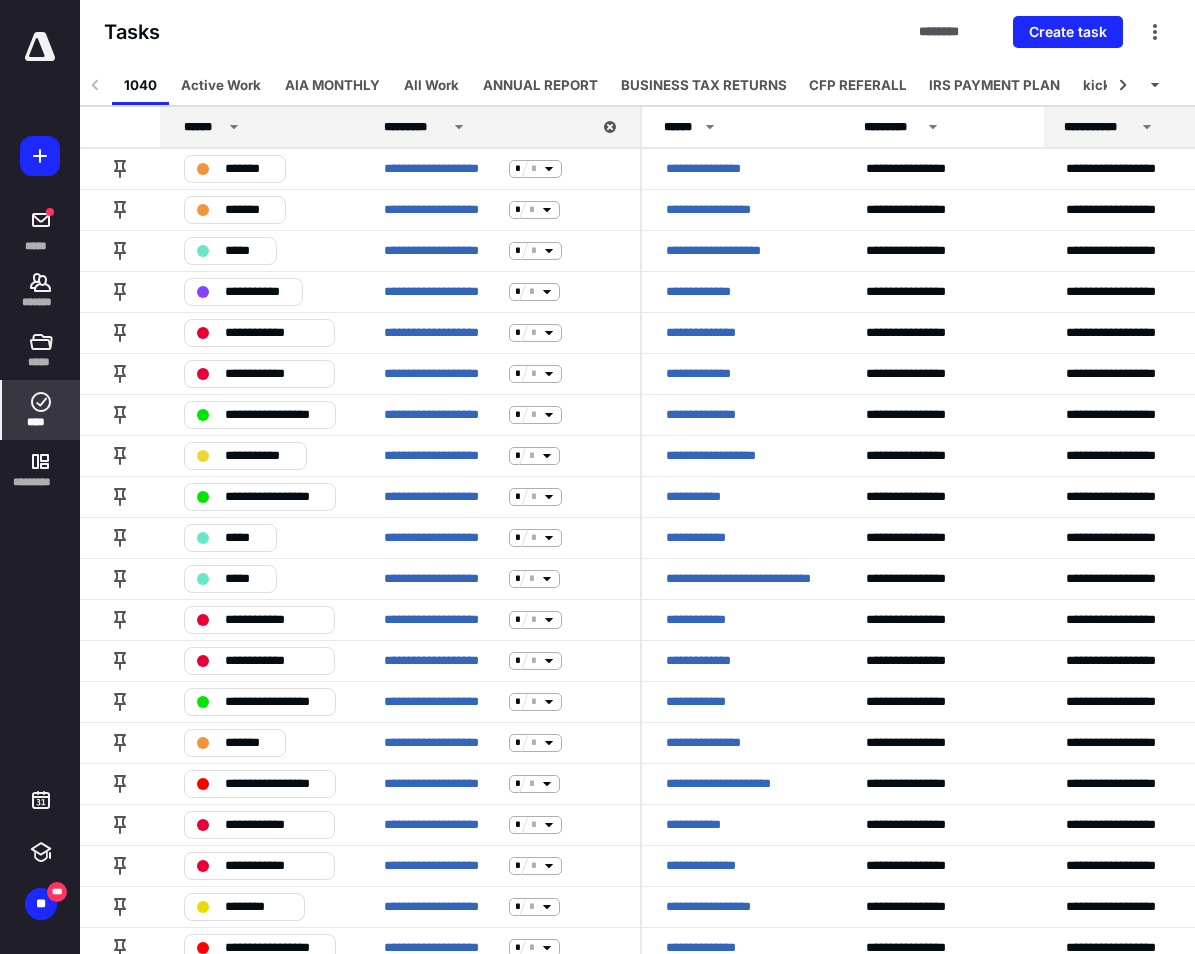 click on "******" at bounding box center [203, 127] 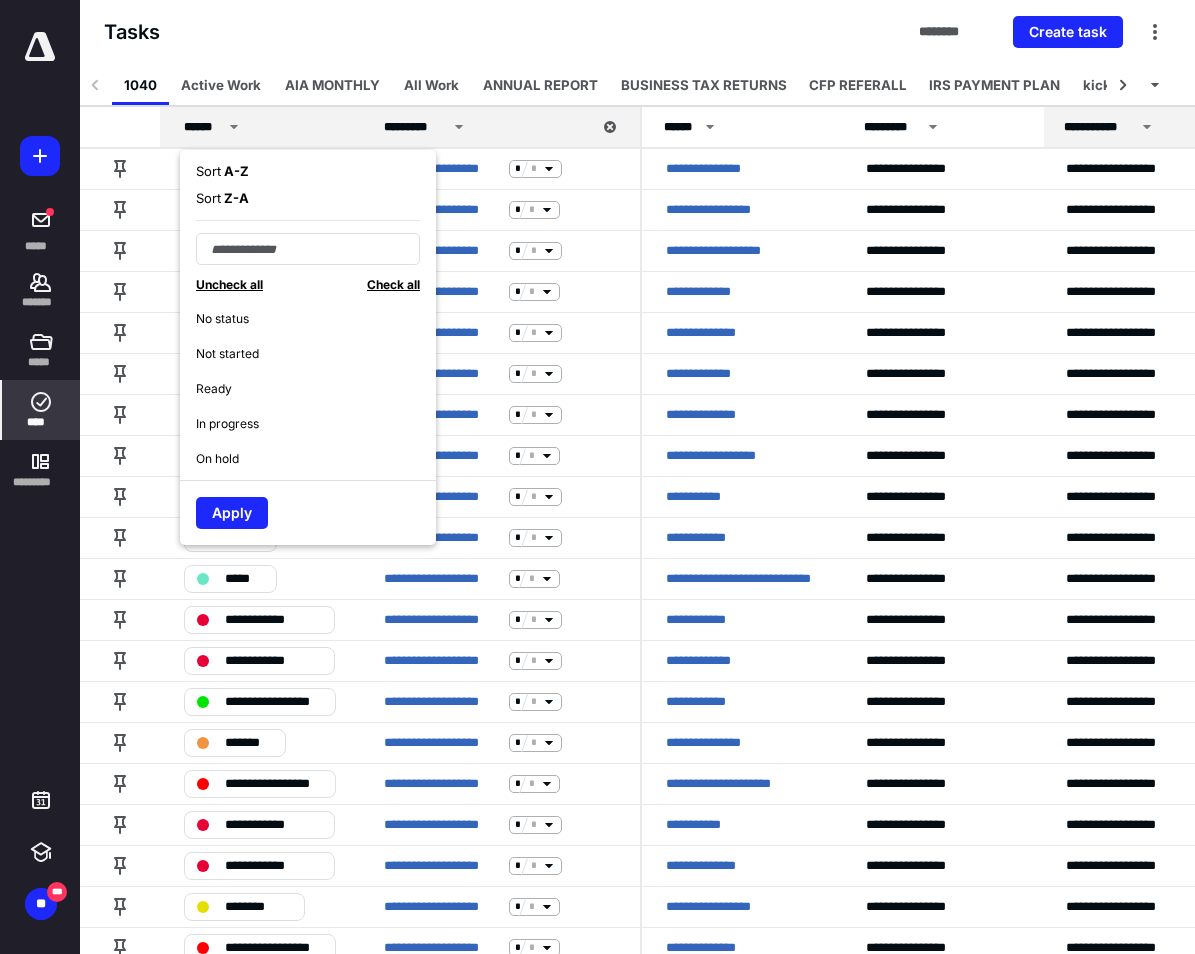 click on "A  -  Z" at bounding box center (235, 171) 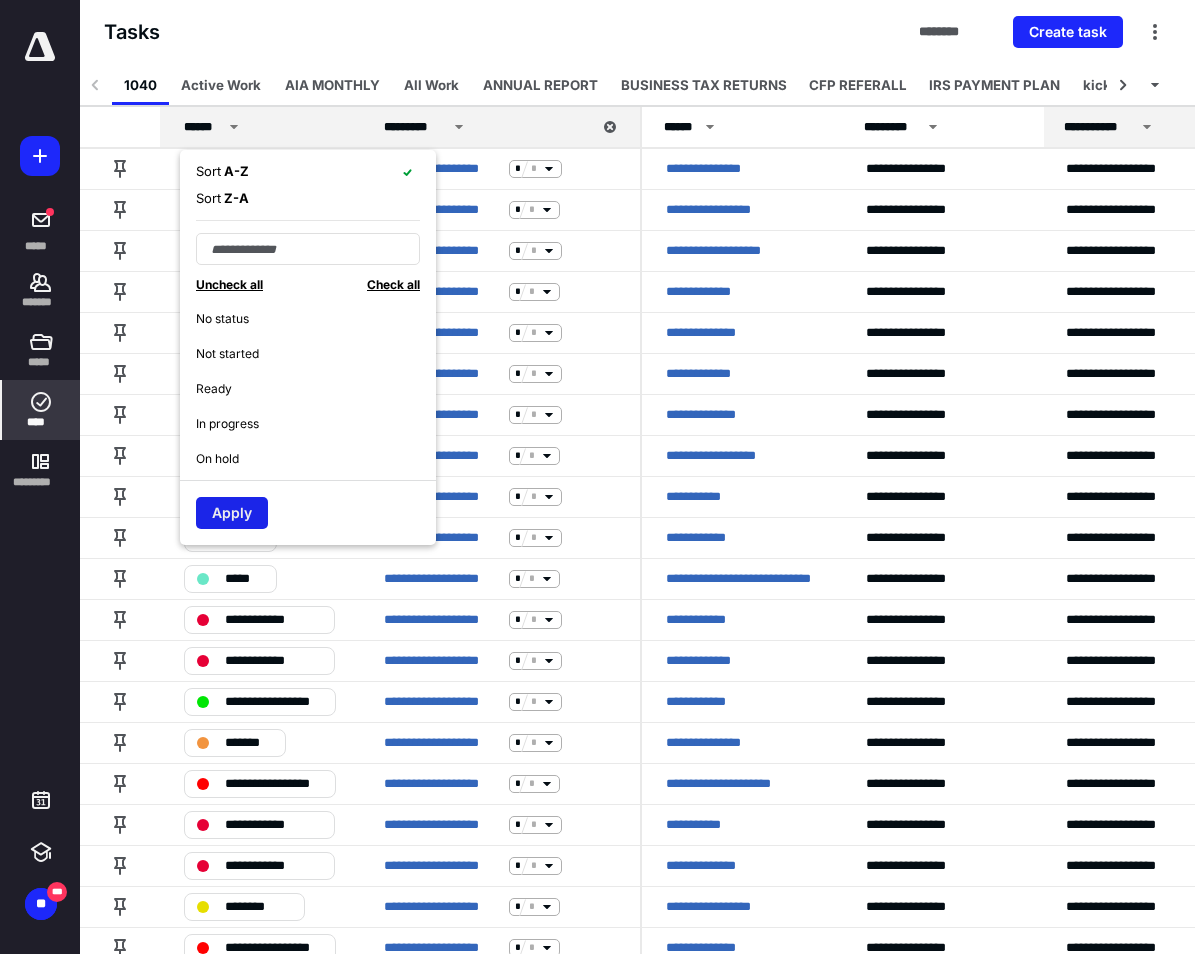 click on "Apply" at bounding box center (232, 513) 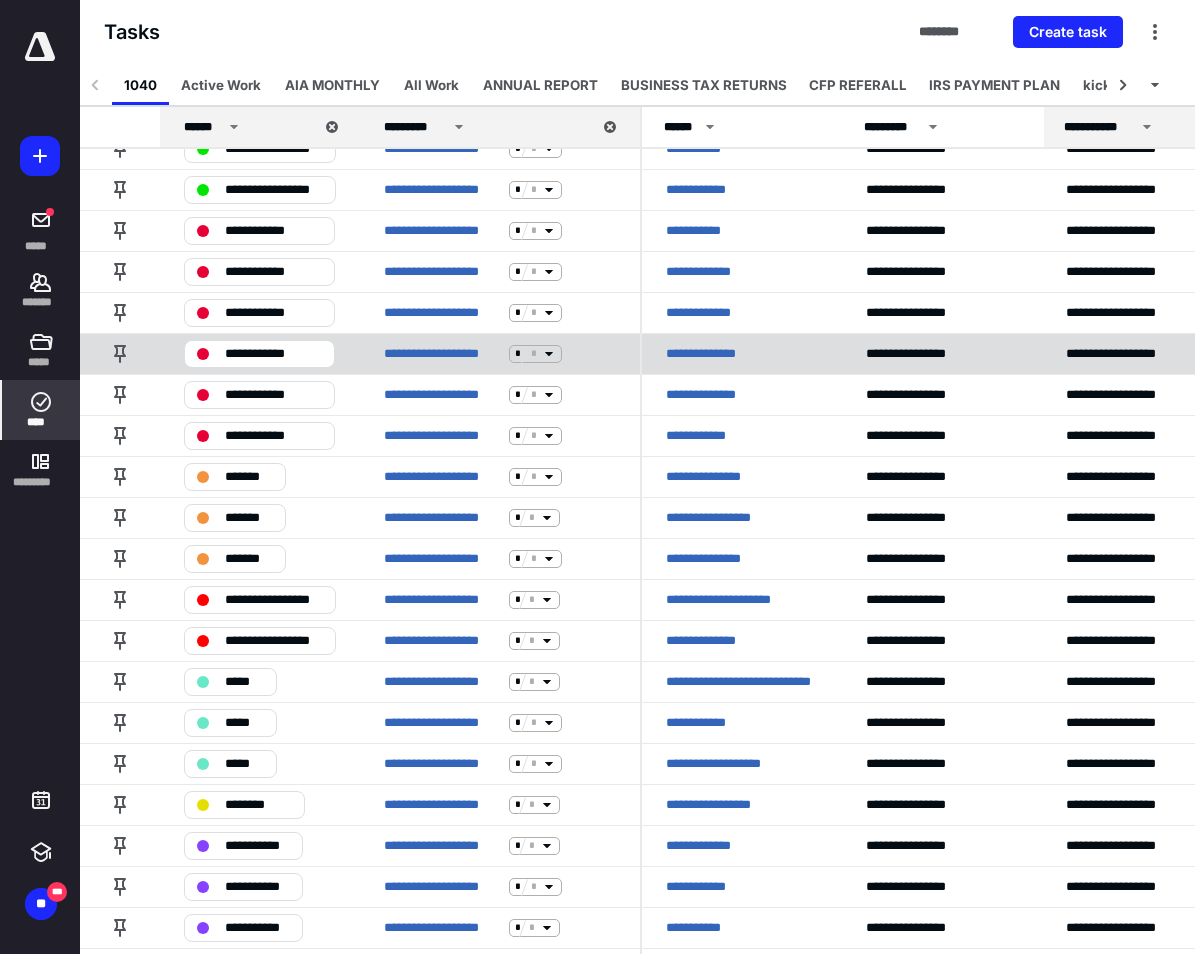 scroll, scrollTop: 255, scrollLeft: 0, axis: vertical 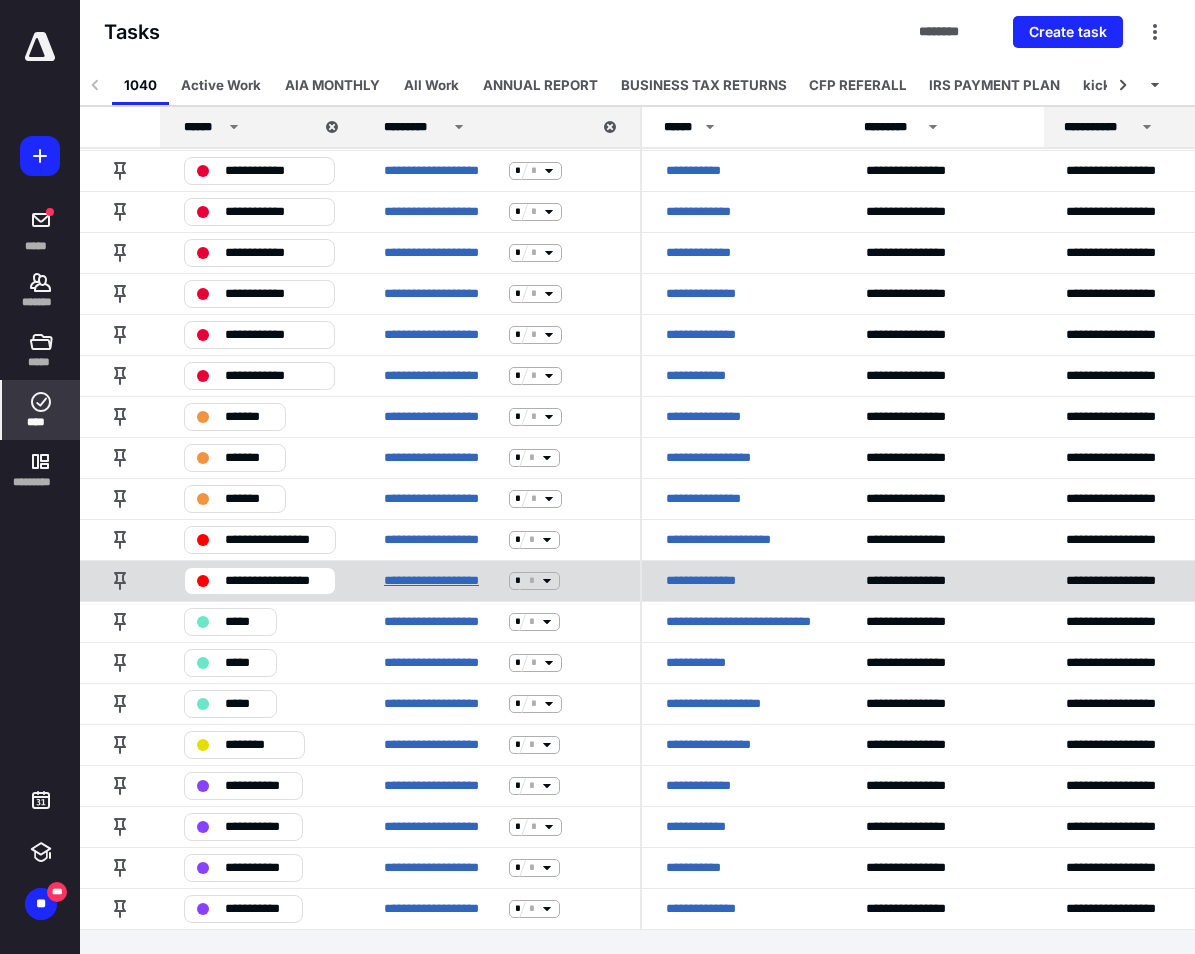 click on "**********" at bounding box center [442, 581] 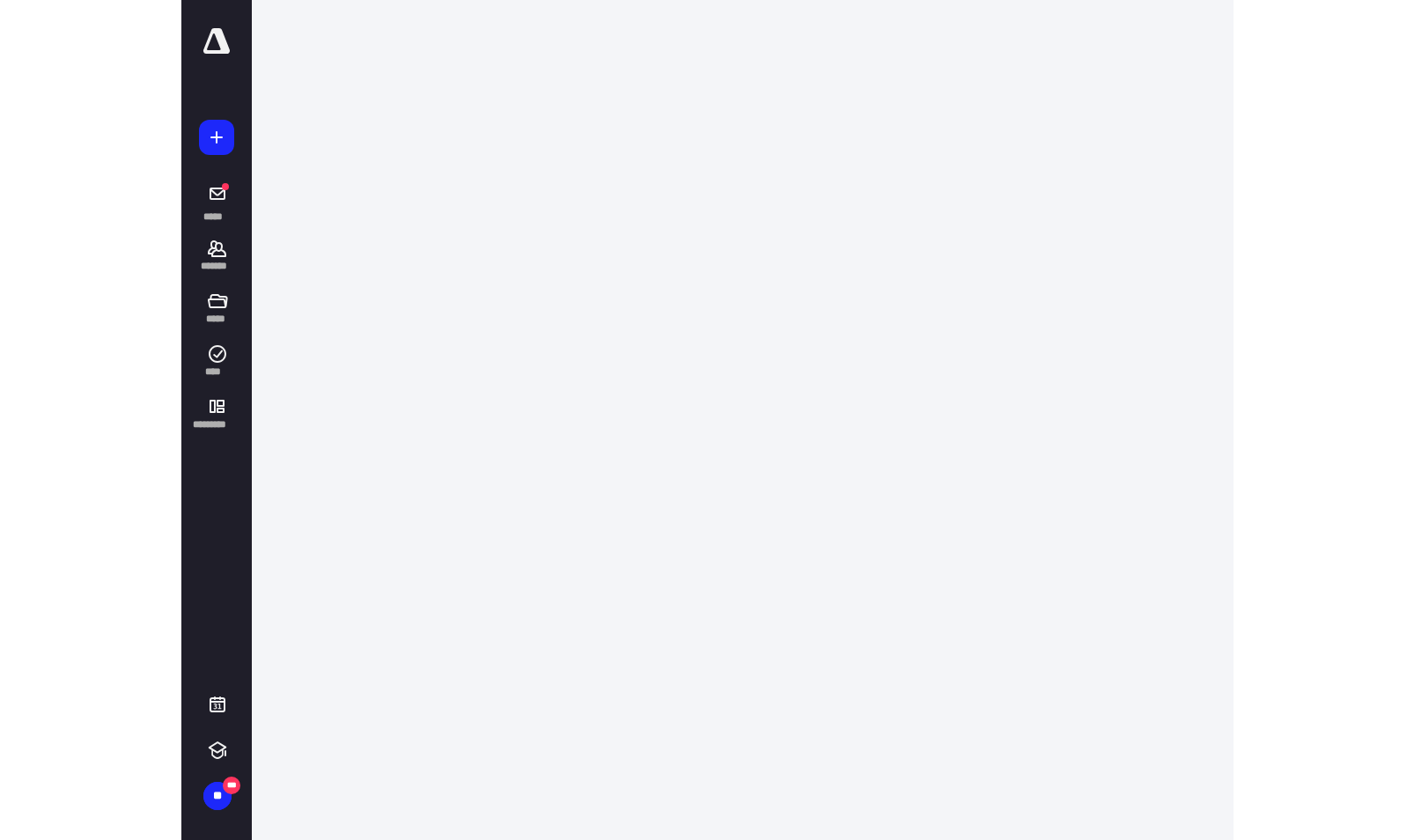 scroll, scrollTop: 0, scrollLeft: 0, axis: both 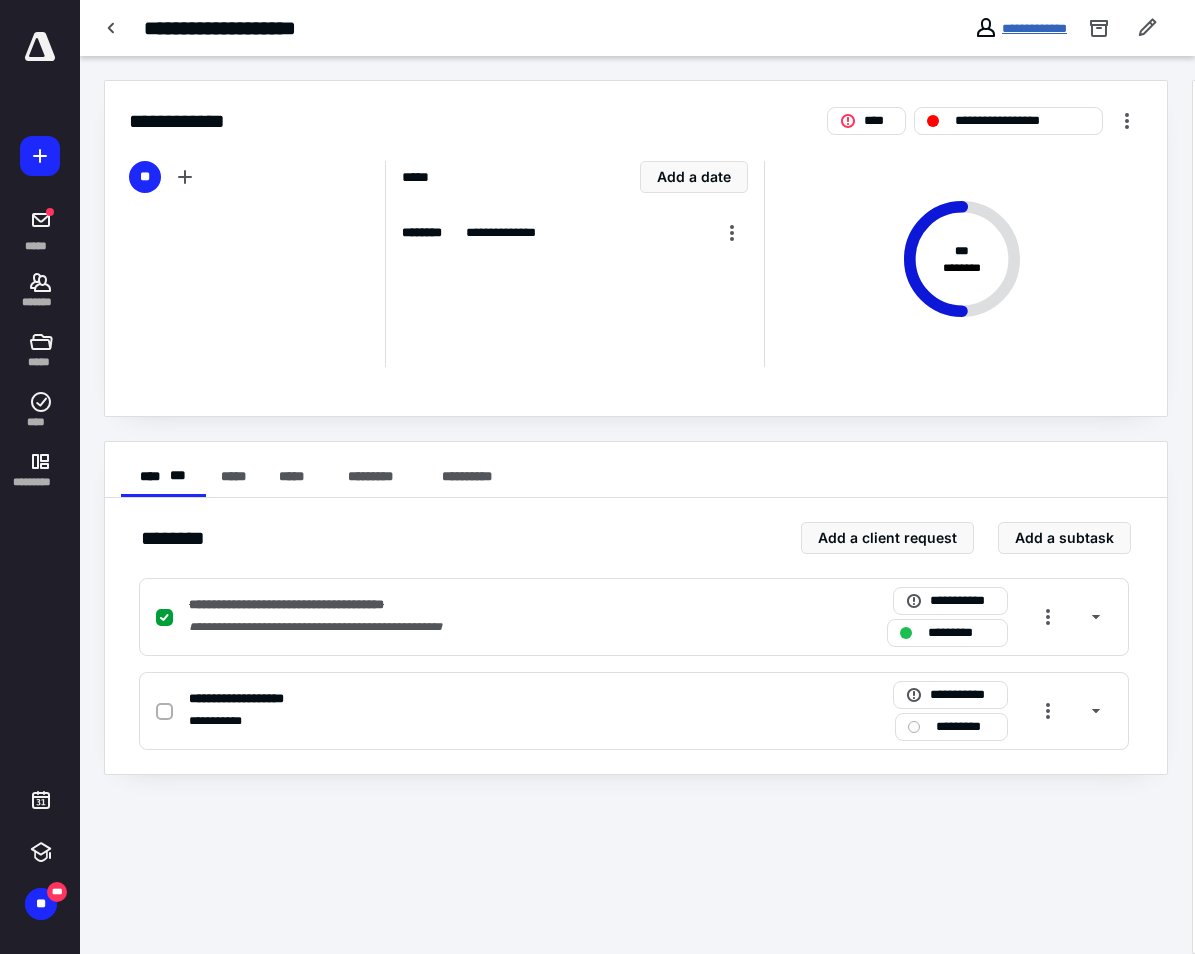 click on "**********" at bounding box center [1034, 28] 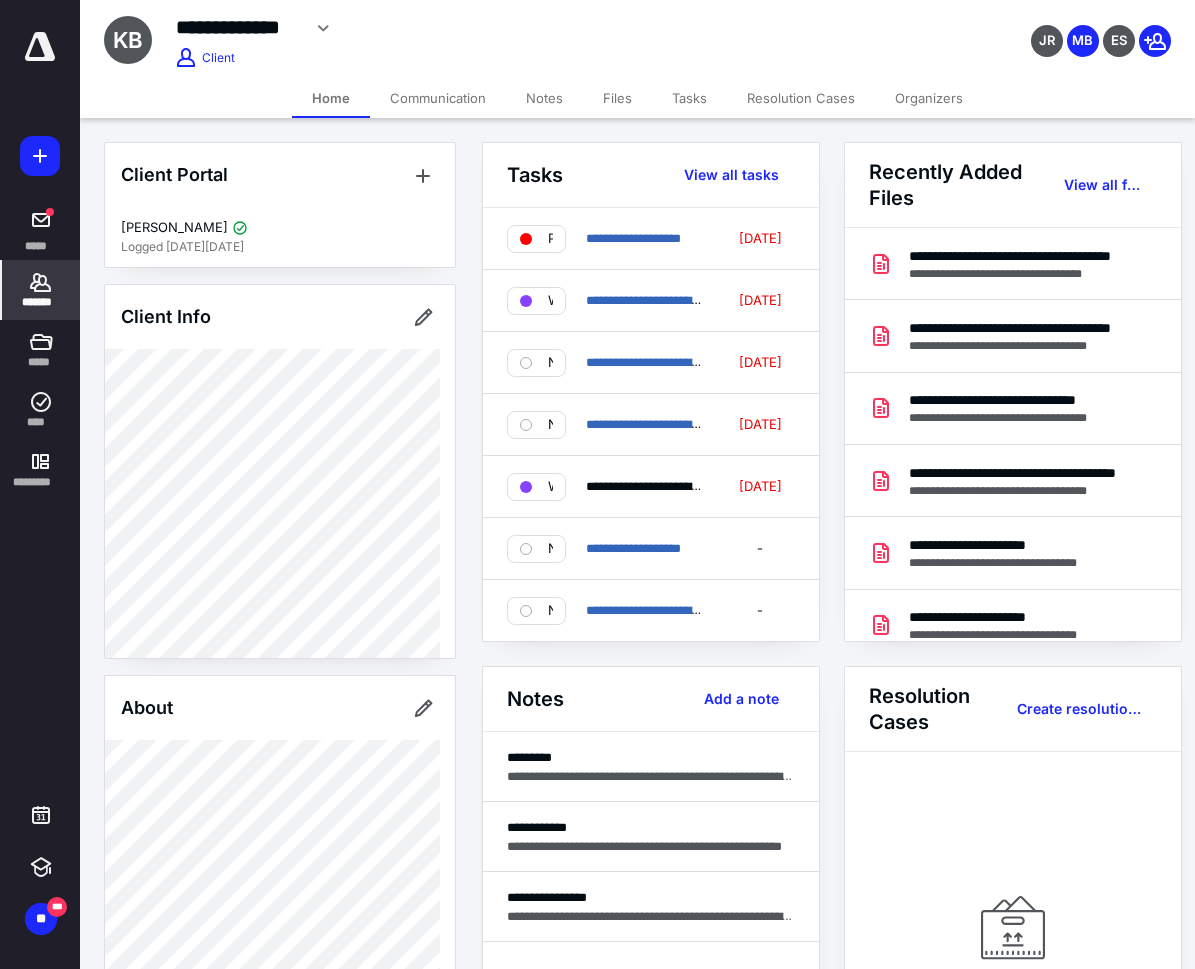 click on "Home" at bounding box center (331, 98) 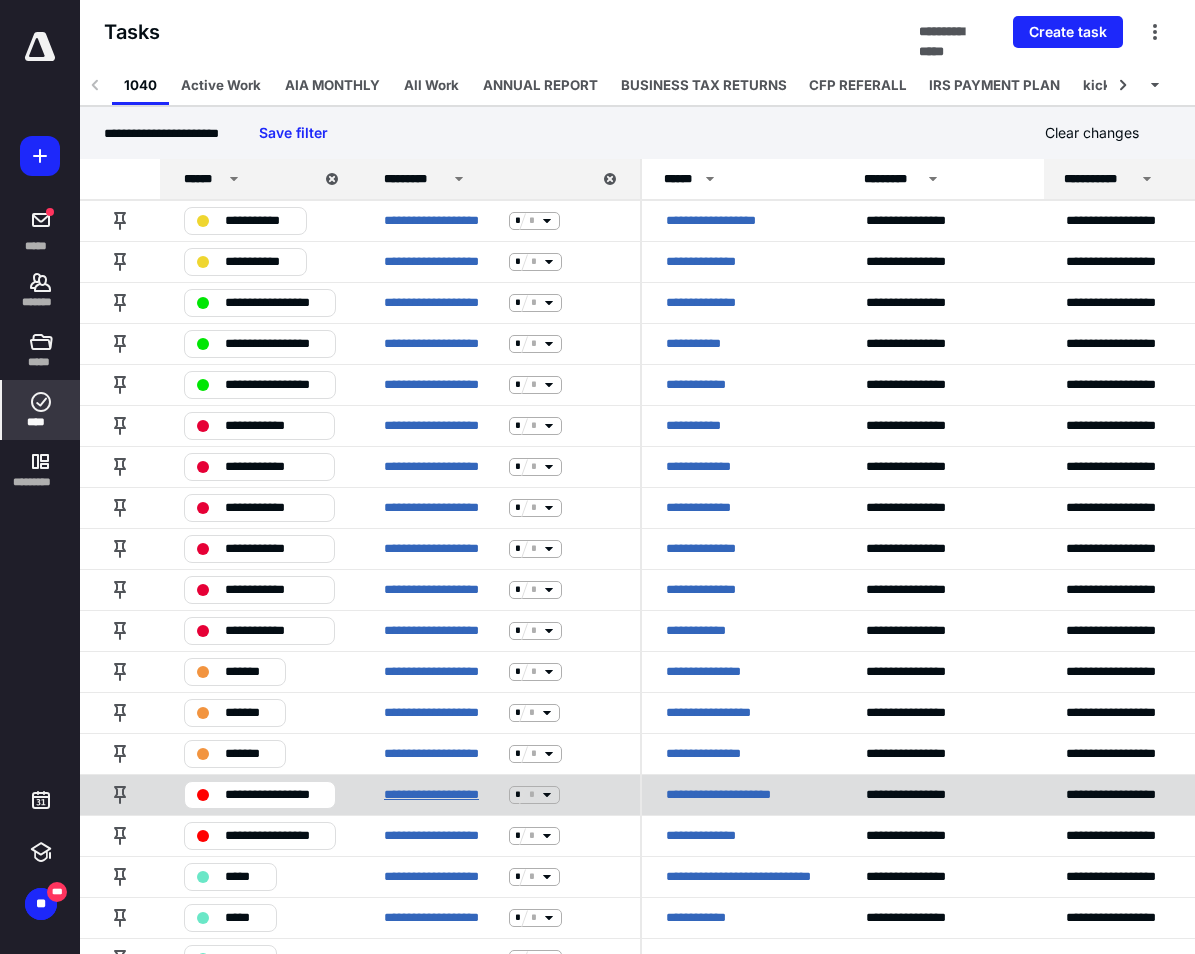click on "**********" at bounding box center [442, 795] 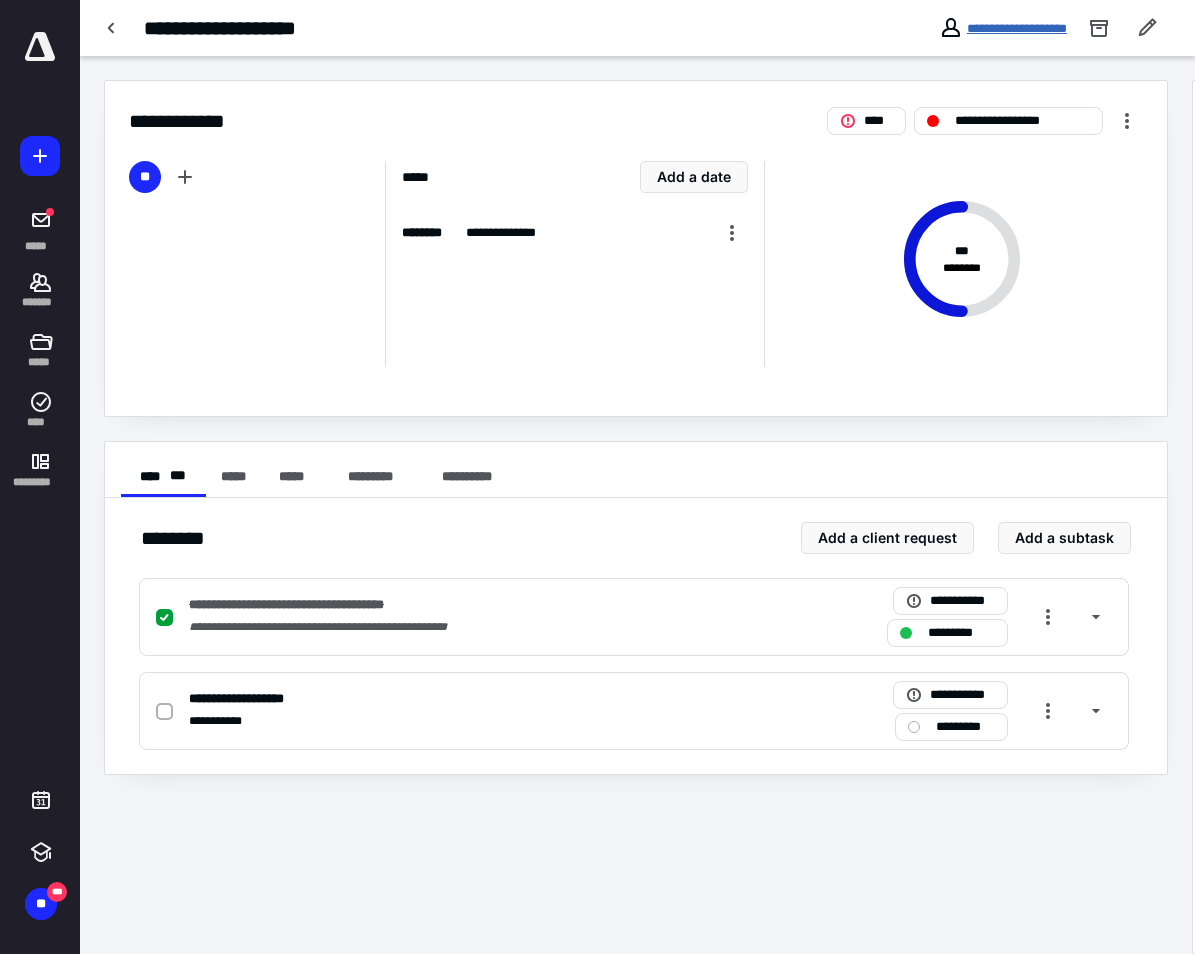 click on "**********" at bounding box center [1017, 28] 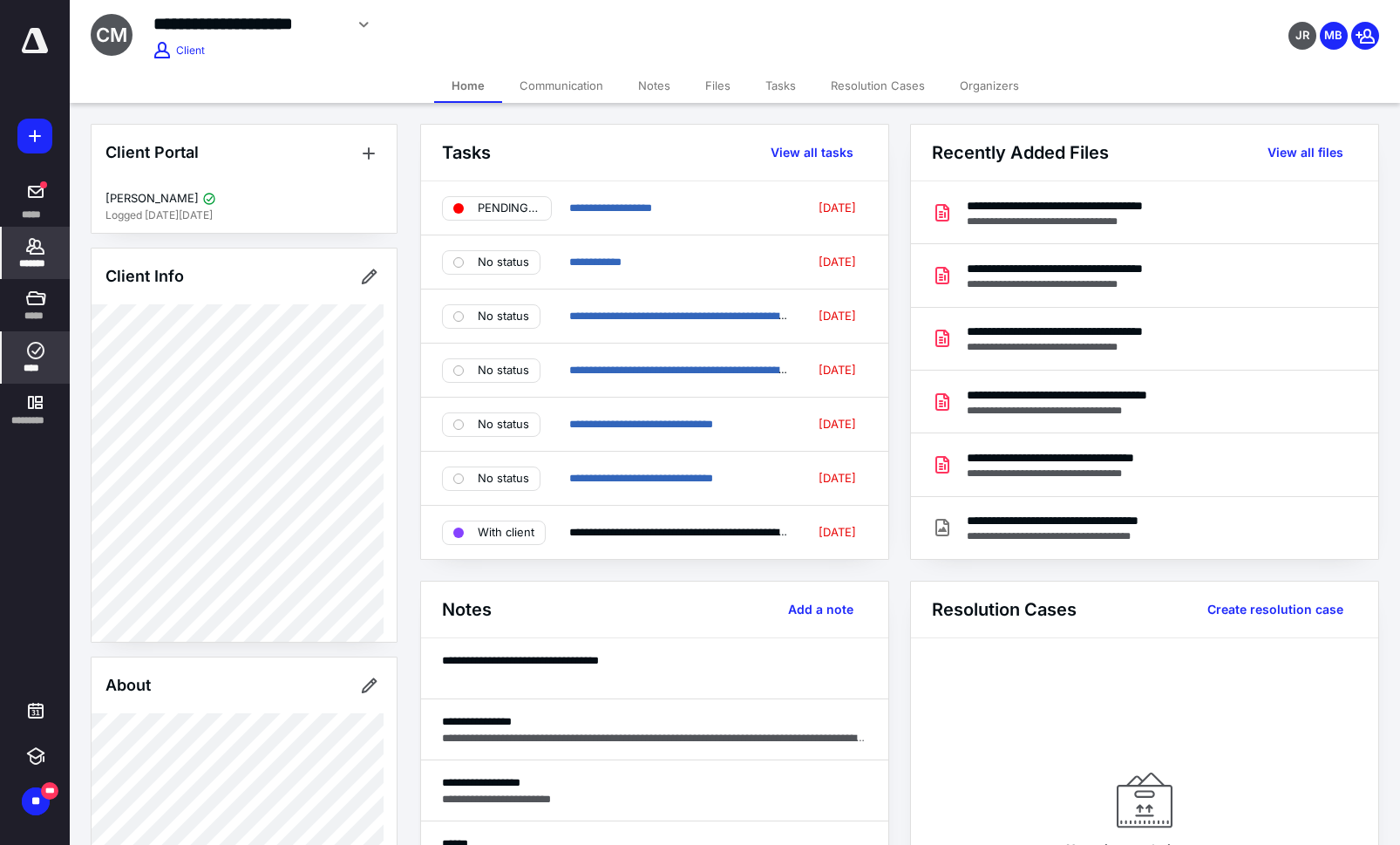 click on "****" at bounding box center [36, 358] 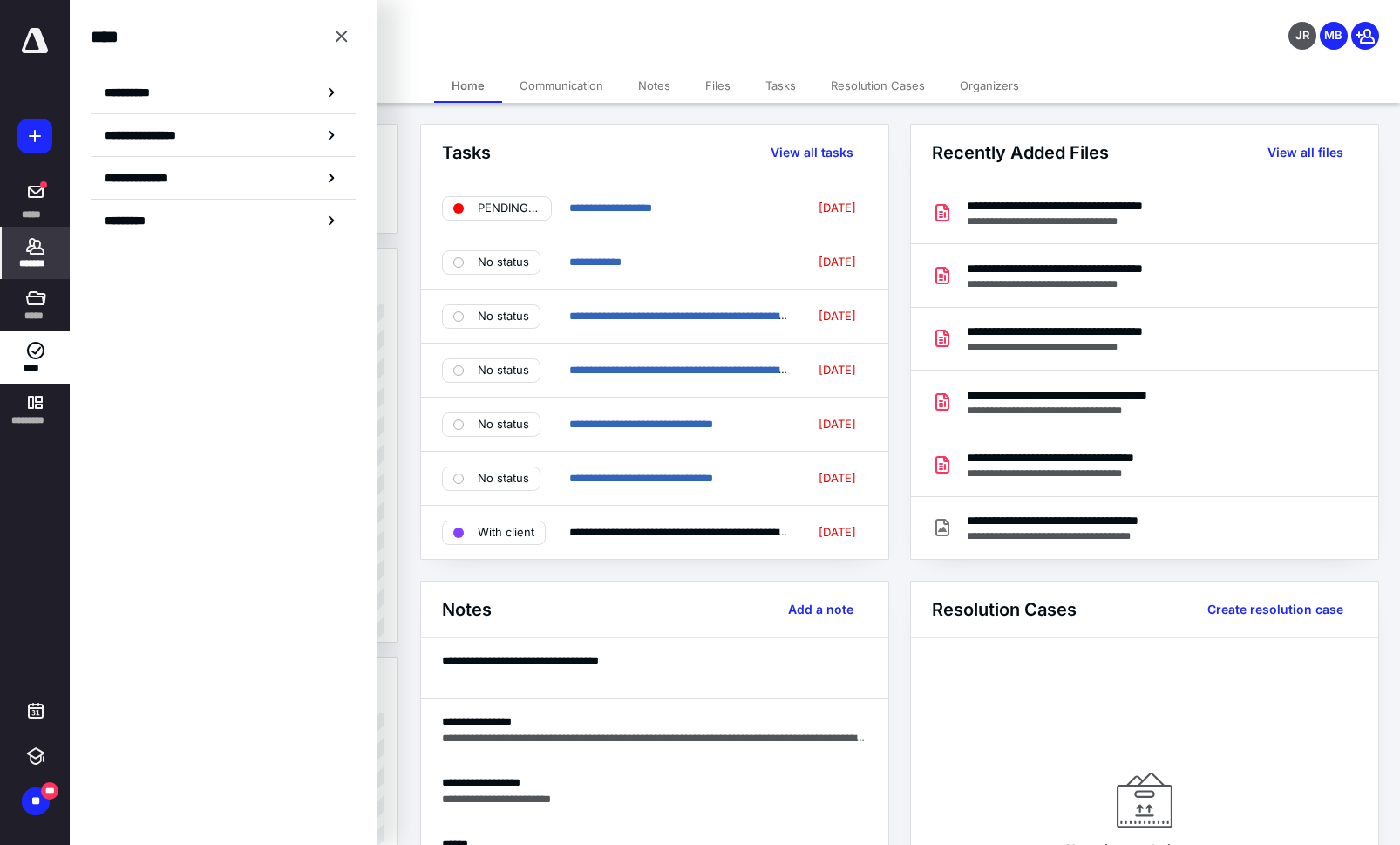 click on "**********" at bounding box center [133, 92] 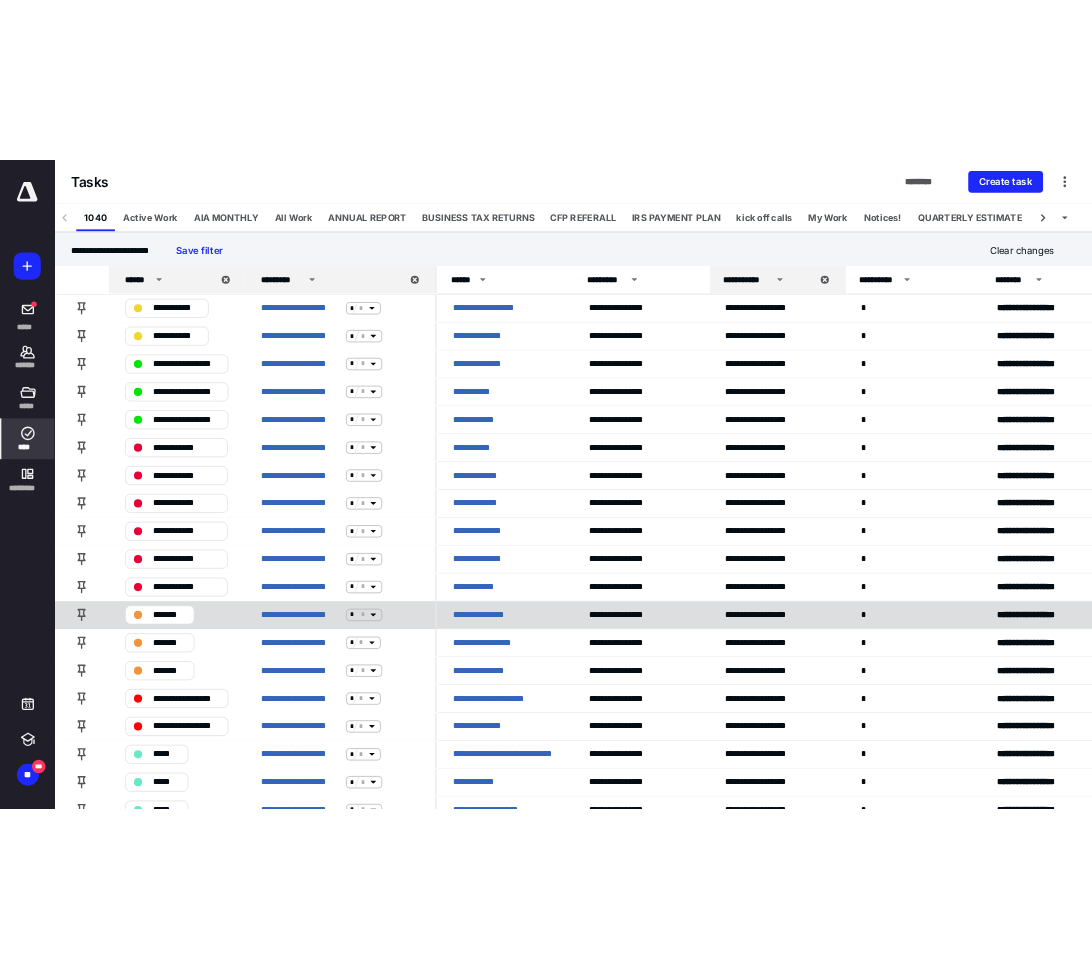 scroll, scrollTop: 0, scrollLeft: 0, axis: both 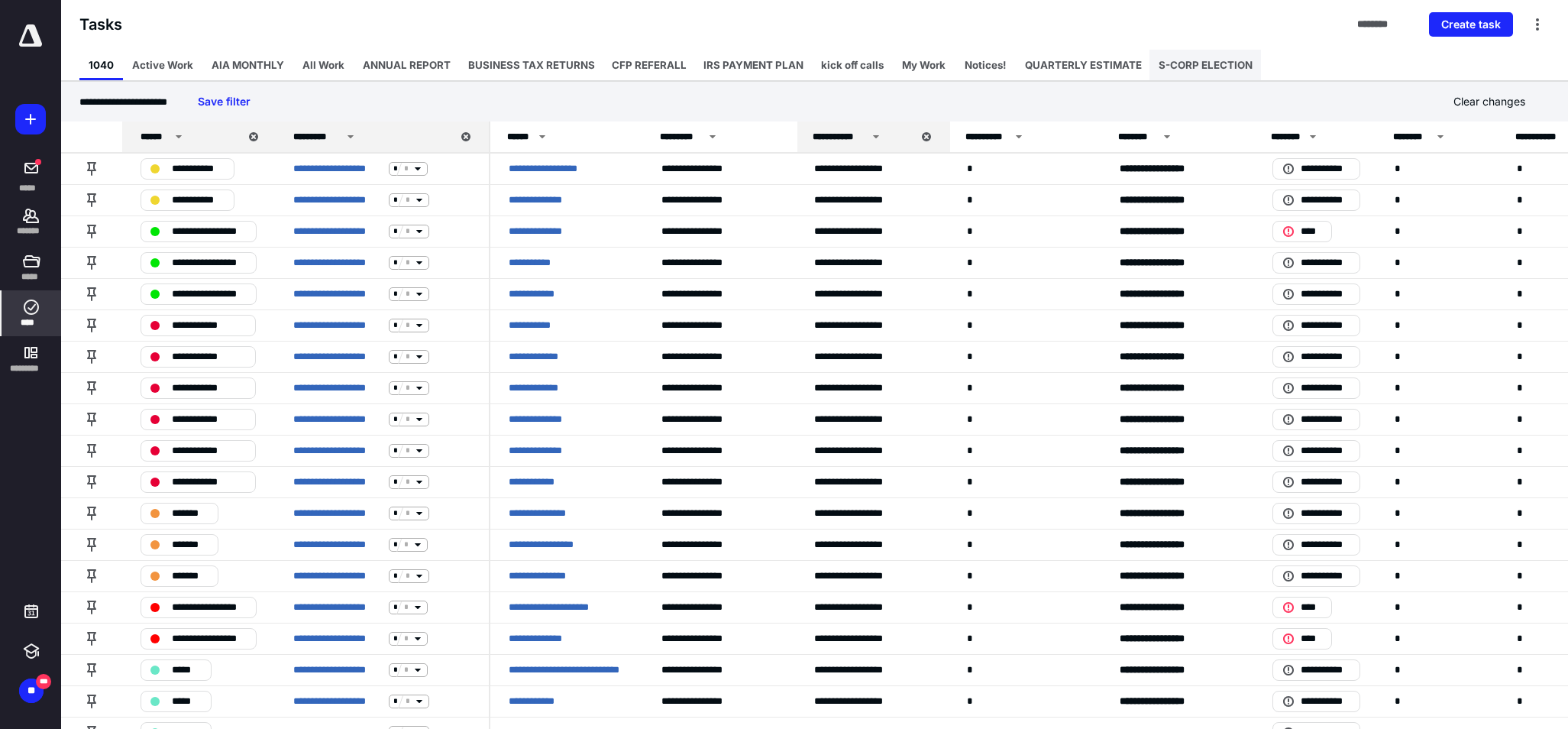 click on "S-CORP ELECTION" at bounding box center [1205, 65] 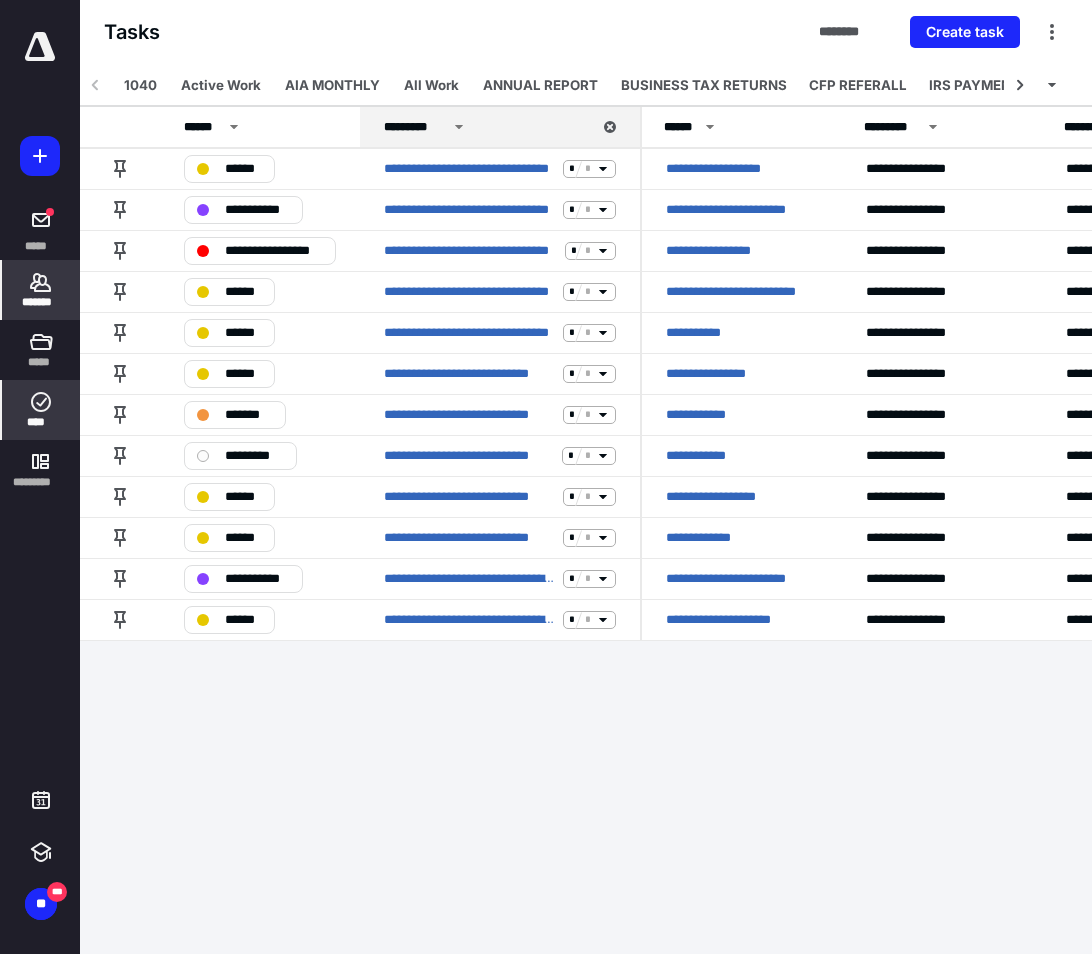 click on "*******" at bounding box center (41, 290) 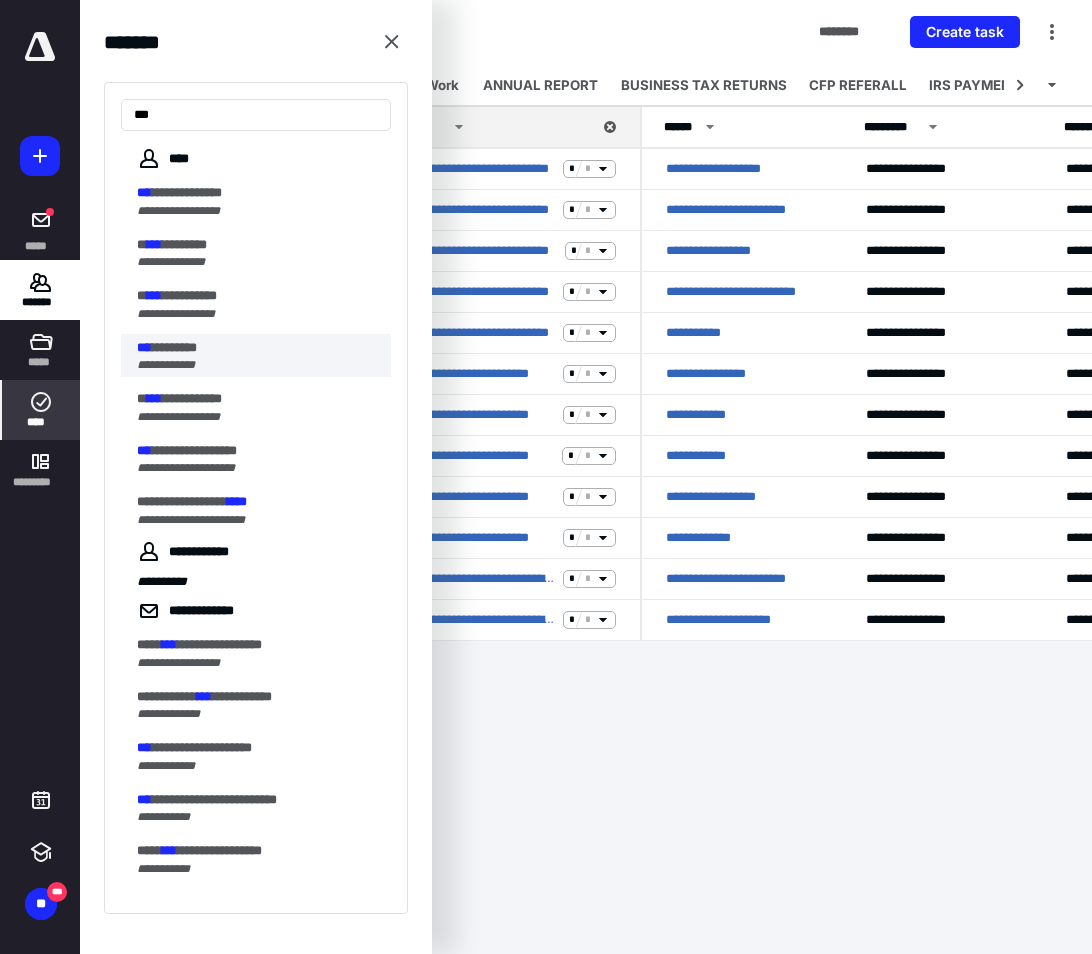 type on "***" 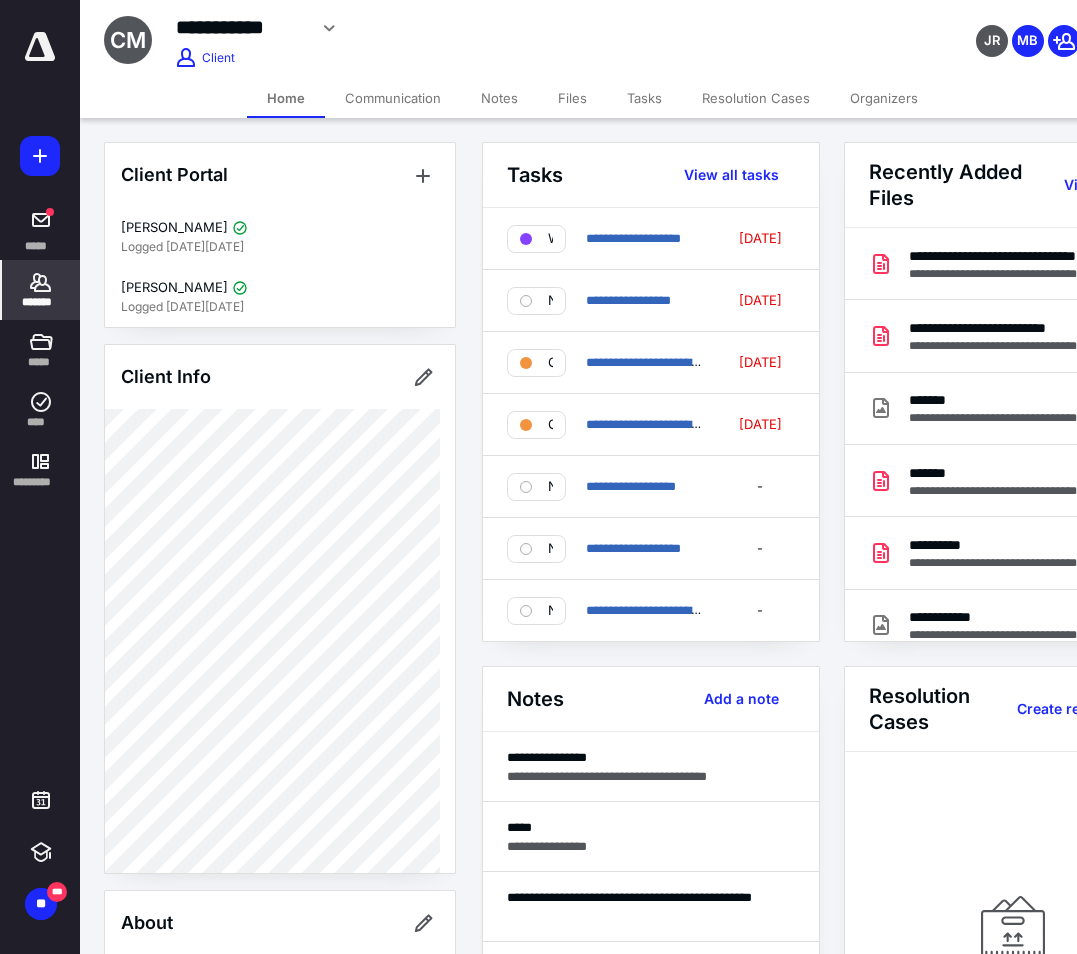click on "Files" at bounding box center [572, 98] 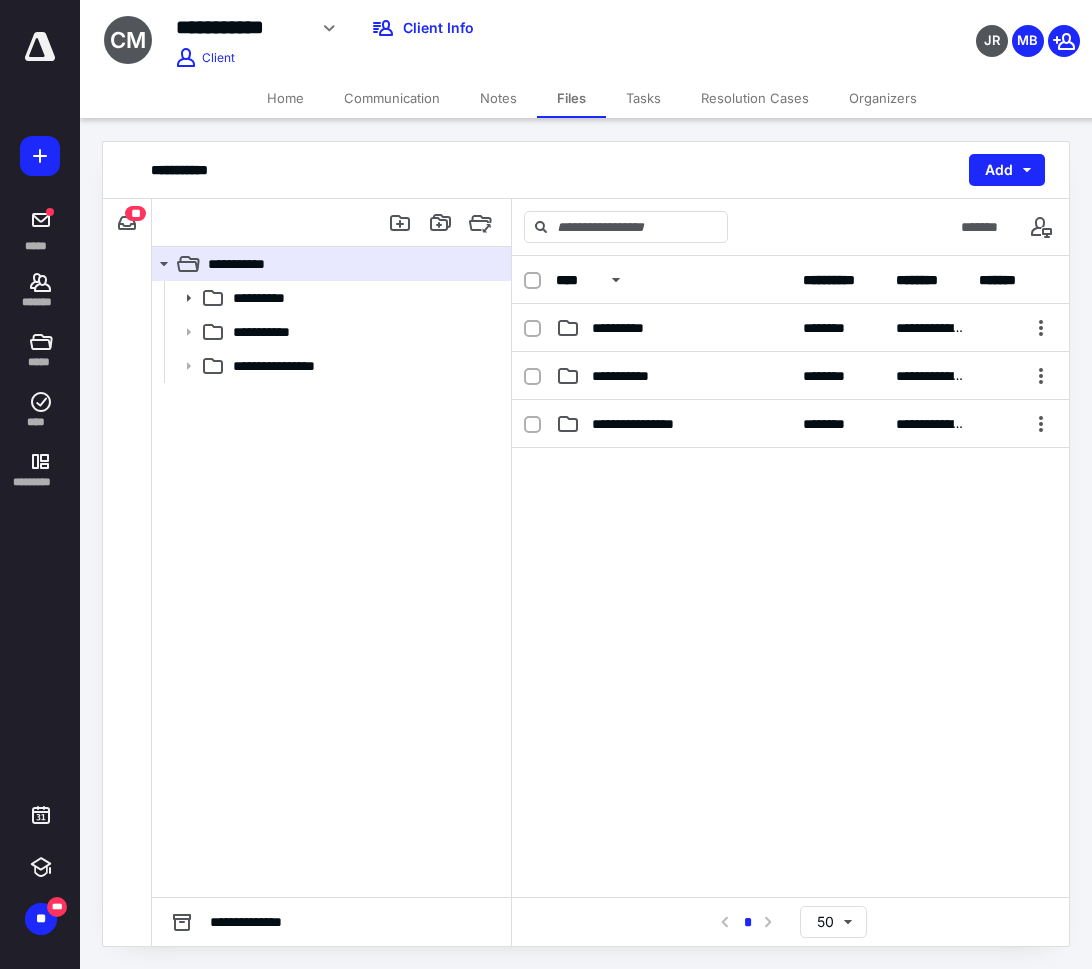 click on "**" at bounding box center (135, 213) 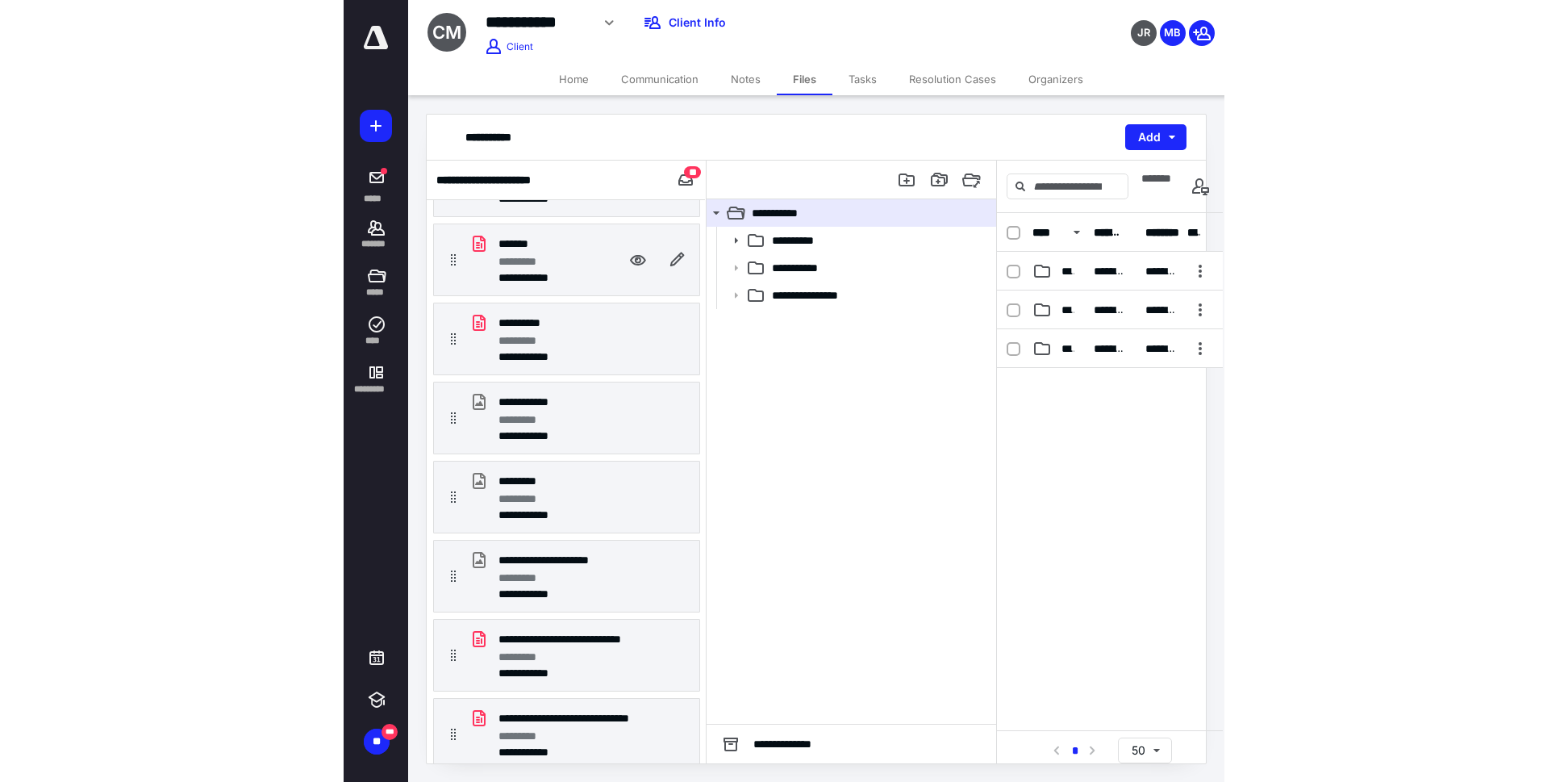 scroll, scrollTop: 323, scrollLeft: 0, axis: vertical 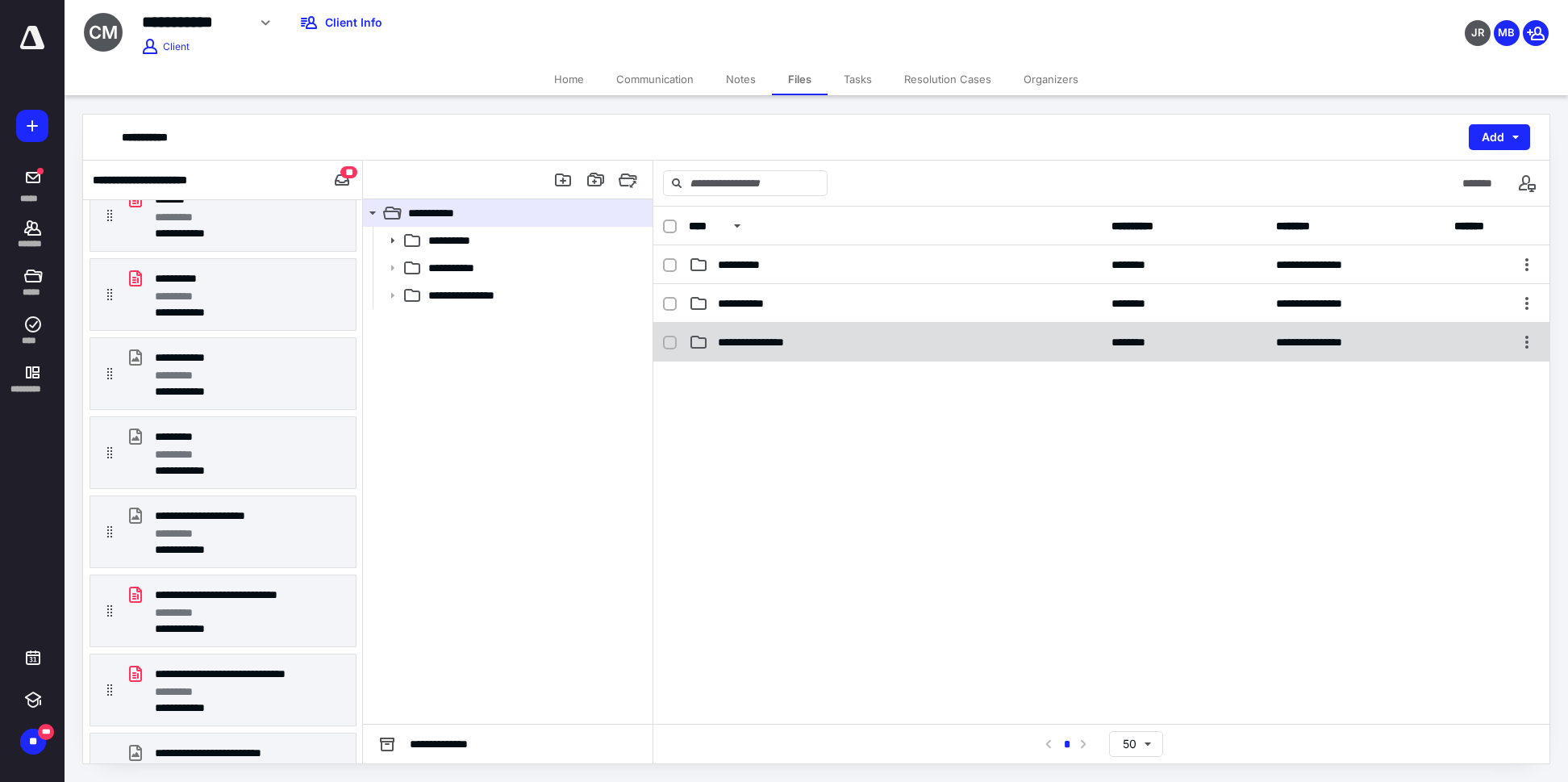 click on "**********" at bounding box center [1101, 342] 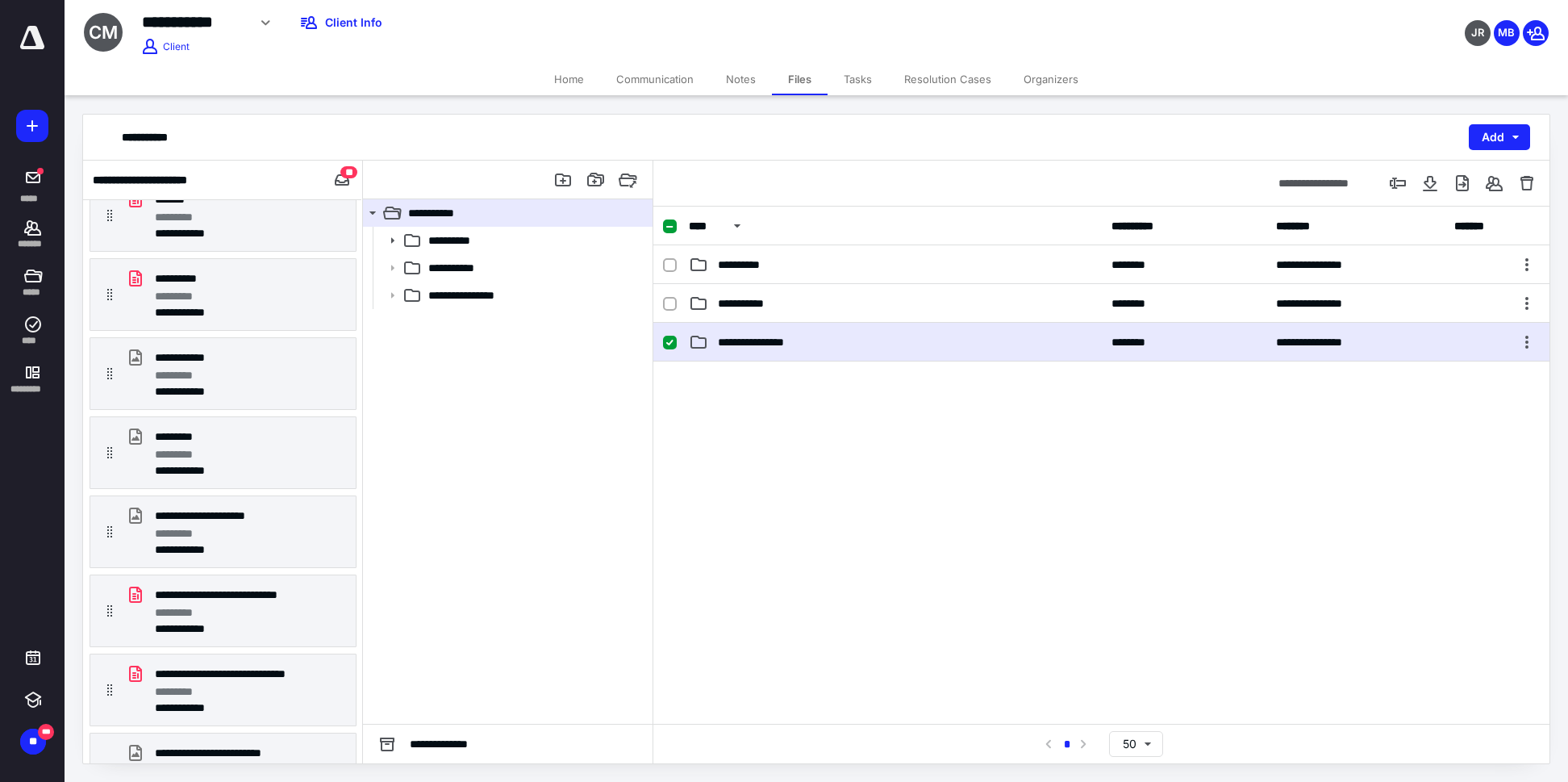 click on "**********" at bounding box center (1101, 342) 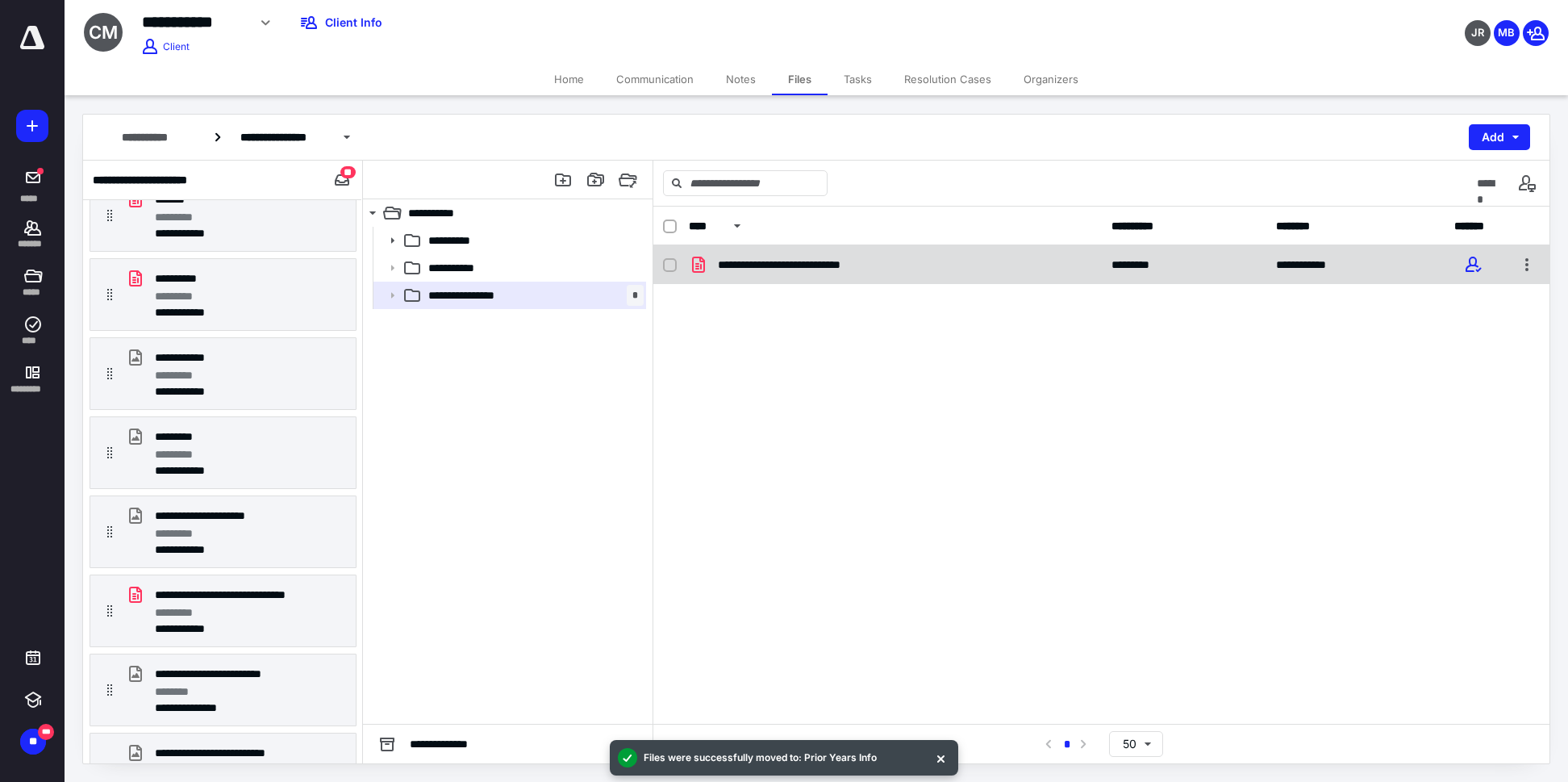 click on "**********" at bounding box center (807, 265) 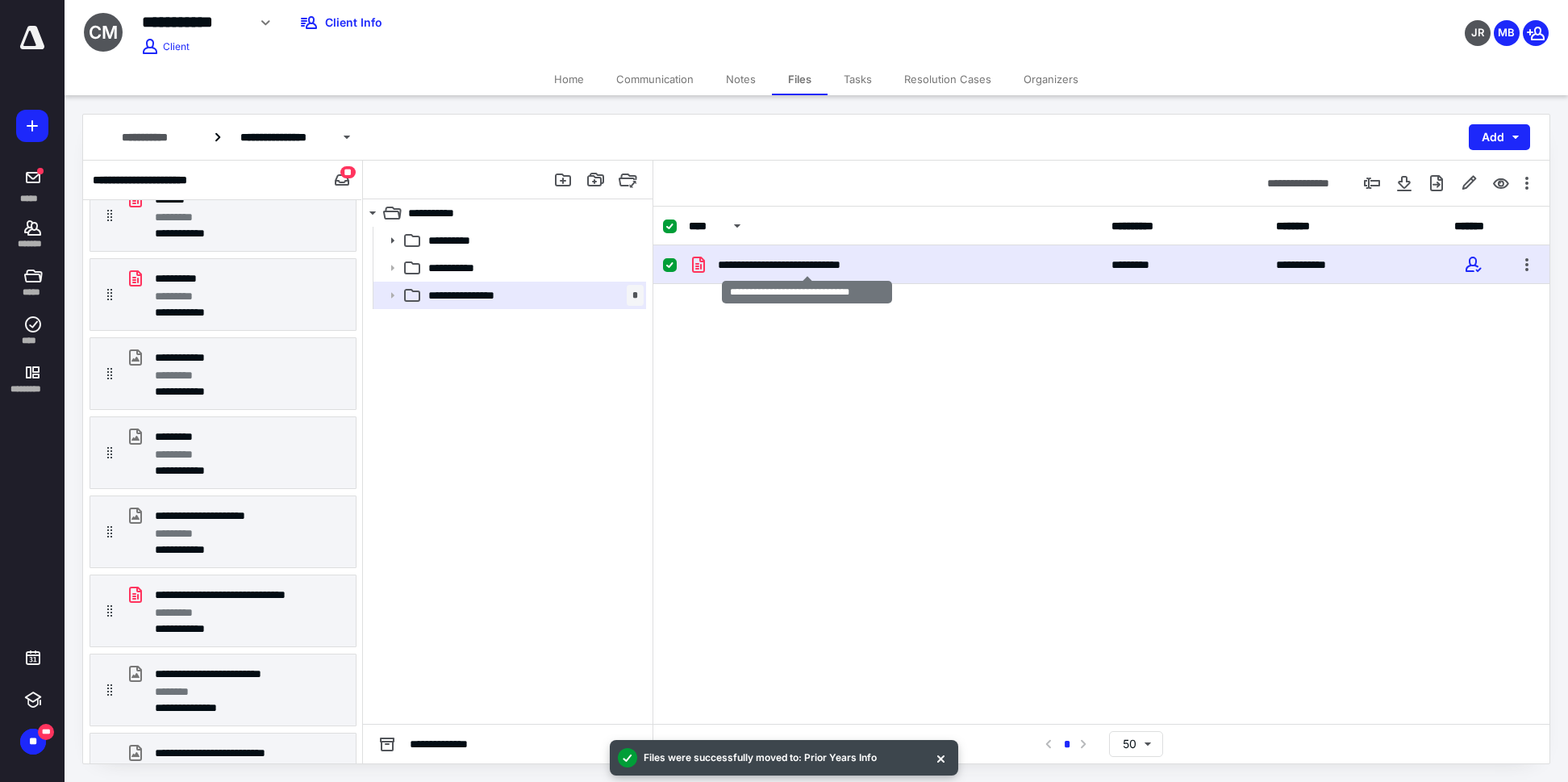 click on "**********" at bounding box center (807, 265) 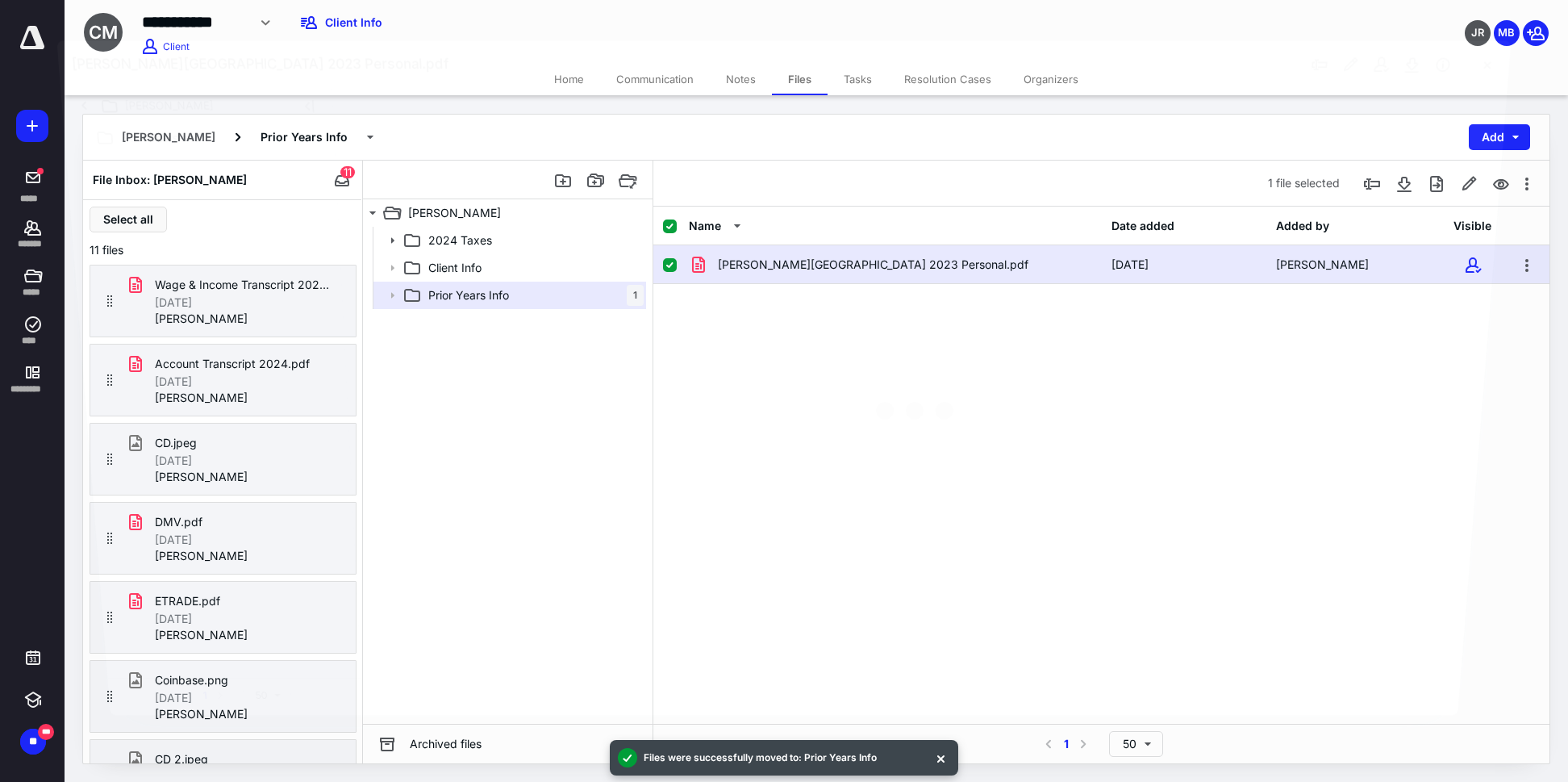 scroll, scrollTop: 323, scrollLeft: 0, axis: vertical 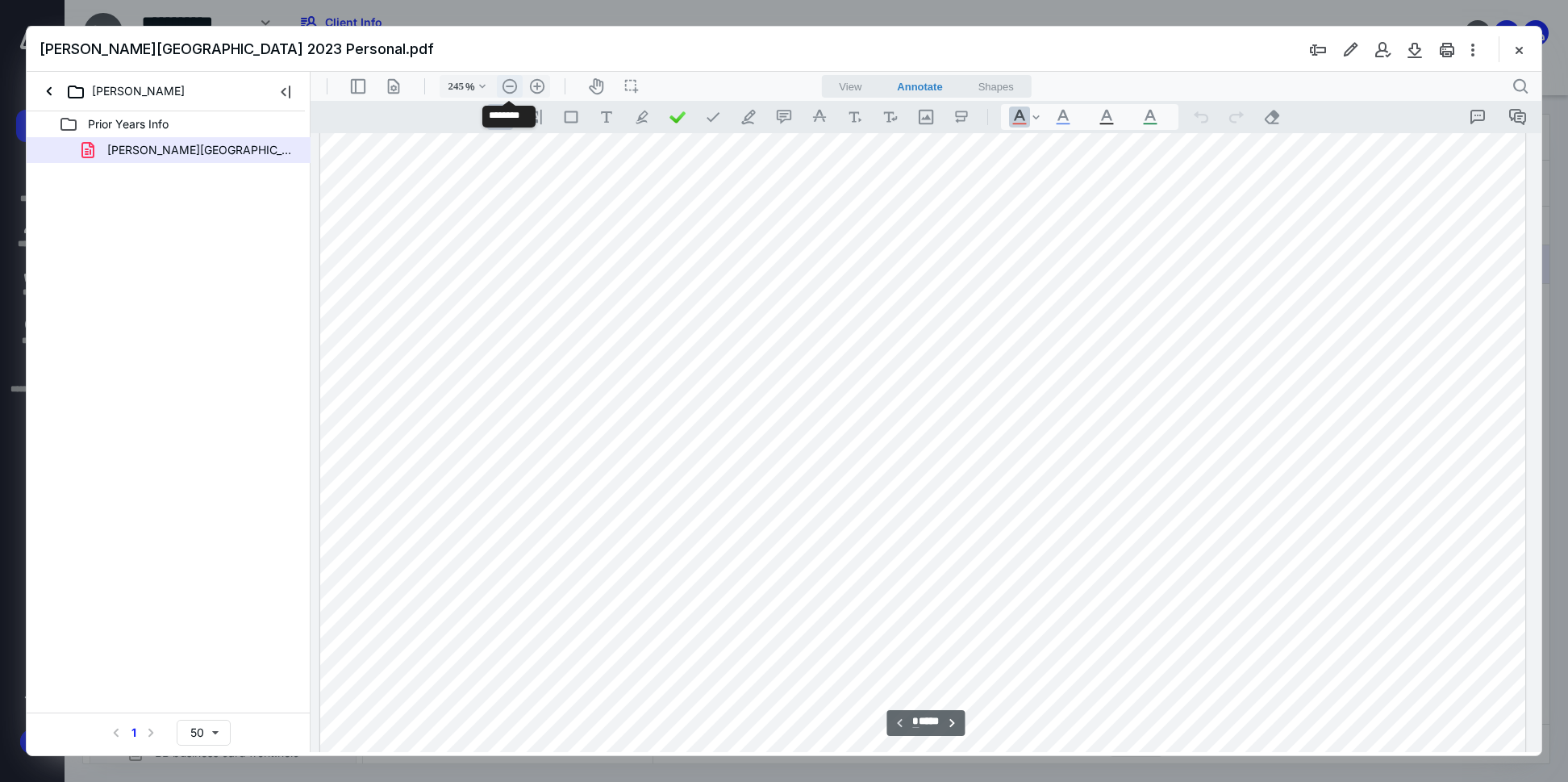 click on ".cls-1{fill:#abb0c4;} icon - header - zoom - out - line" at bounding box center (510, 86) 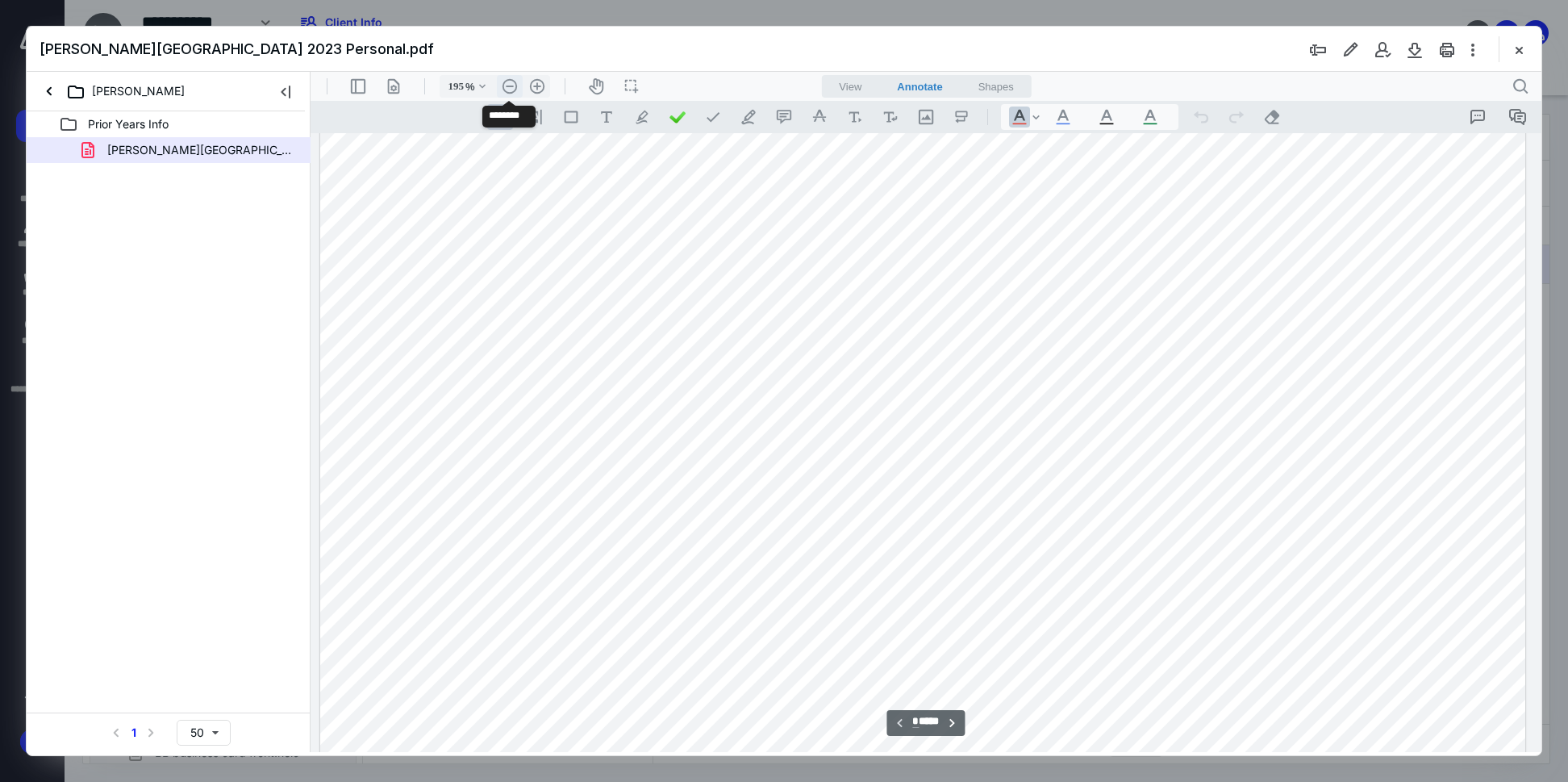 scroll, scrollTop: 649, scrollLeft: 14, axis: both 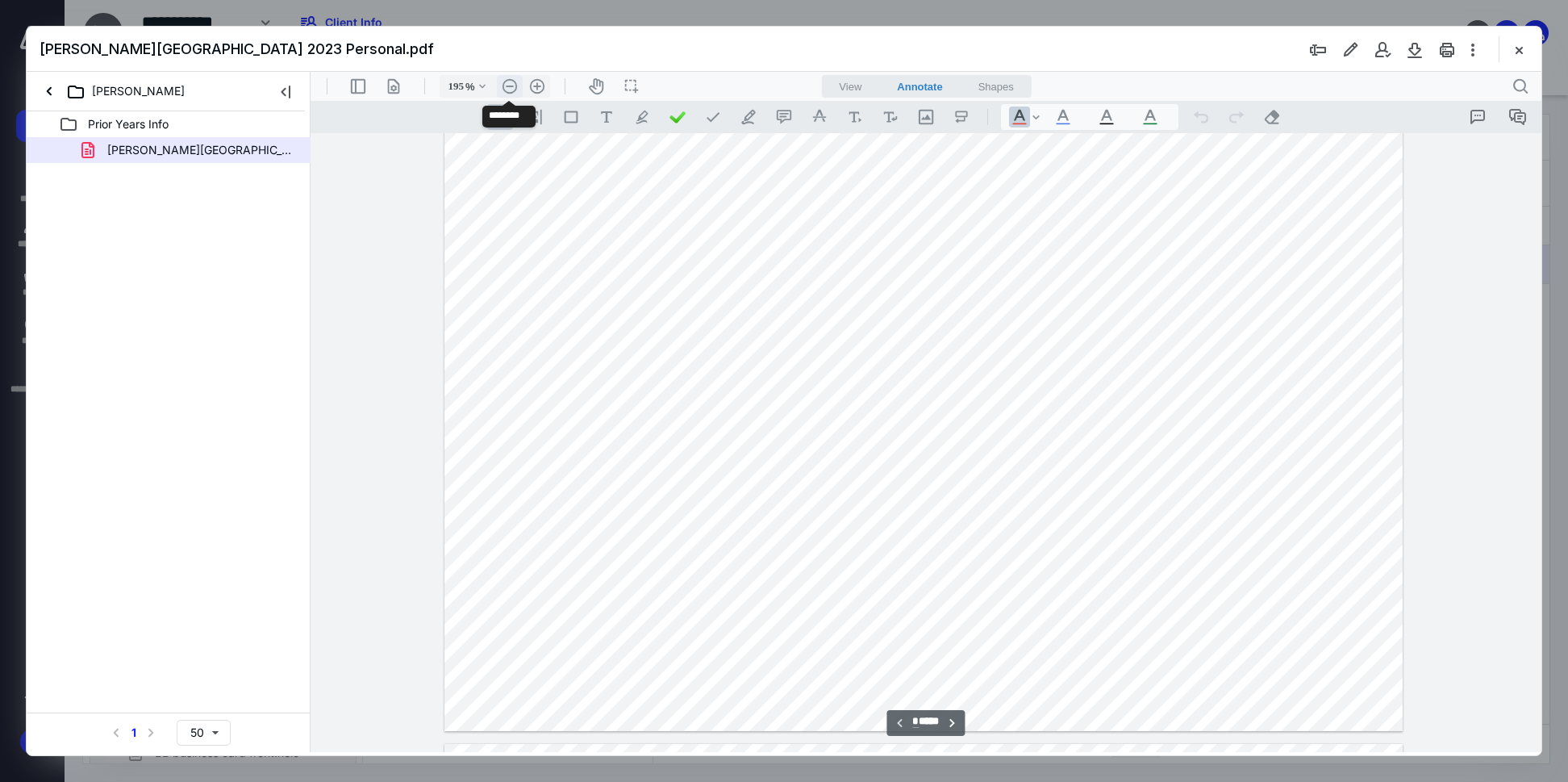 click on ".cls-1{fill:#abb0c4;} icon - header - zoom - out - line" at bounding box center [510, 86] 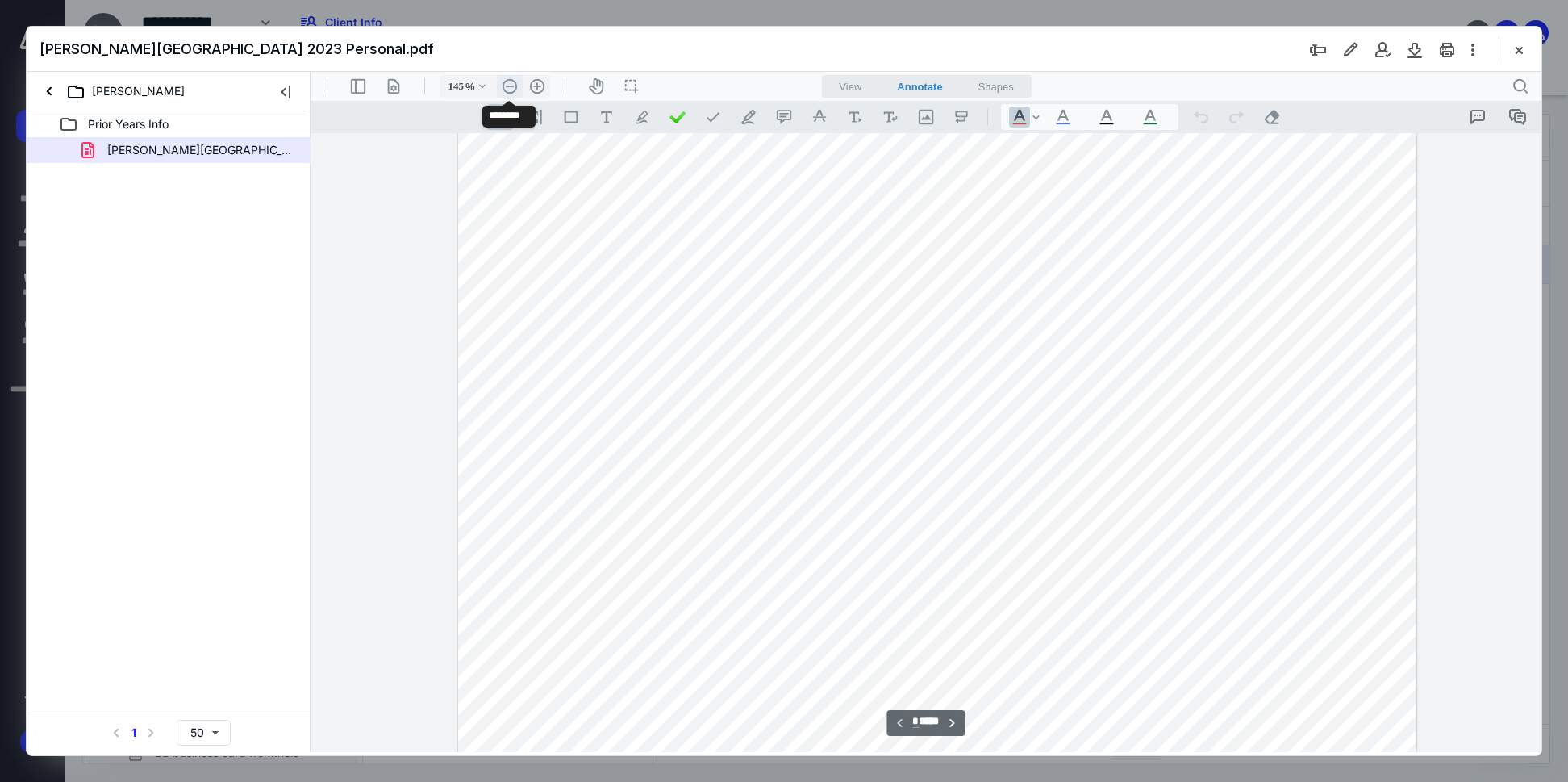 click on ".cls-1{fill:#abb0c4;} icon - header - zoom - out - line" at bounding box center (510, 86) 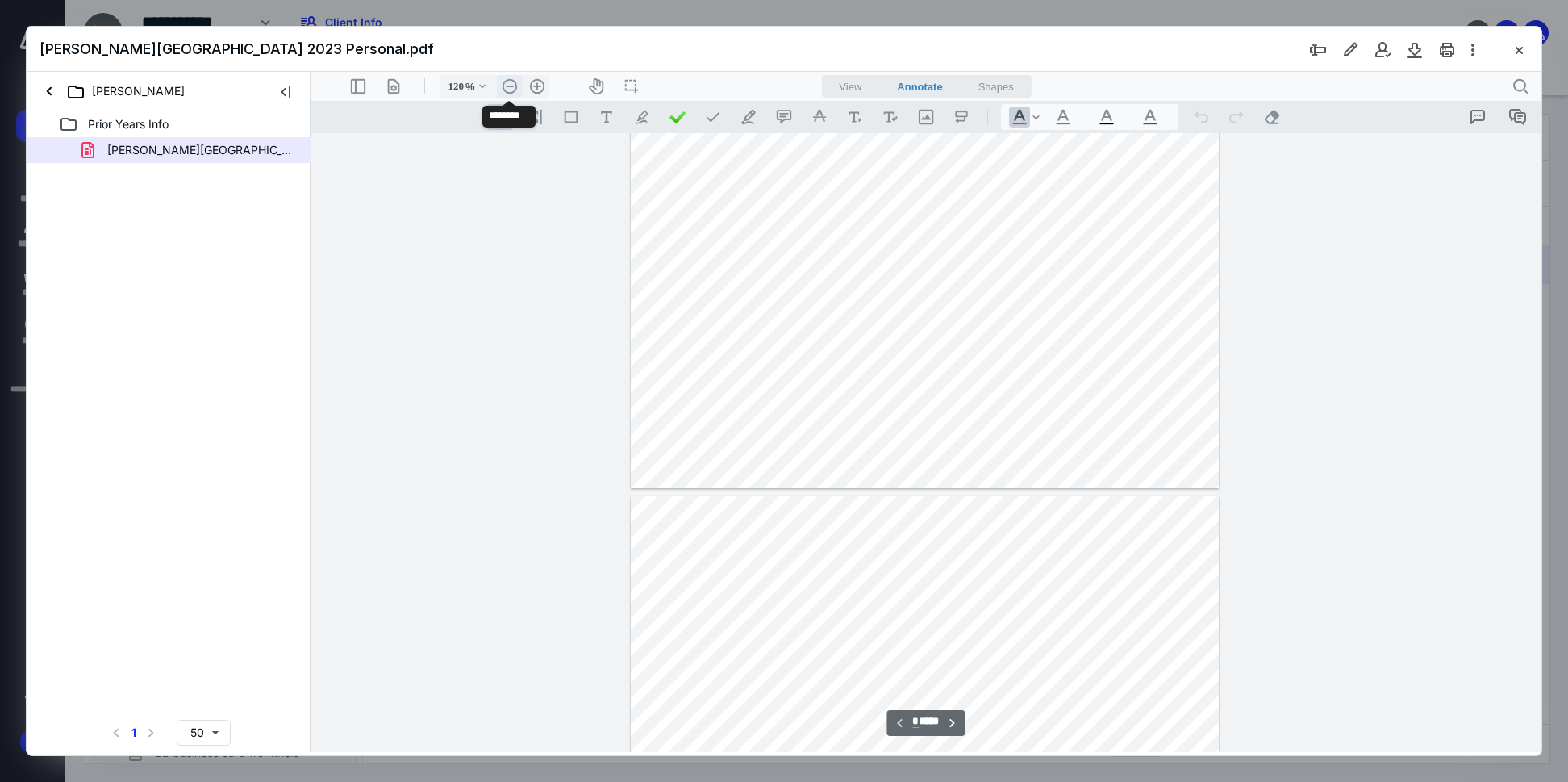 scroll, scrollTop: 291, scrollLeft: 0, axis: vertical 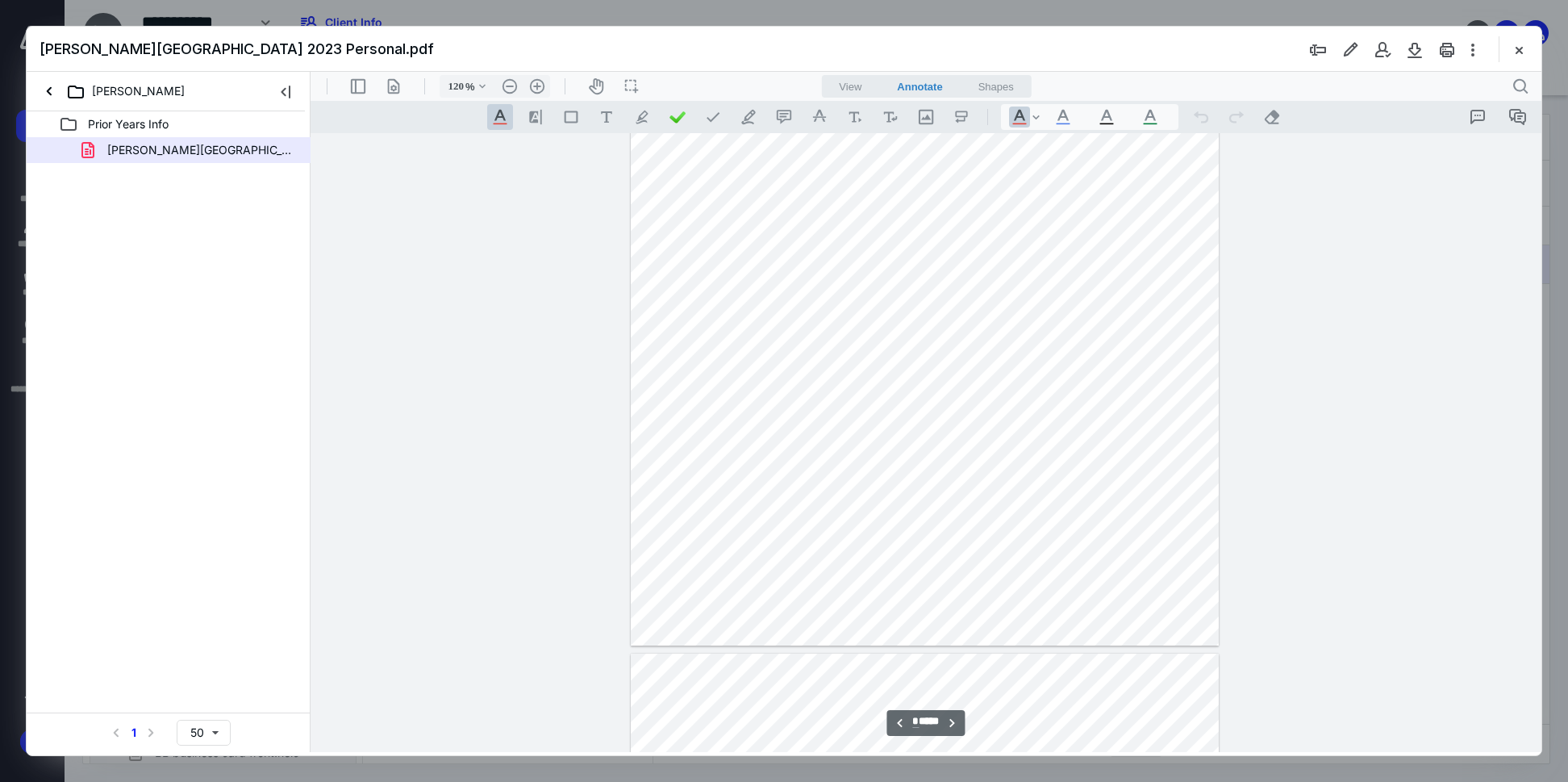 type on "*" 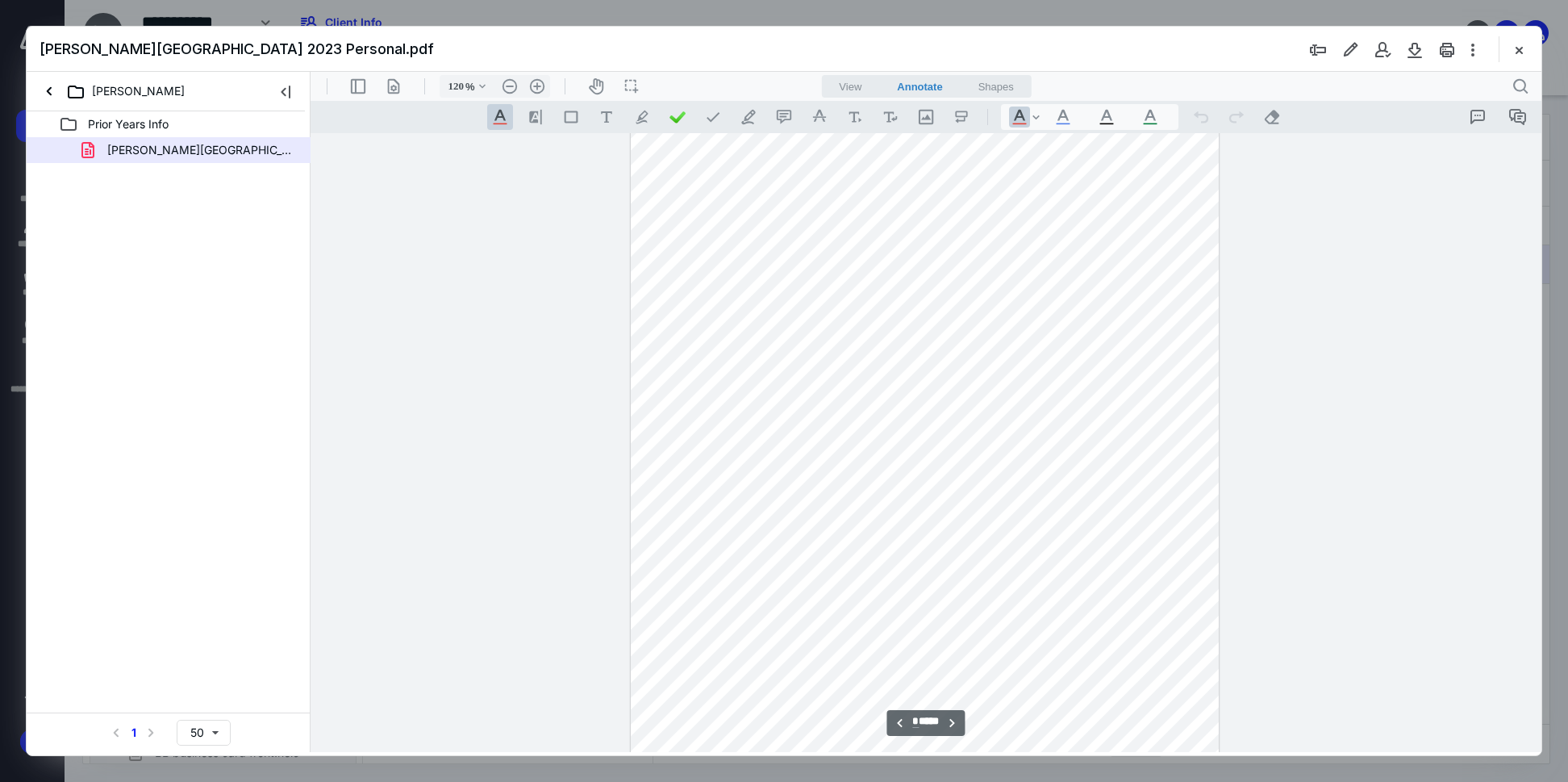 scroll, scrollTop: 1582, scrollLeft: 0, axis: vertical 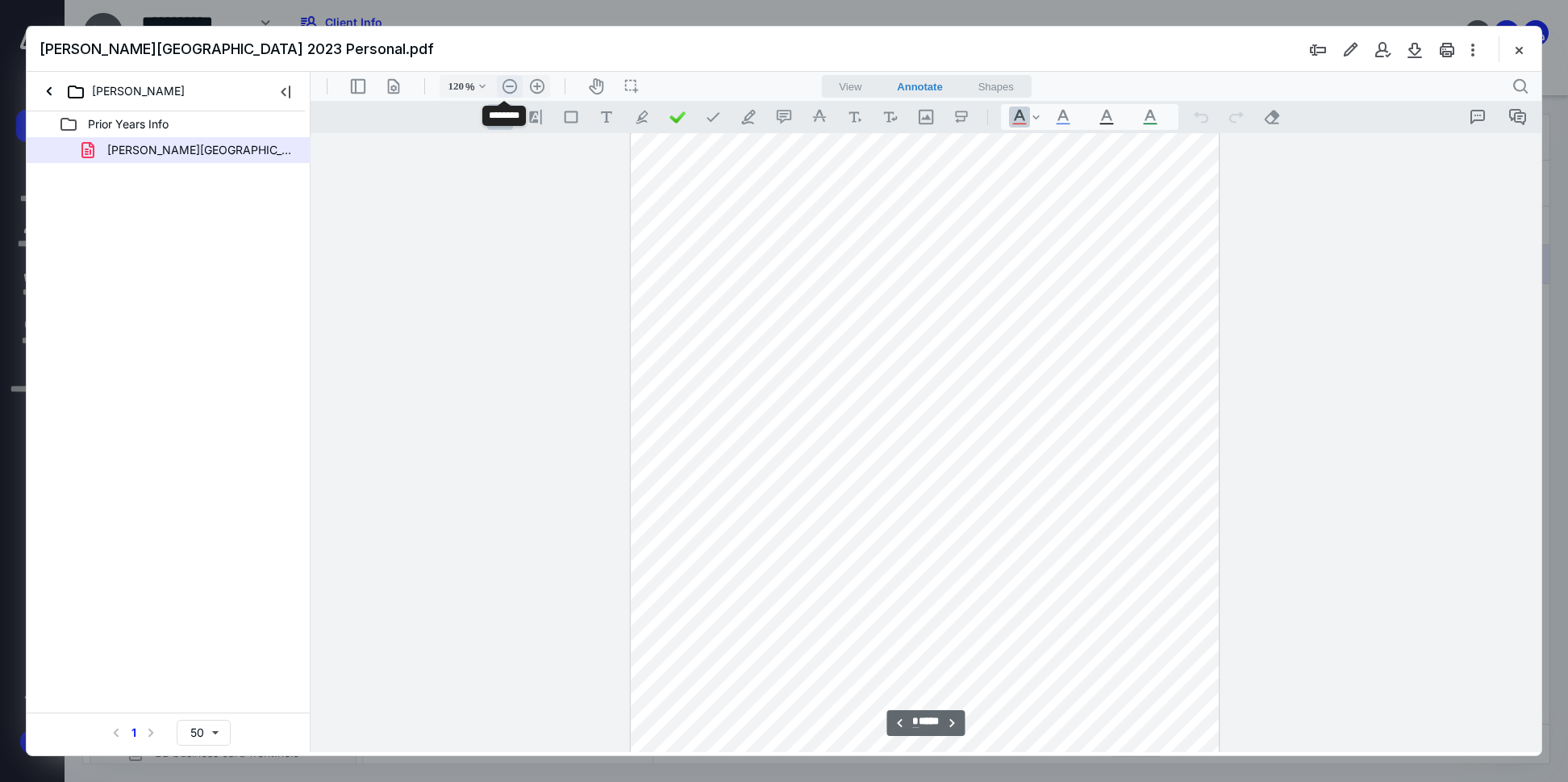 click on ".cls-1{fill:#abb0c4;} icon - header - zoom - out - line" at bounding box center [510, 86] 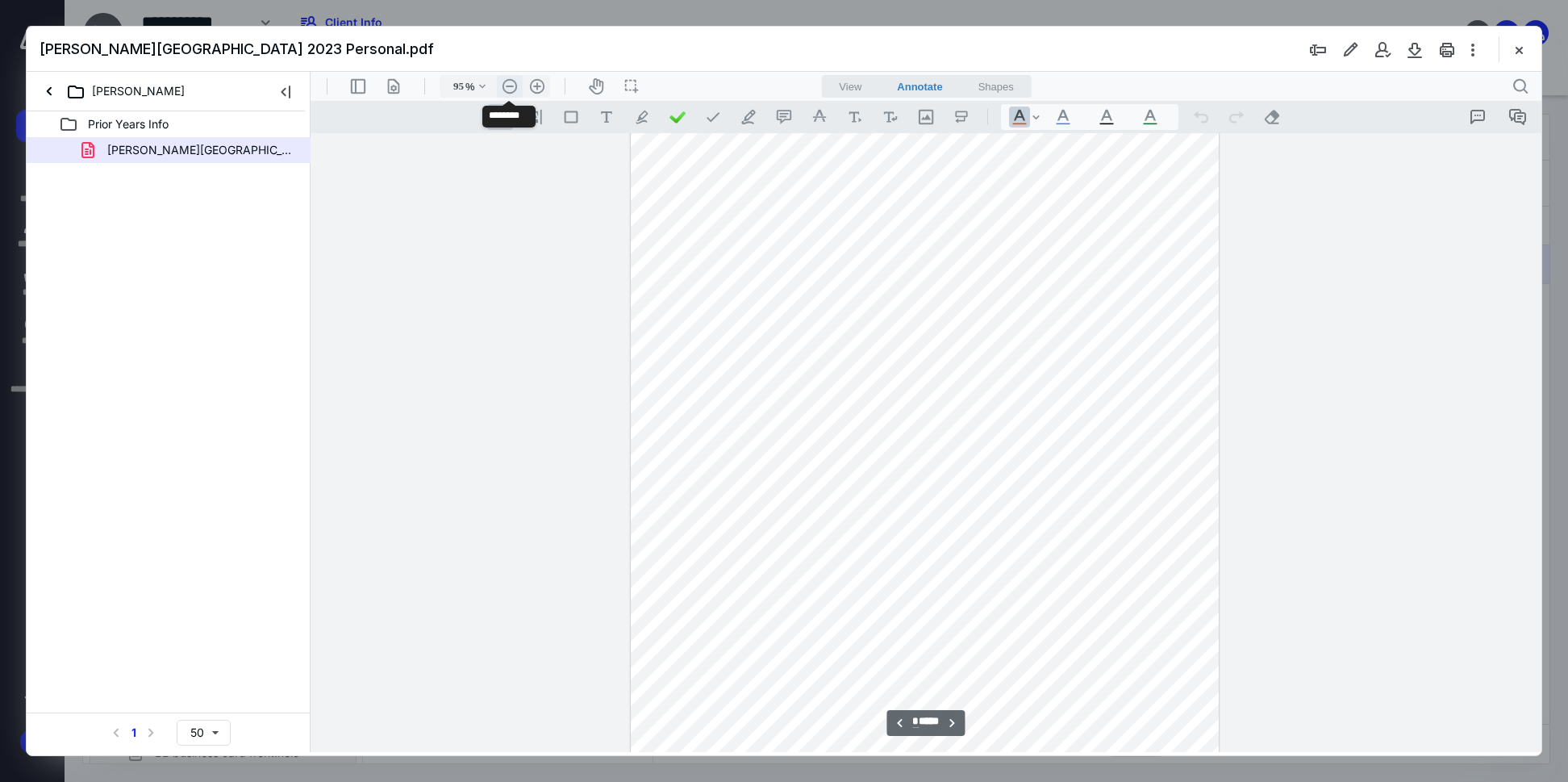 scroll, scrollTop: 1191, scrollLeft: 0, axis: vertical 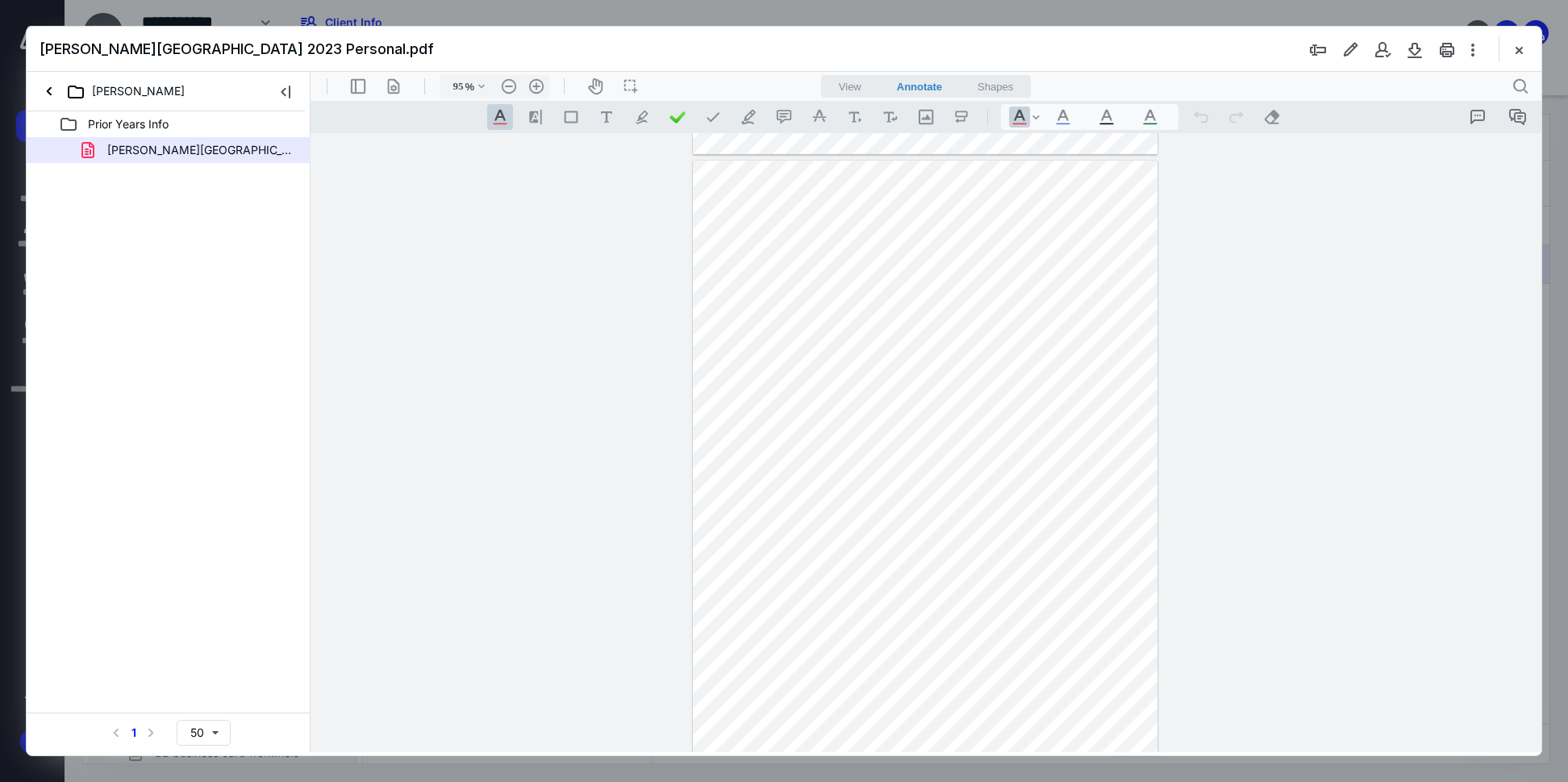 click on "Prior Years Info [PERSON_NAME][GEOGRAPHIC_DATA] 2023 Personal.pdf Select a page number for more results 1 50" at bounding box center (169, 432) 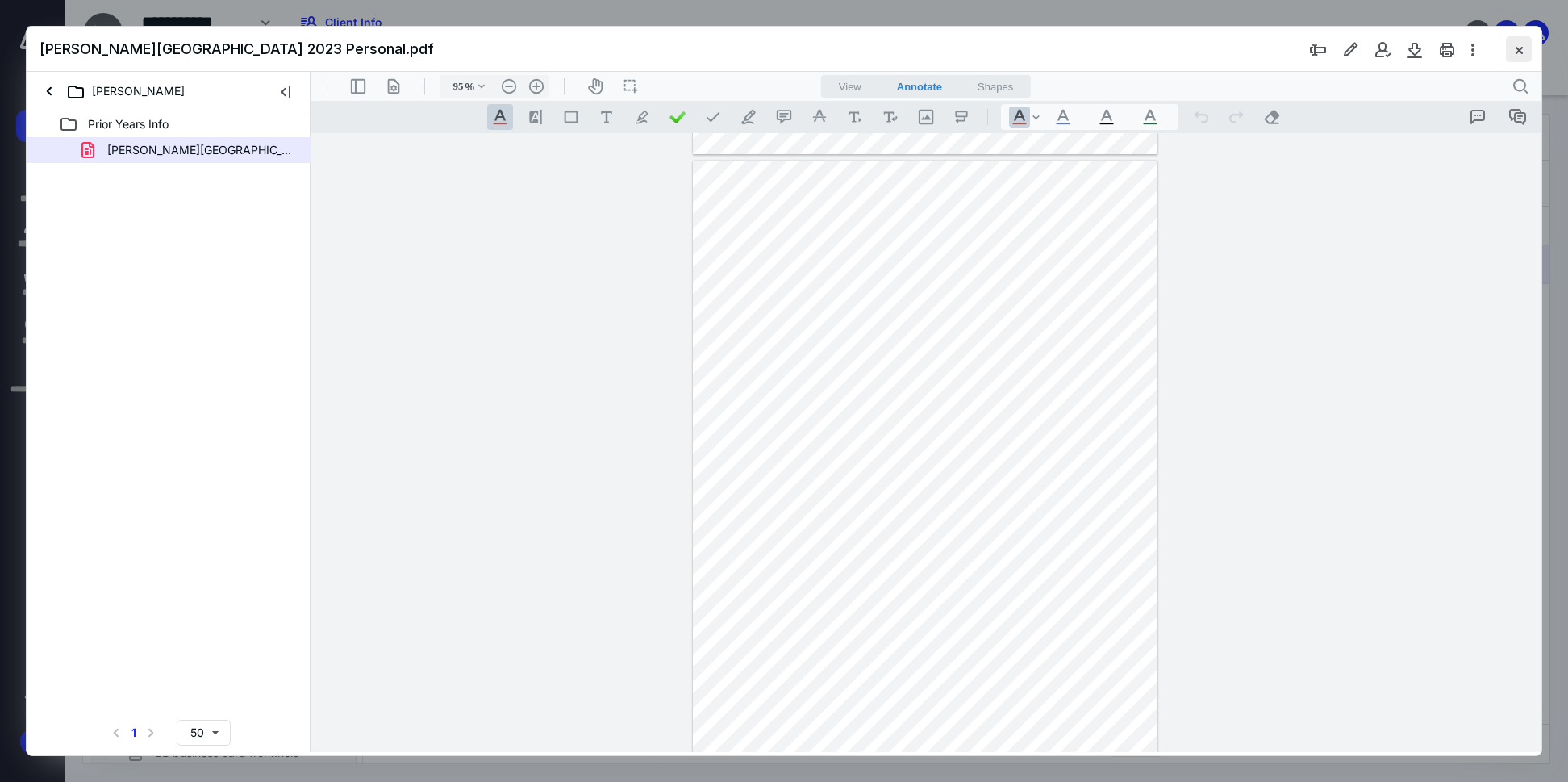 click at bounding box center [1519, 49] 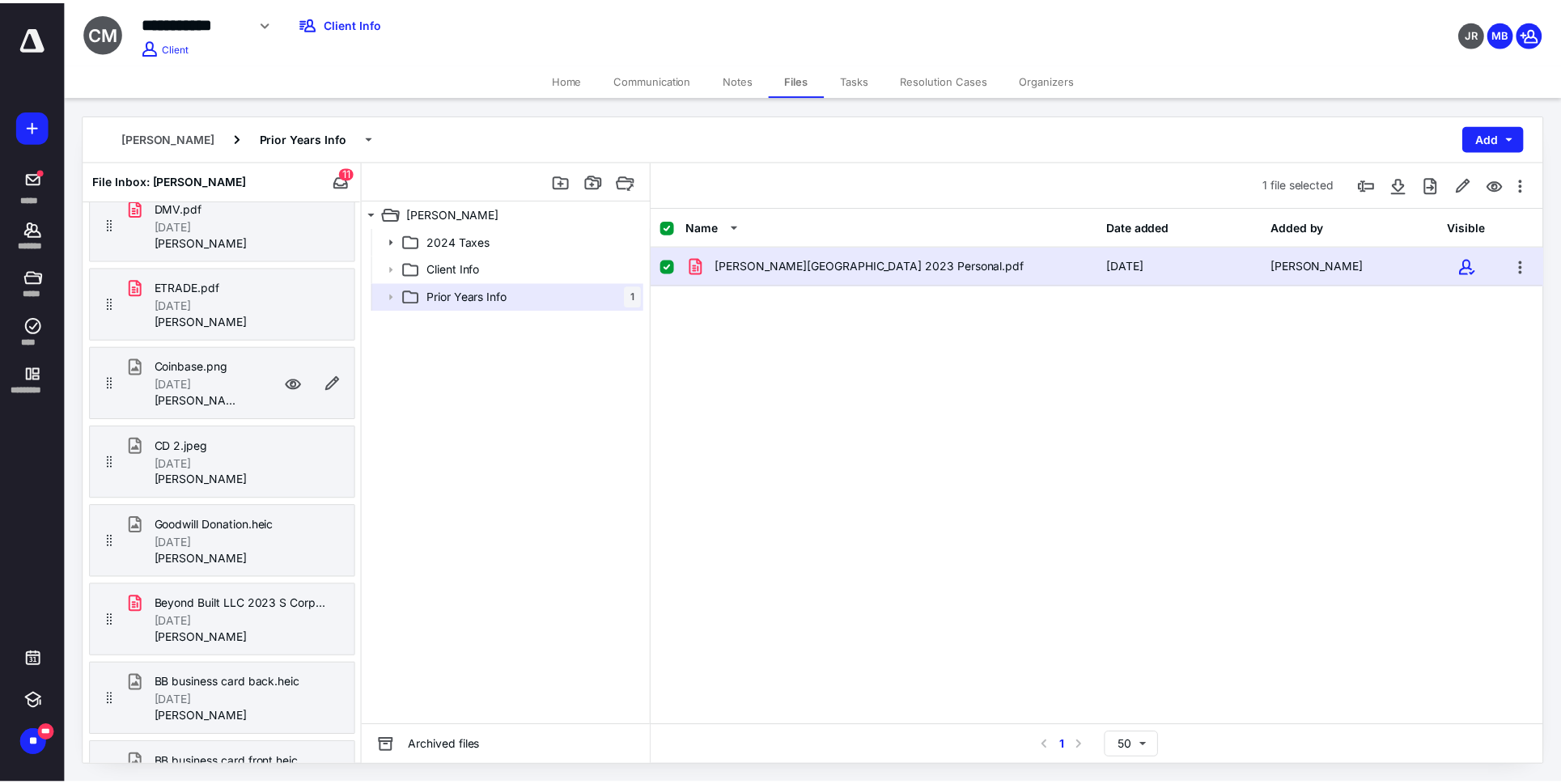 scroll, scrollTop: 366, scrollLeft: 0, axis: vertical 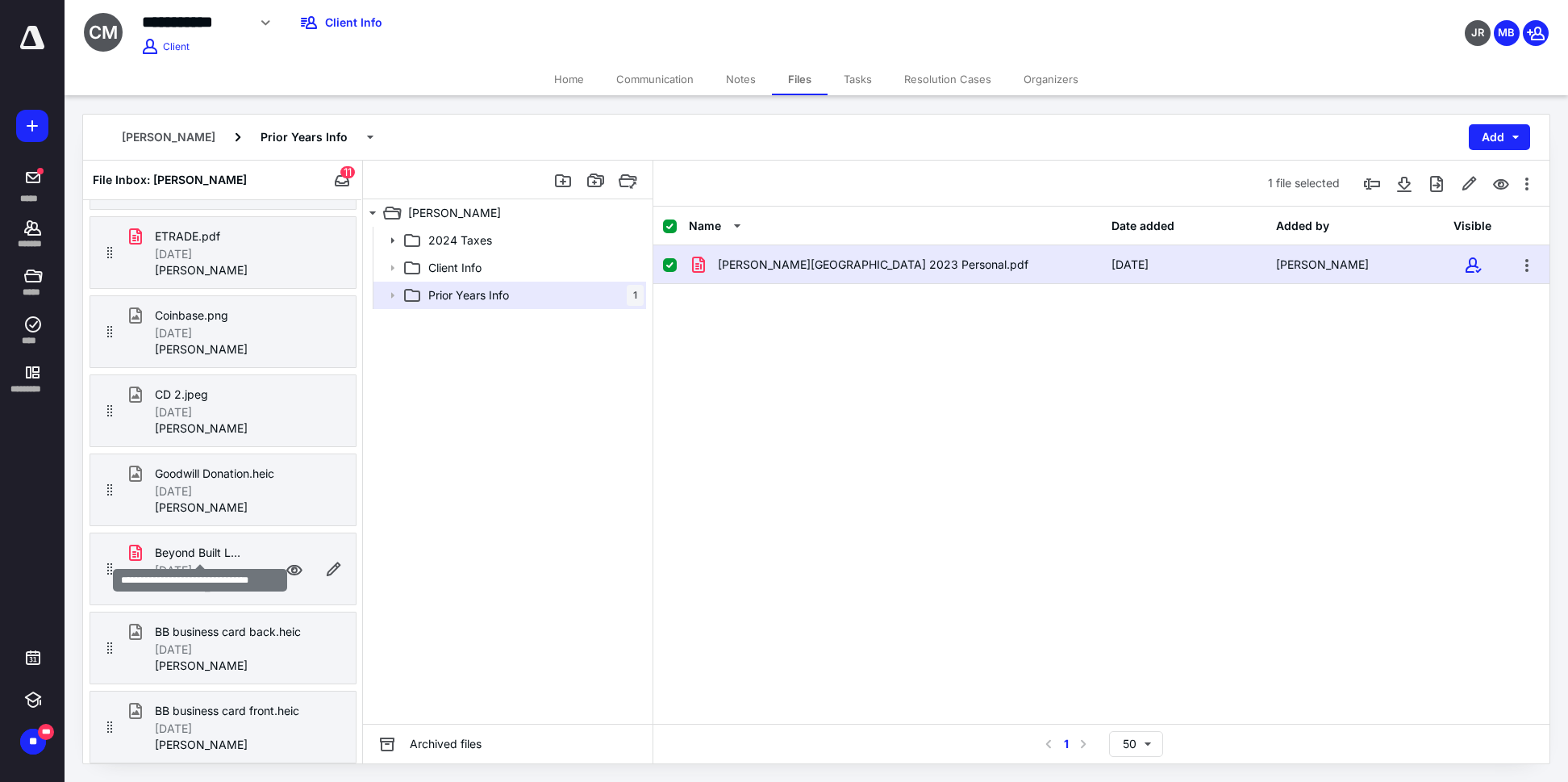 click on "Beyond Built LLC 2023 S Corp.pdf" at bounding box center [200, 553] 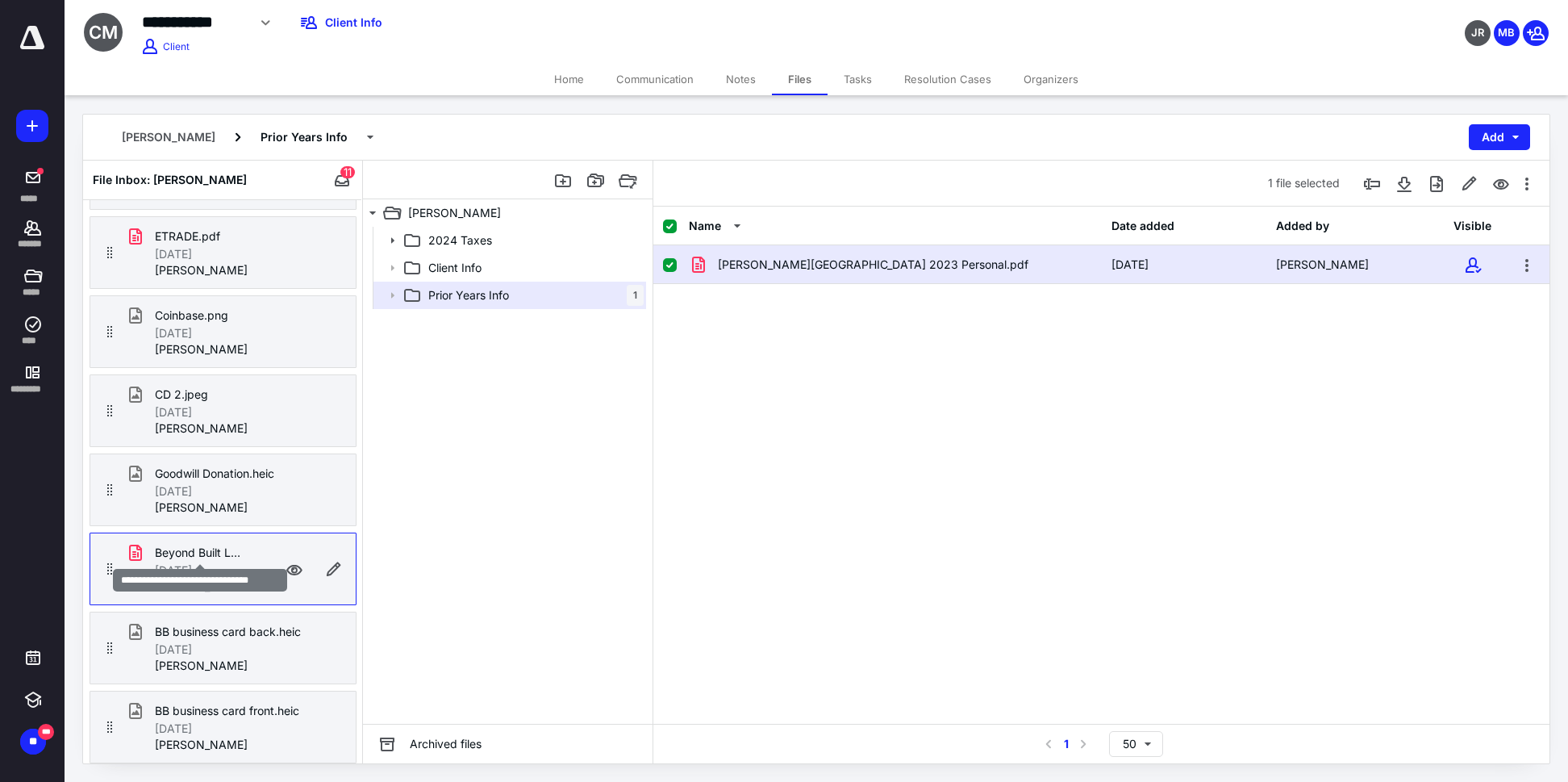 click on "Beyond Built LLC 2023 S Corp.pdf" at bounding box center (200, 553) 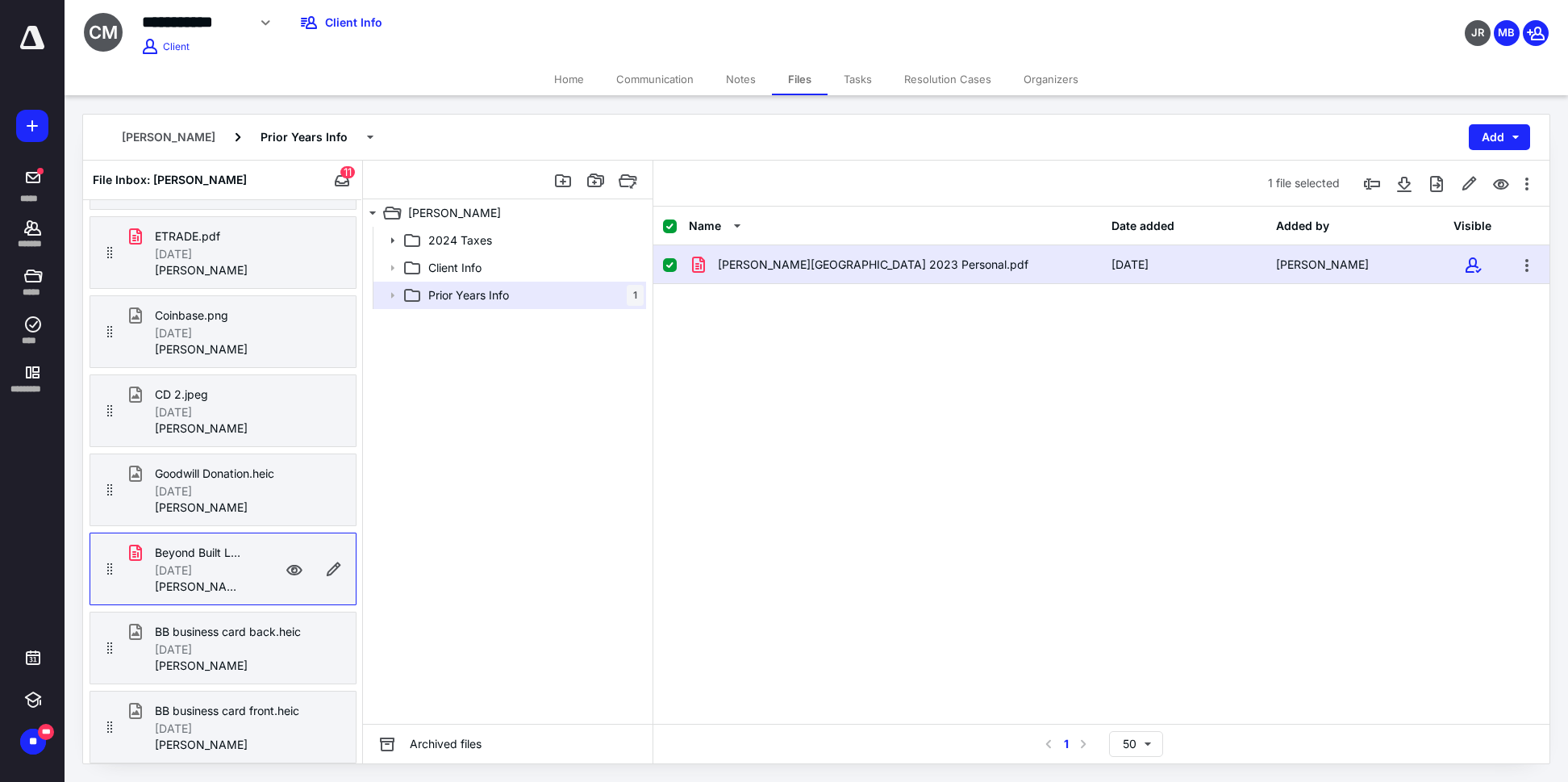 click on "Home" at bounding box center (569, 79) 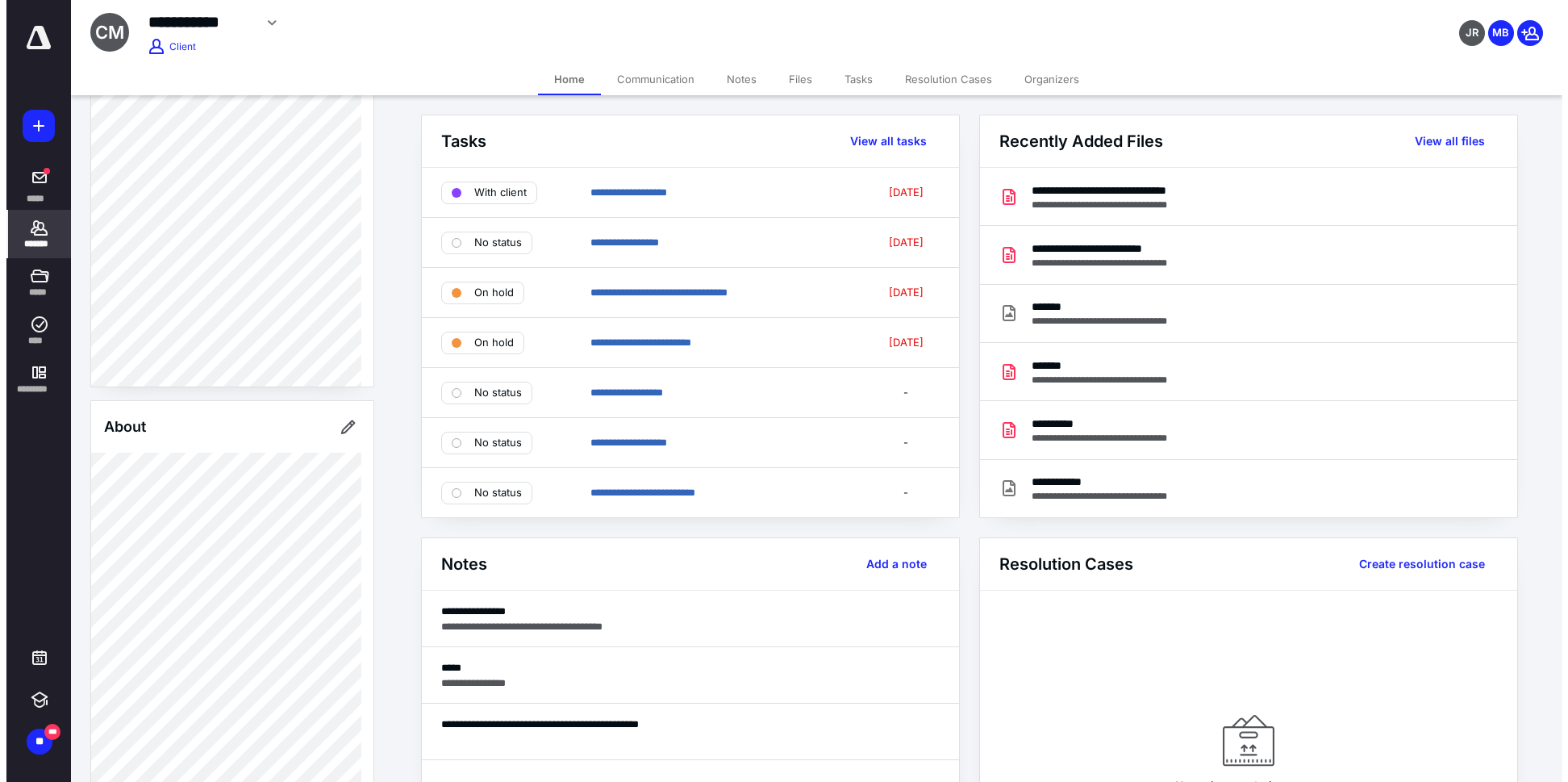 scroll, scrollTop: 0, scrollLeft: 0, axis: both 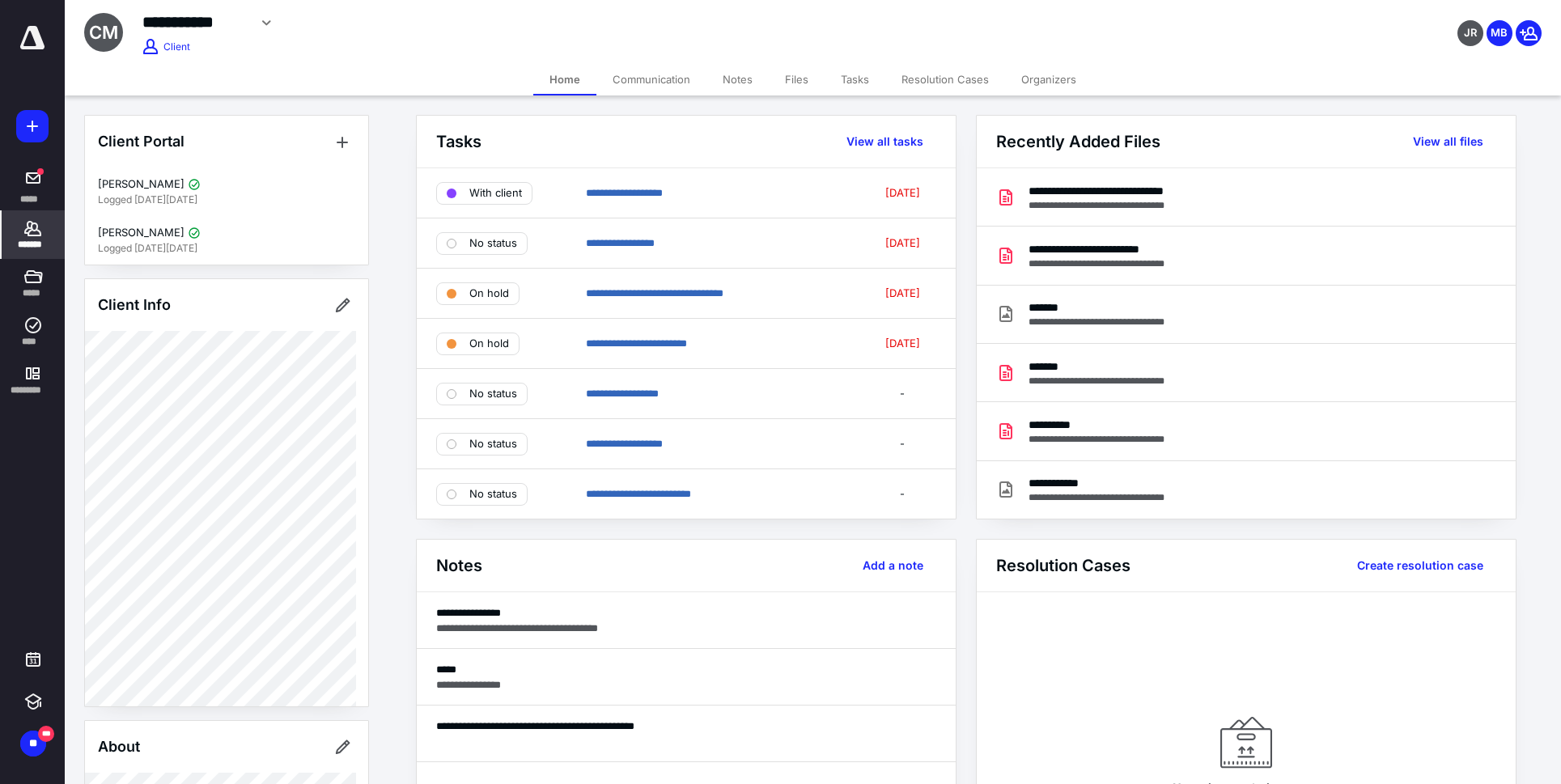 click on "Files" at bounding box center [796, 79] 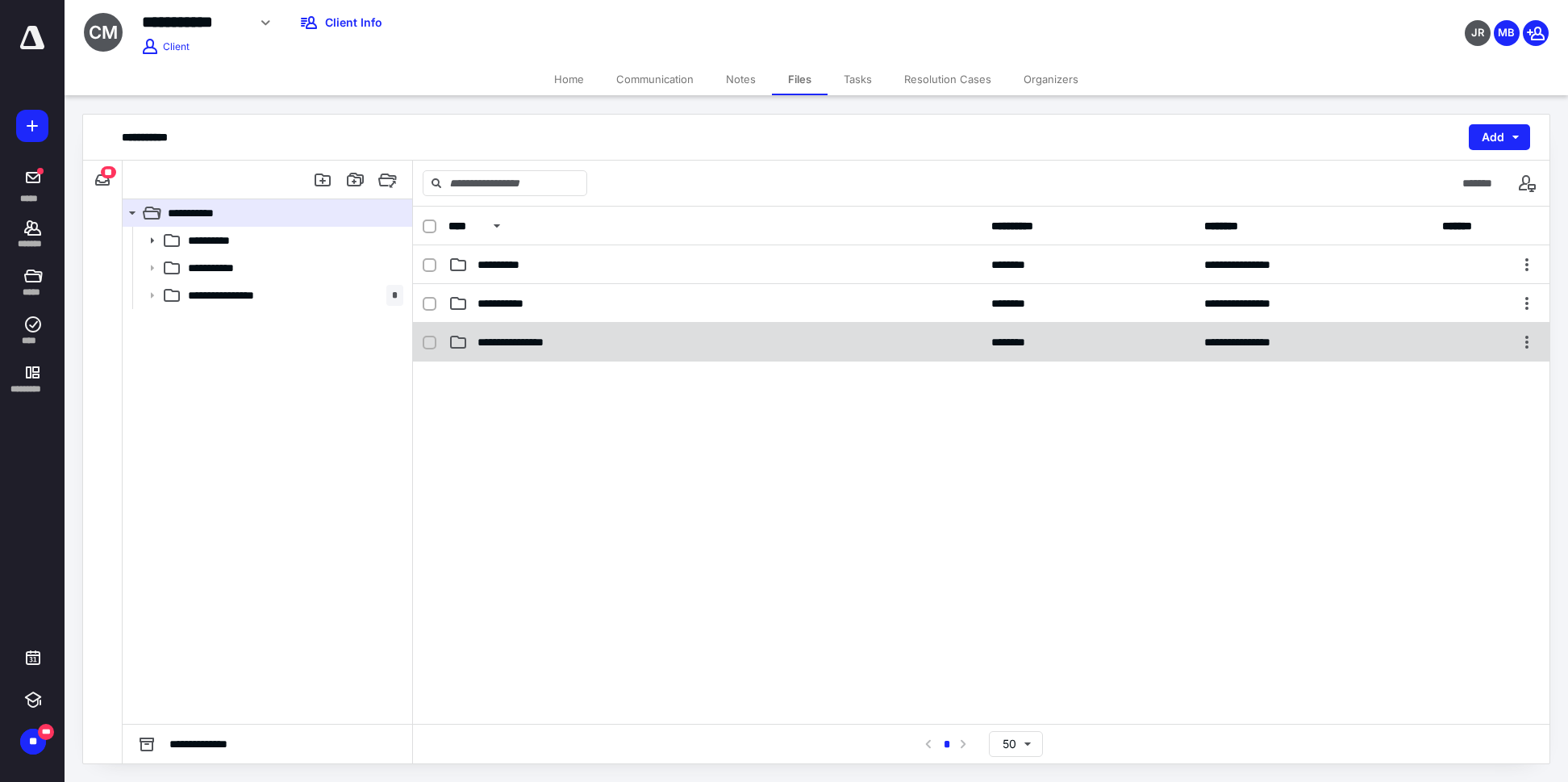 click on "**********" at bounding box center [981, 342] 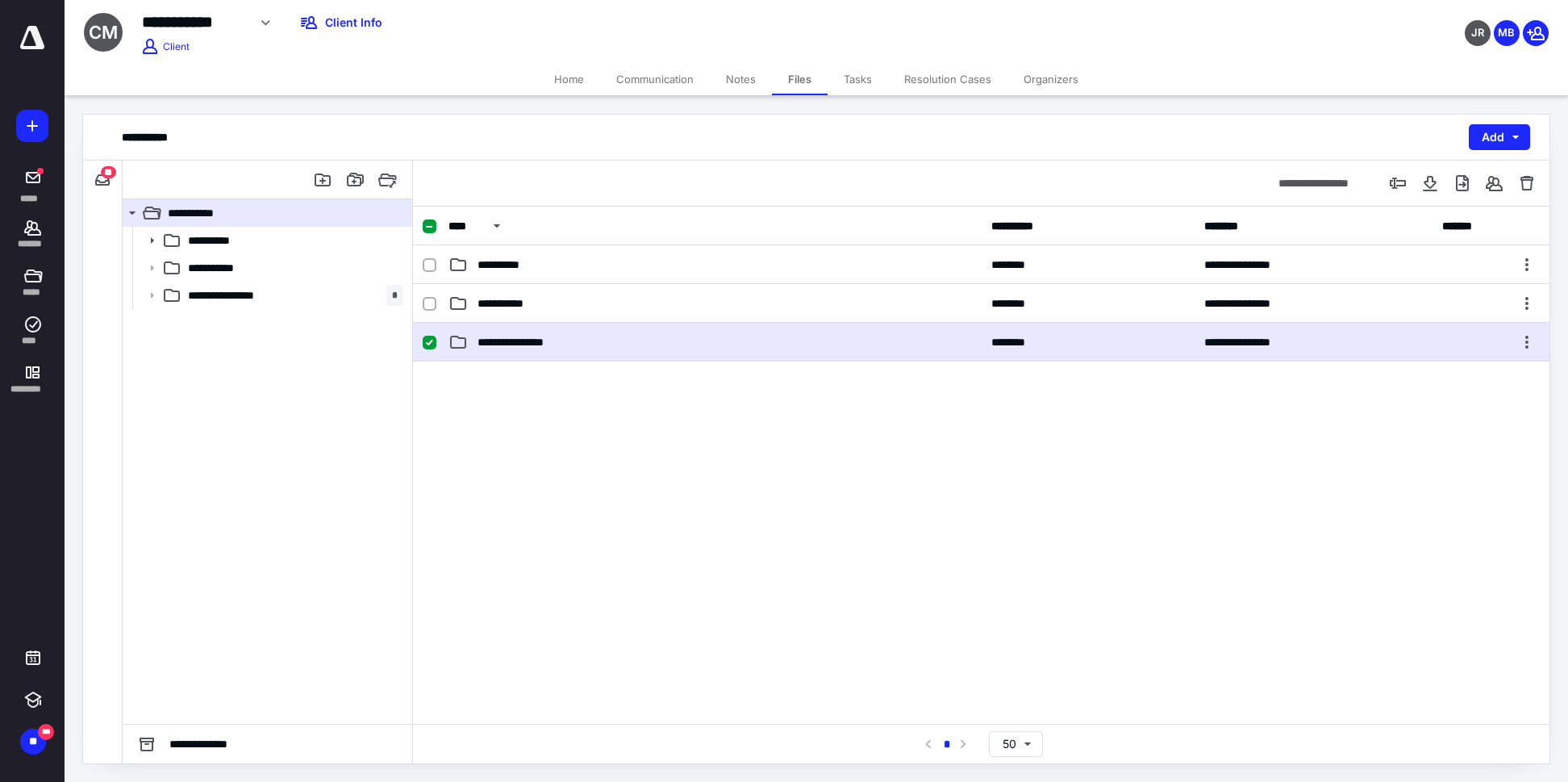 click on "**********" at bounding box center (981, 342) 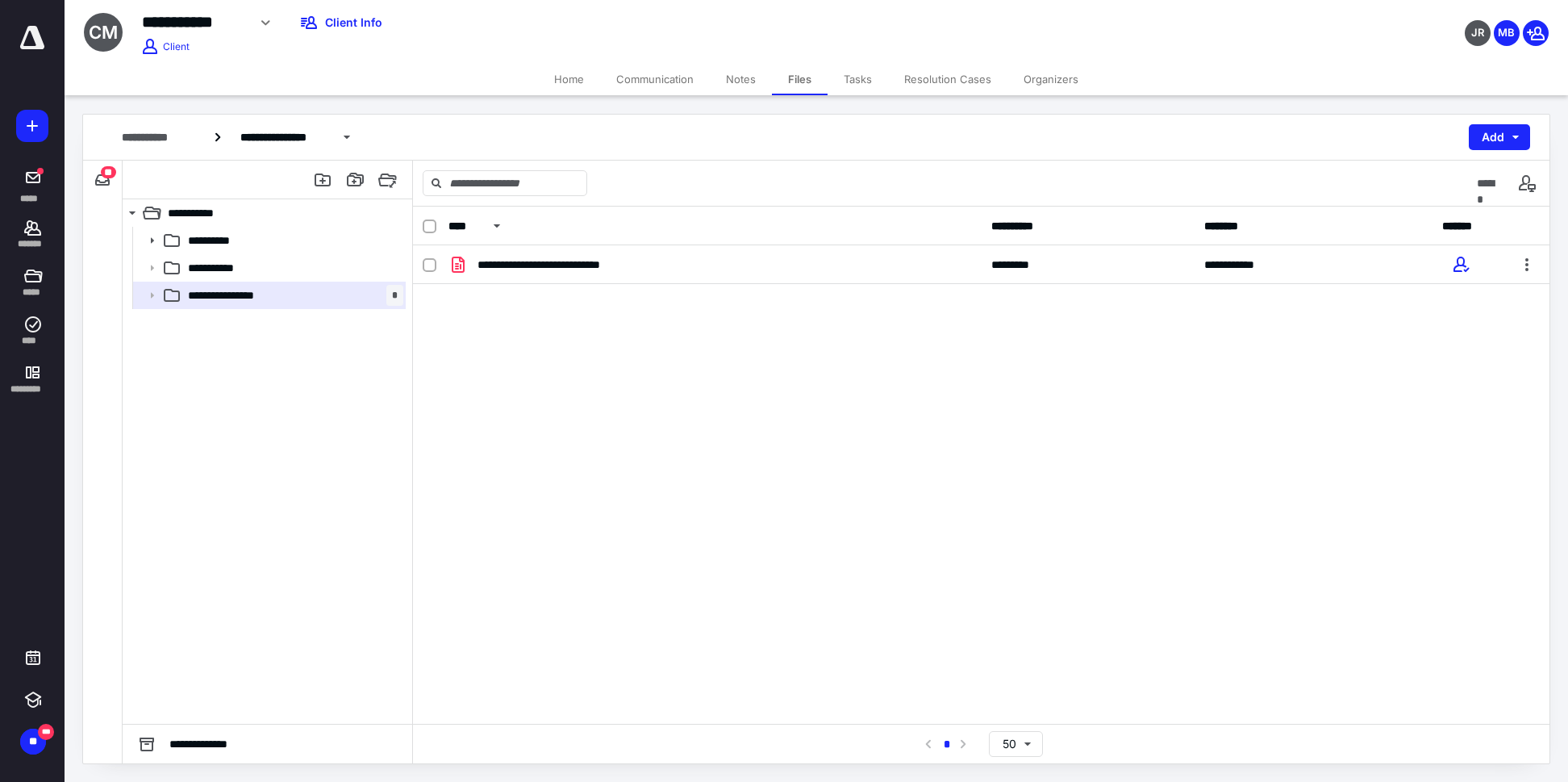 click on "**" at bounding box center (108, 172) 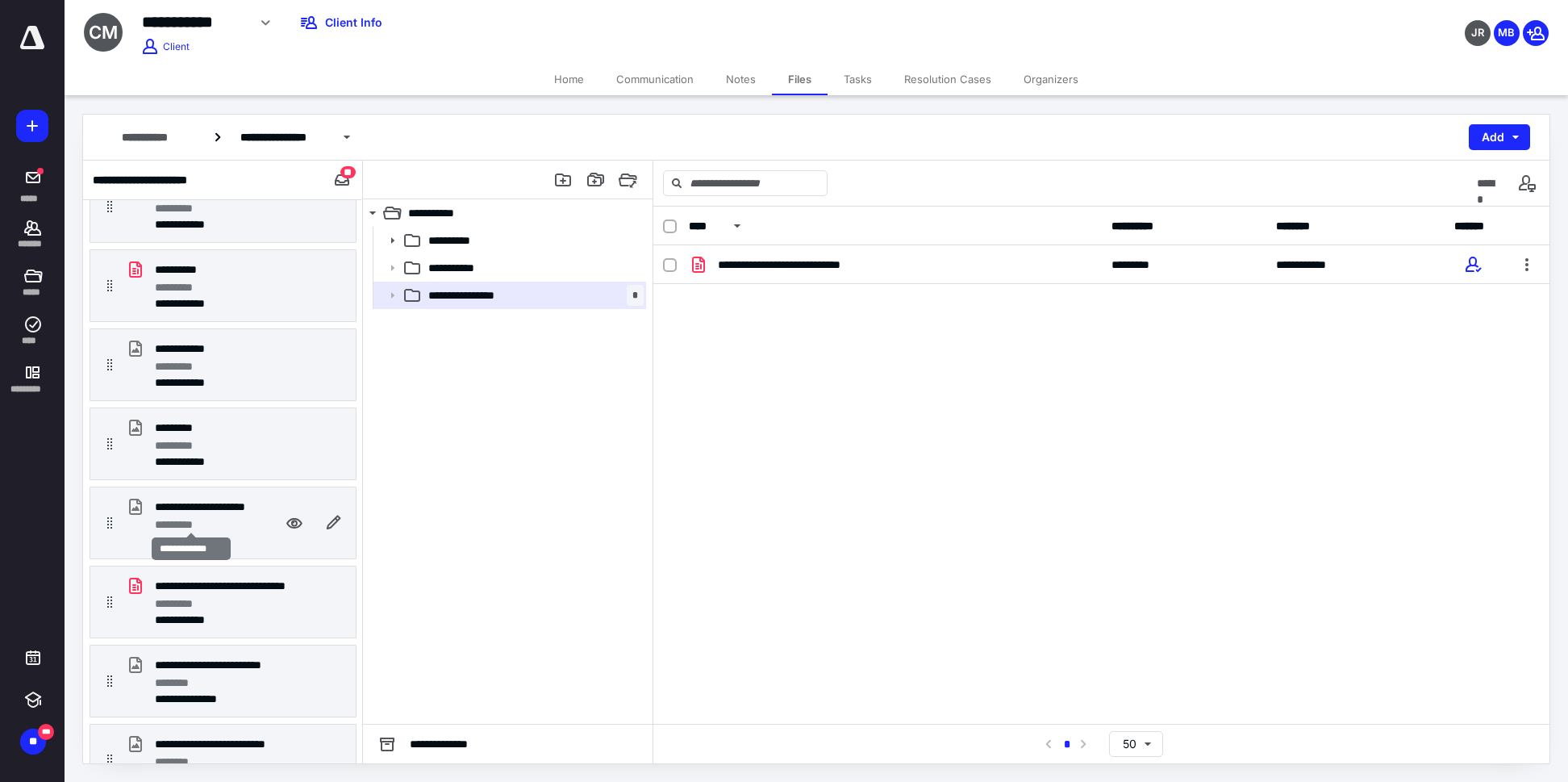 scroll, scrollTop: 365, scrollLeft: 0, axis: vertical 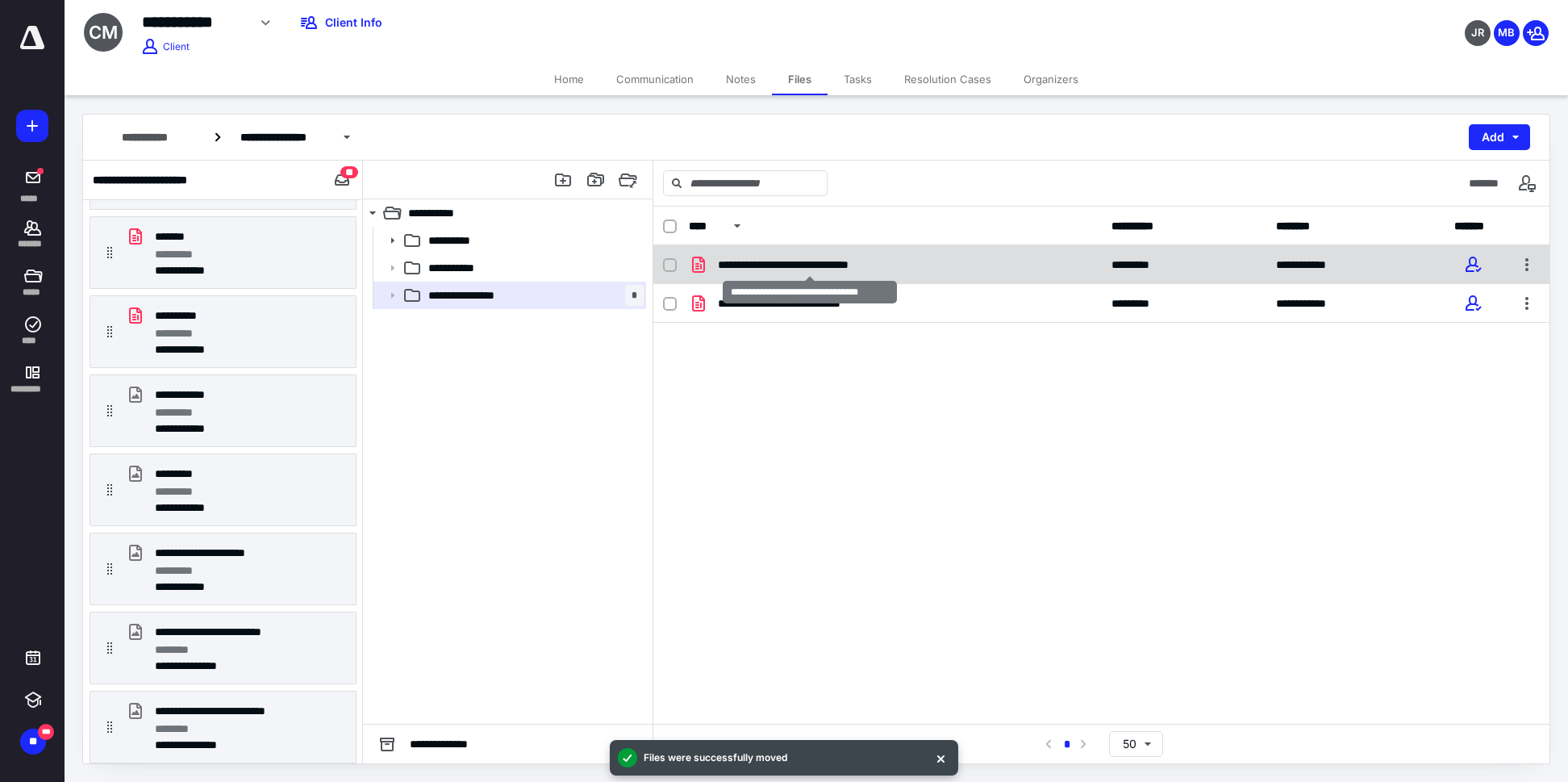 click on "**********" at bounding box center (809, 265) 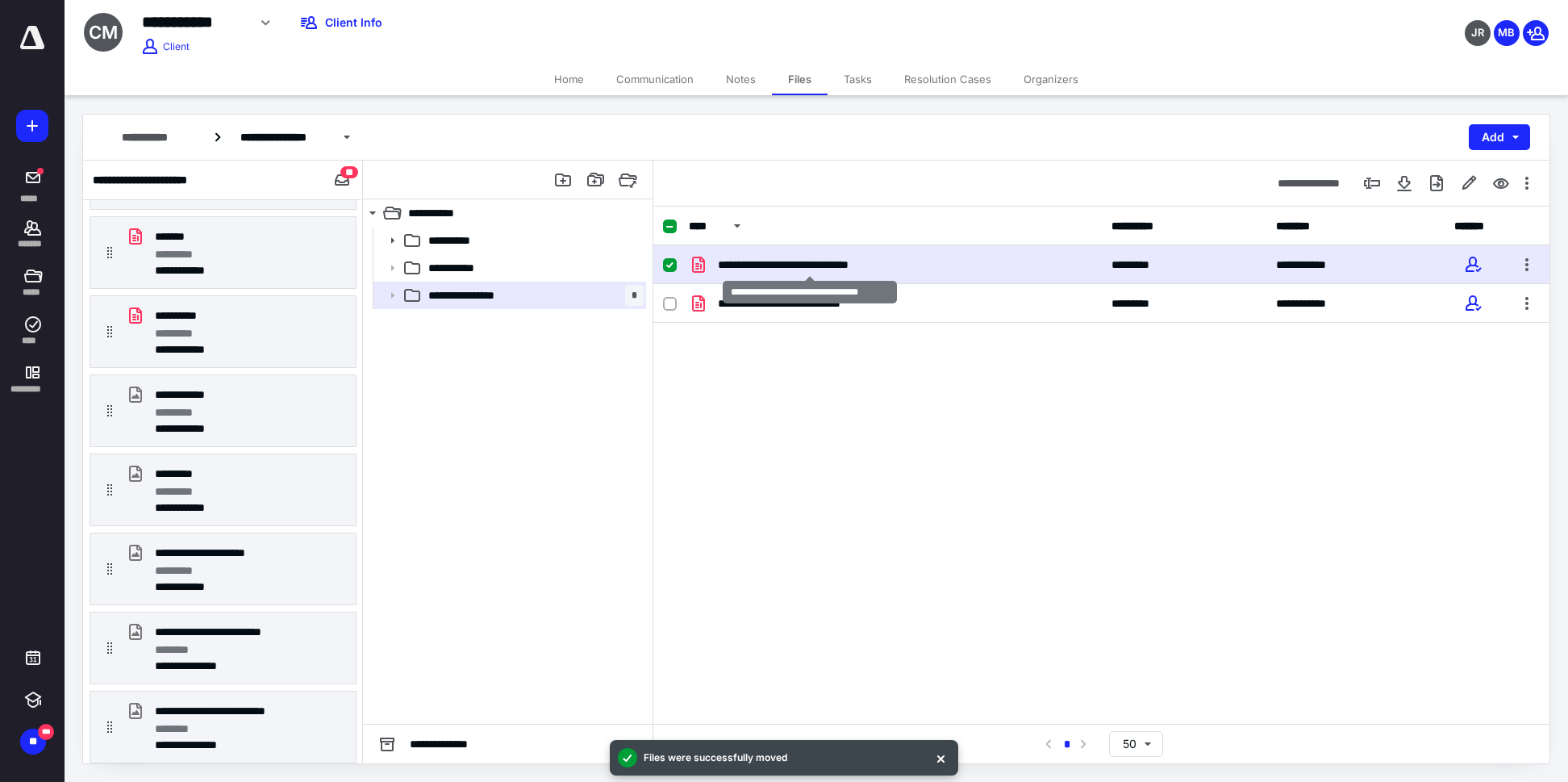click on "**********" at bounding box center [809, 265] 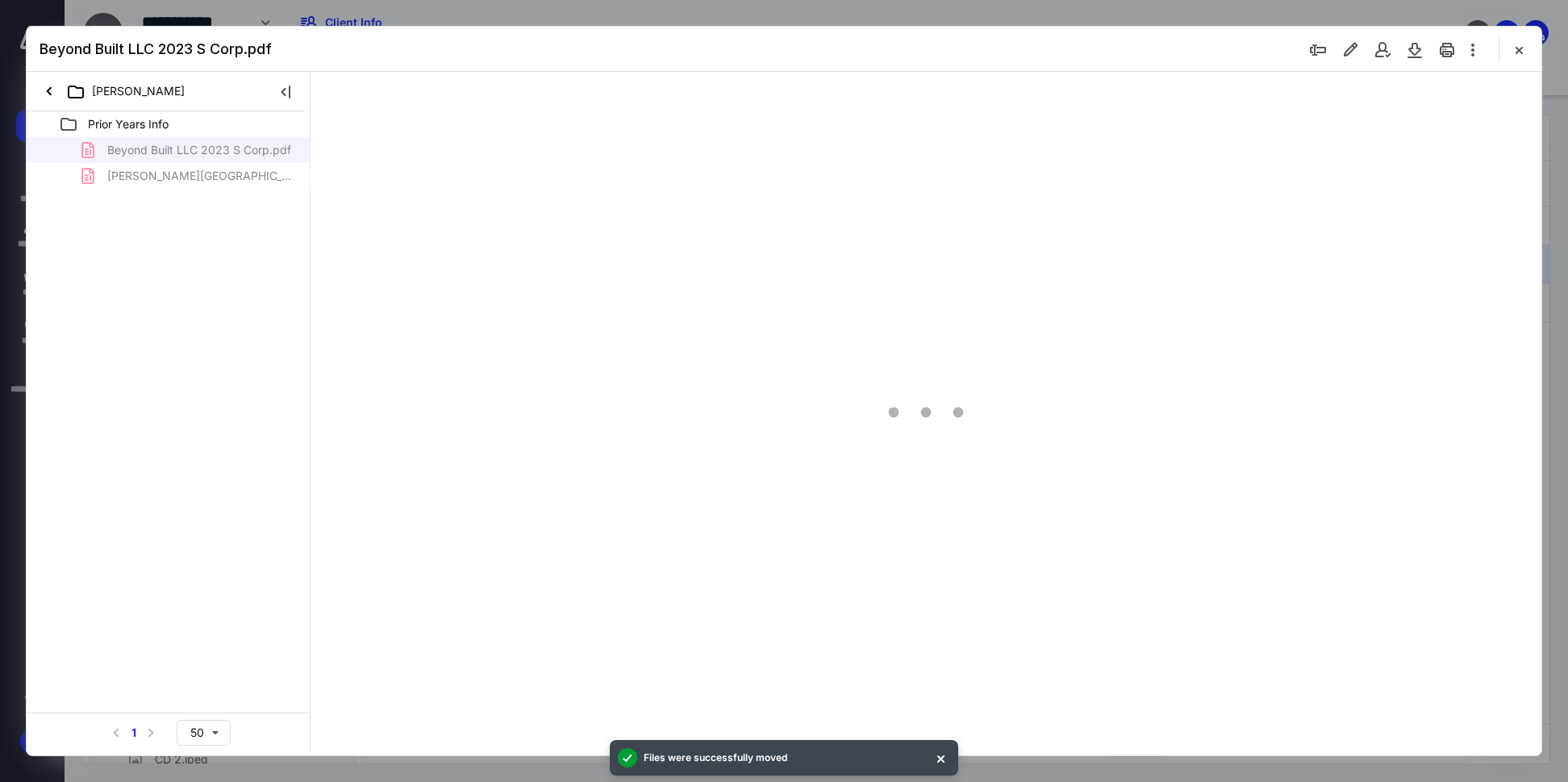 scroll, scrollTop: 286, scrollLeft: 0, axis: vertical 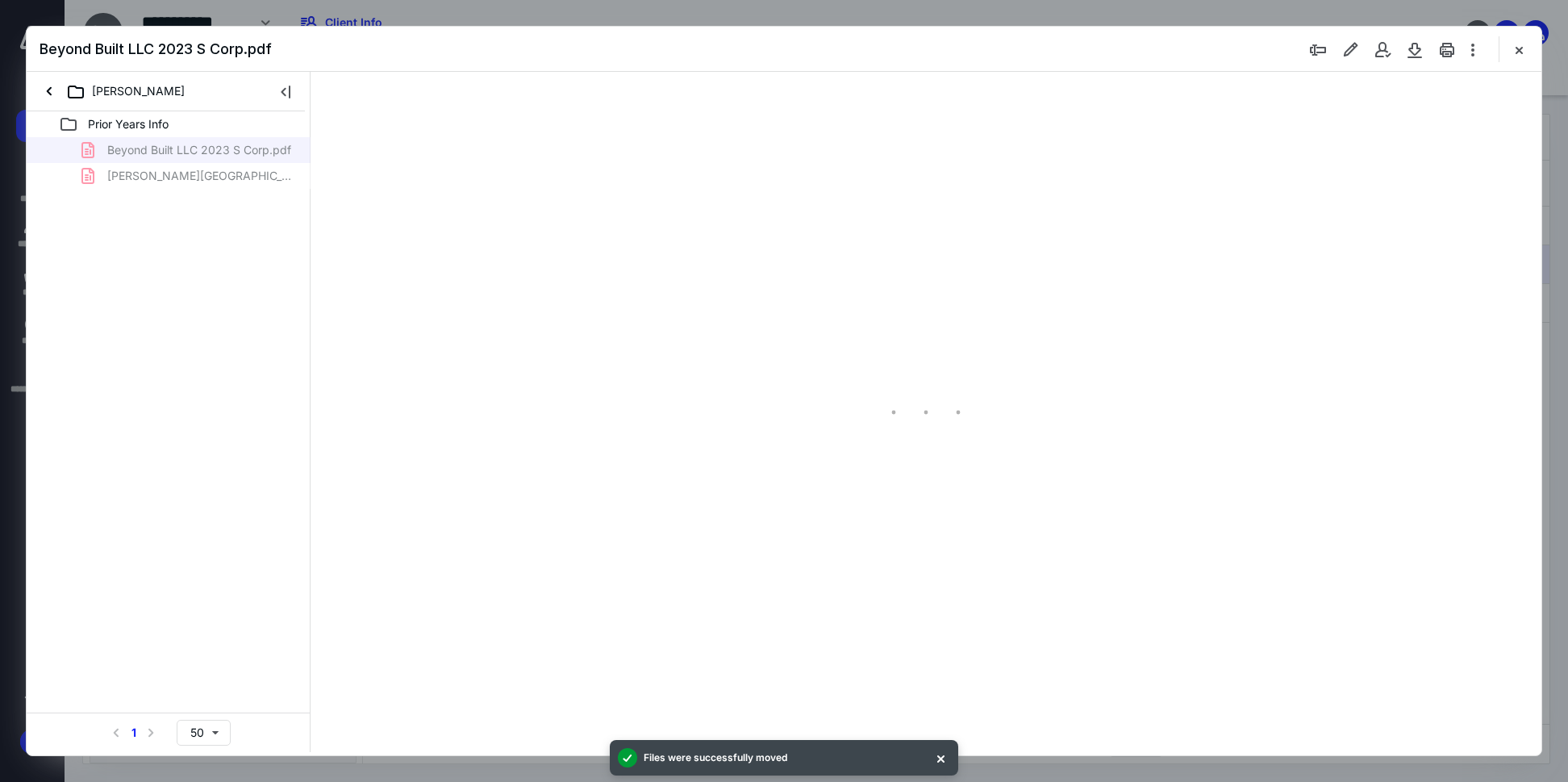 type on "245" 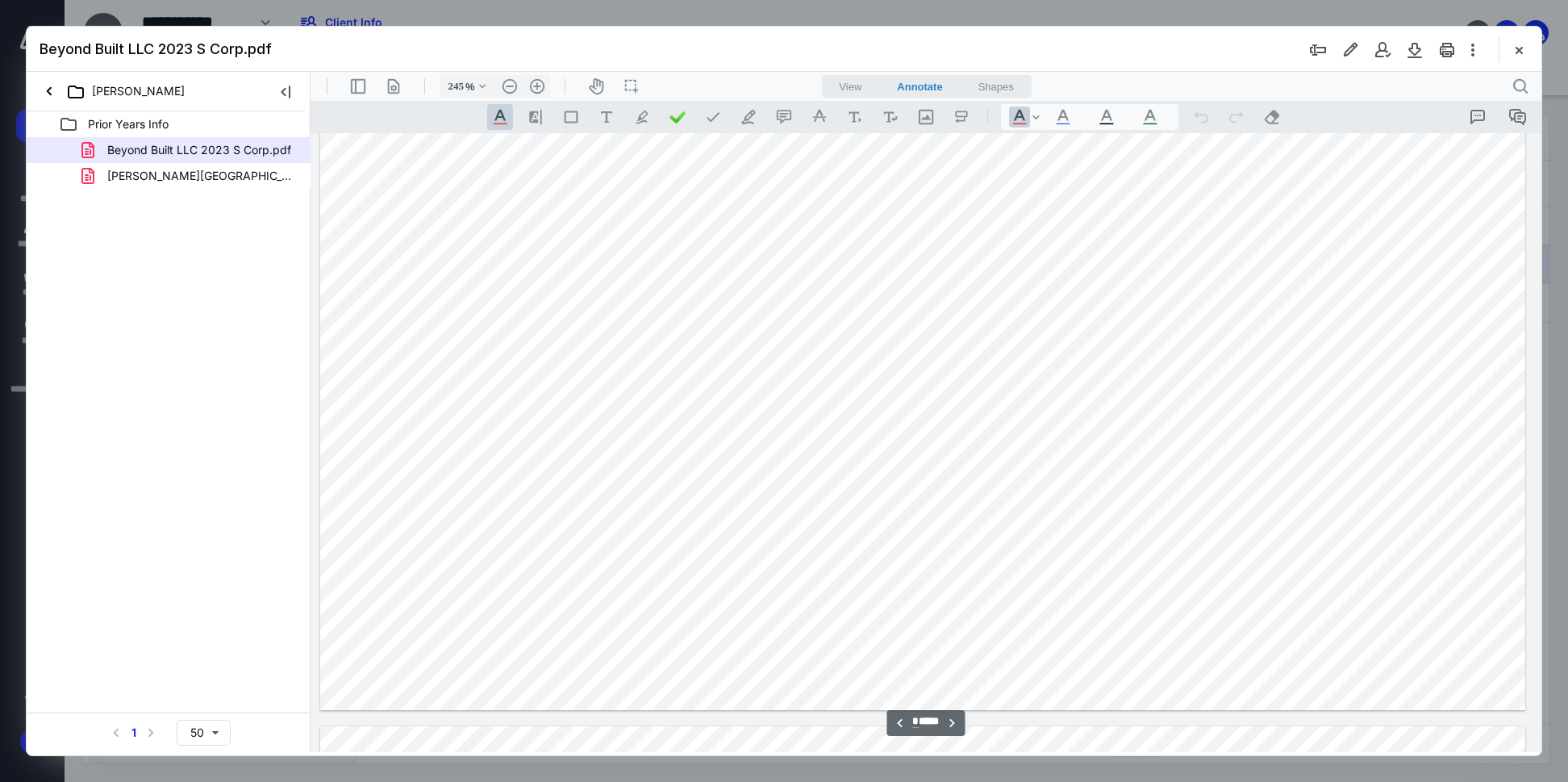 scroll, scrollTop: 5811, scrollLeft: 176, axis: both 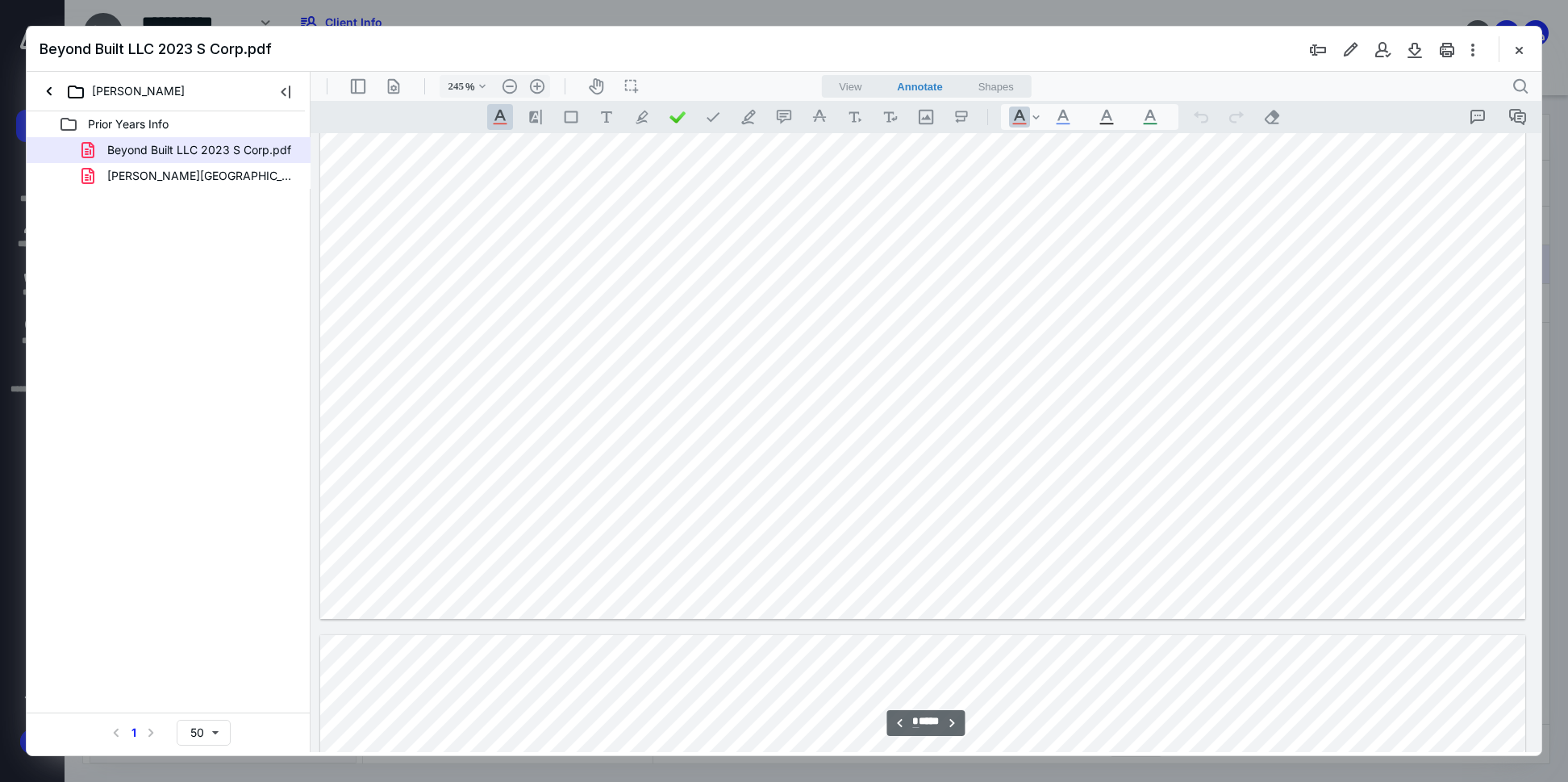 type on "*" 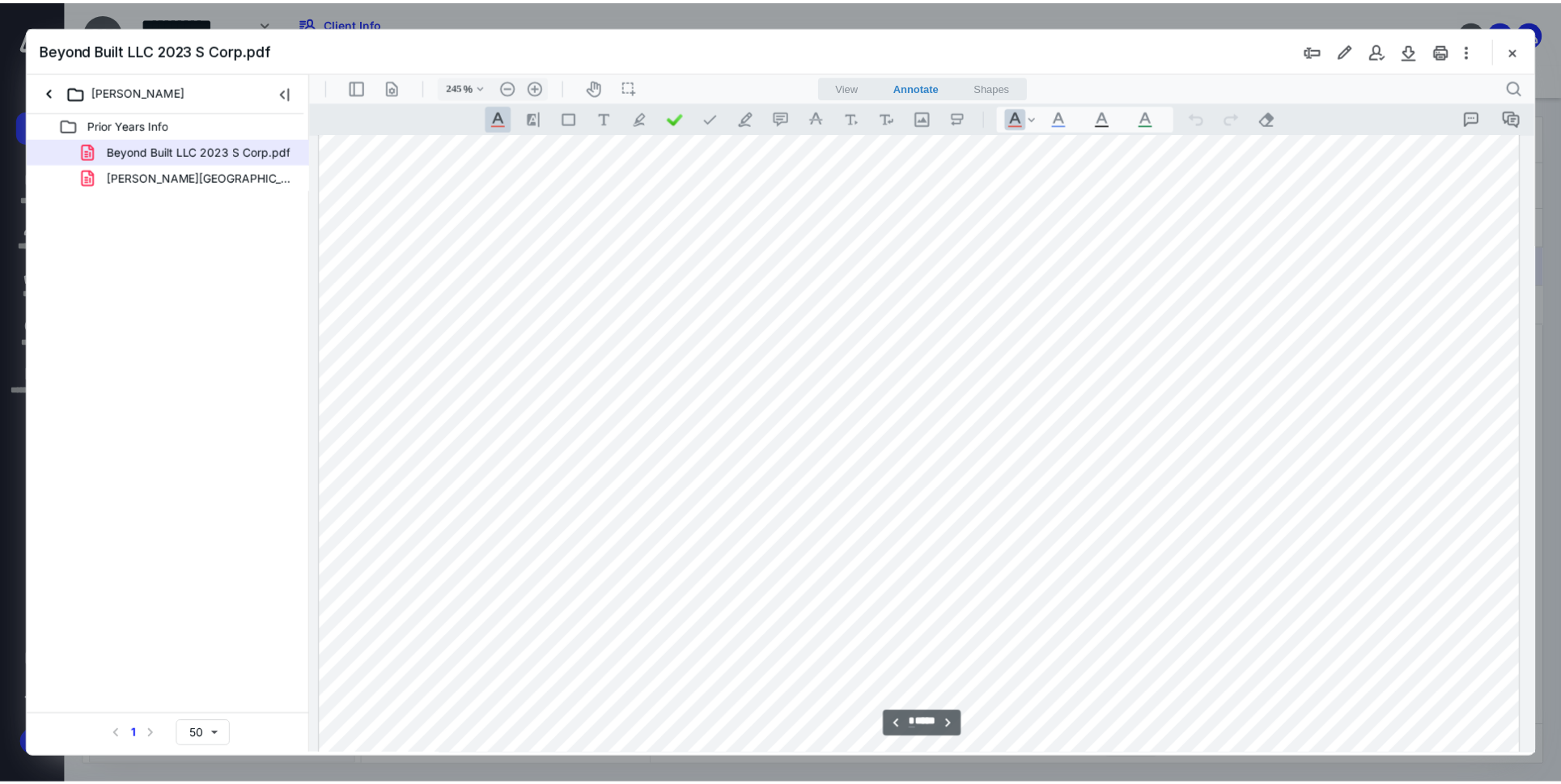 scroll, scrollTop: 6634, scrollLeft: 176, axis: both 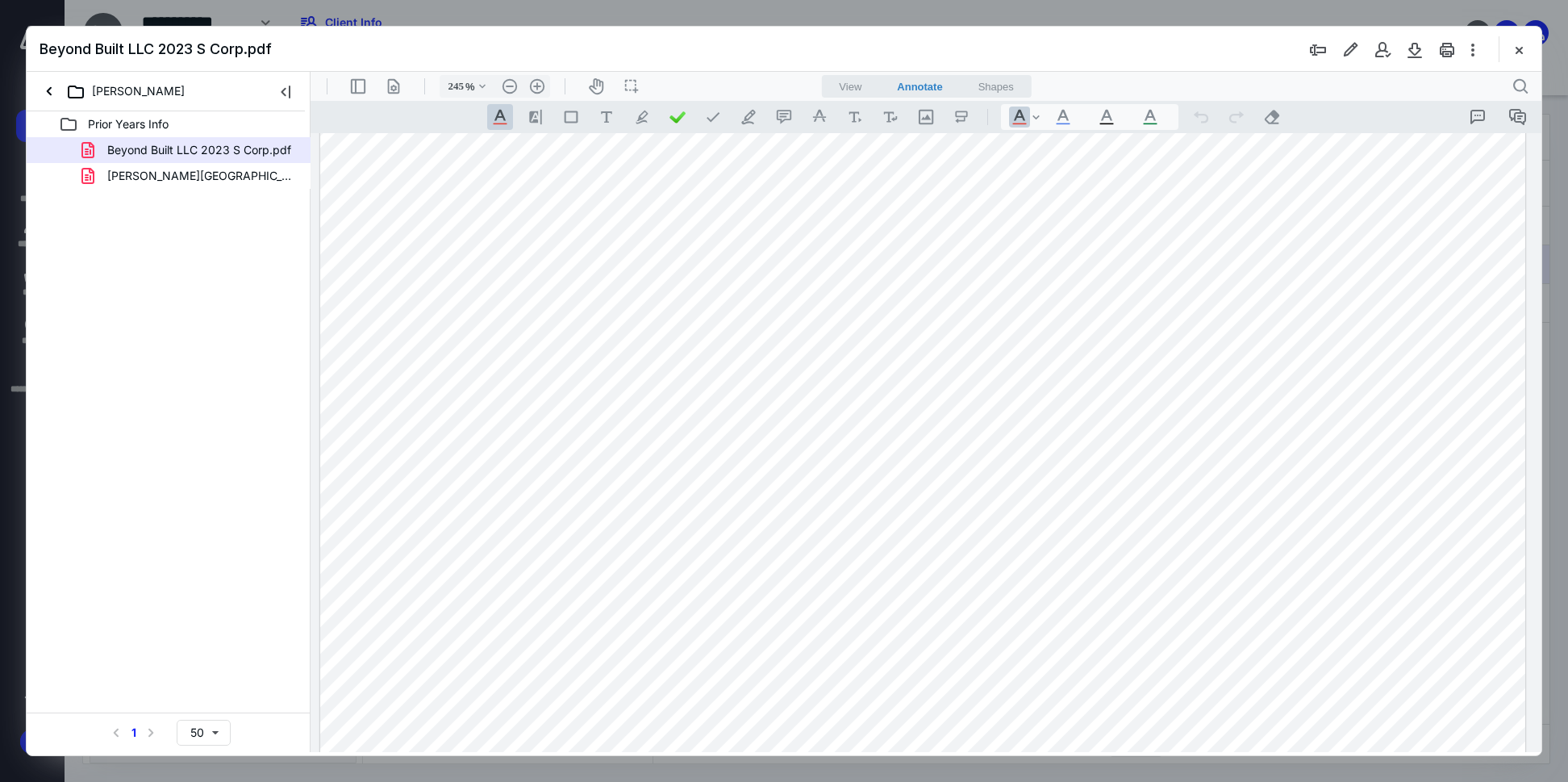 drag, startPoint x: 1476, startPoint y: 82, endPoint x: 1487, endPoint y: 75, distance: 13.038405 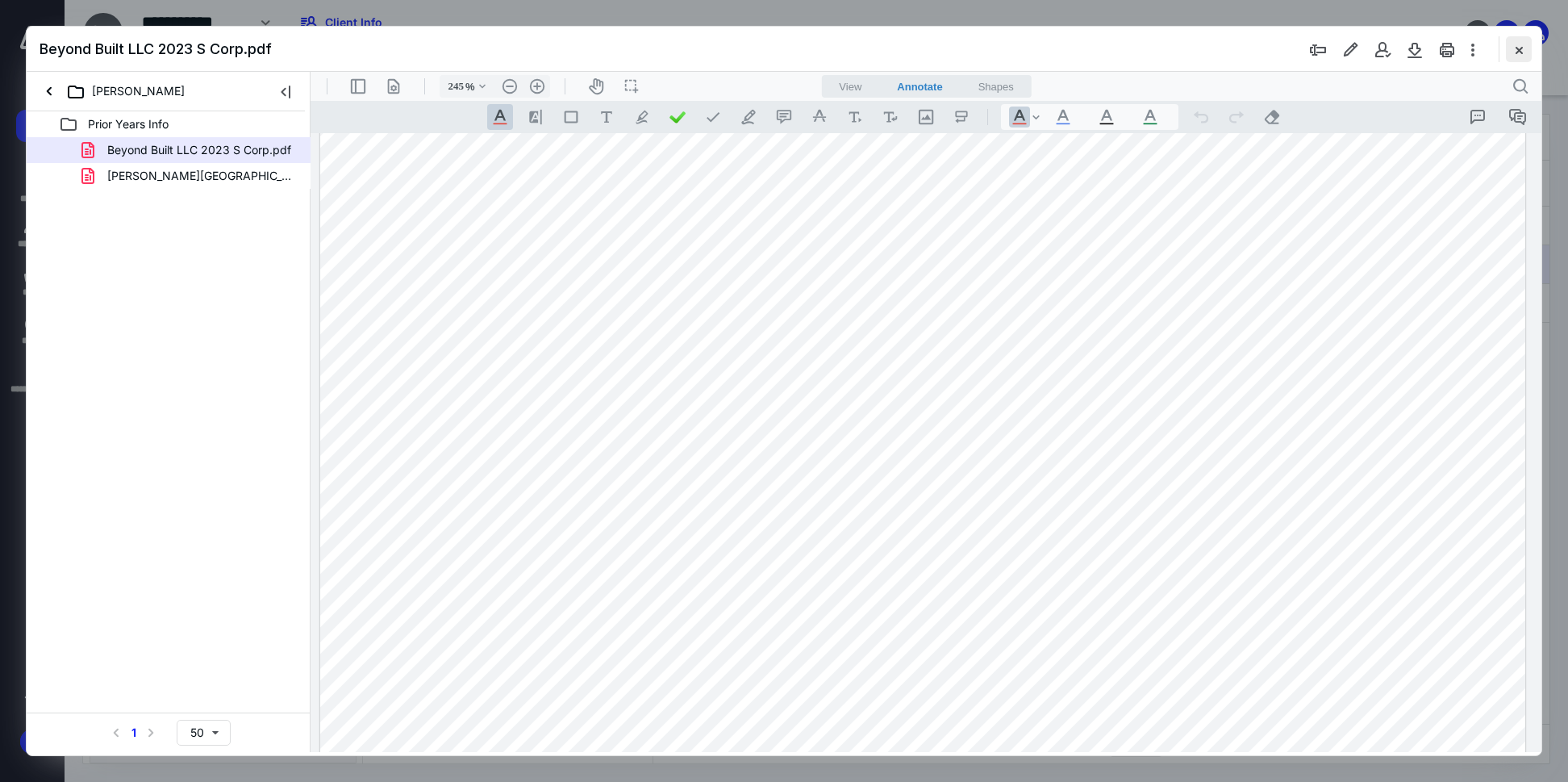 click at bounding box center (1519, 49) 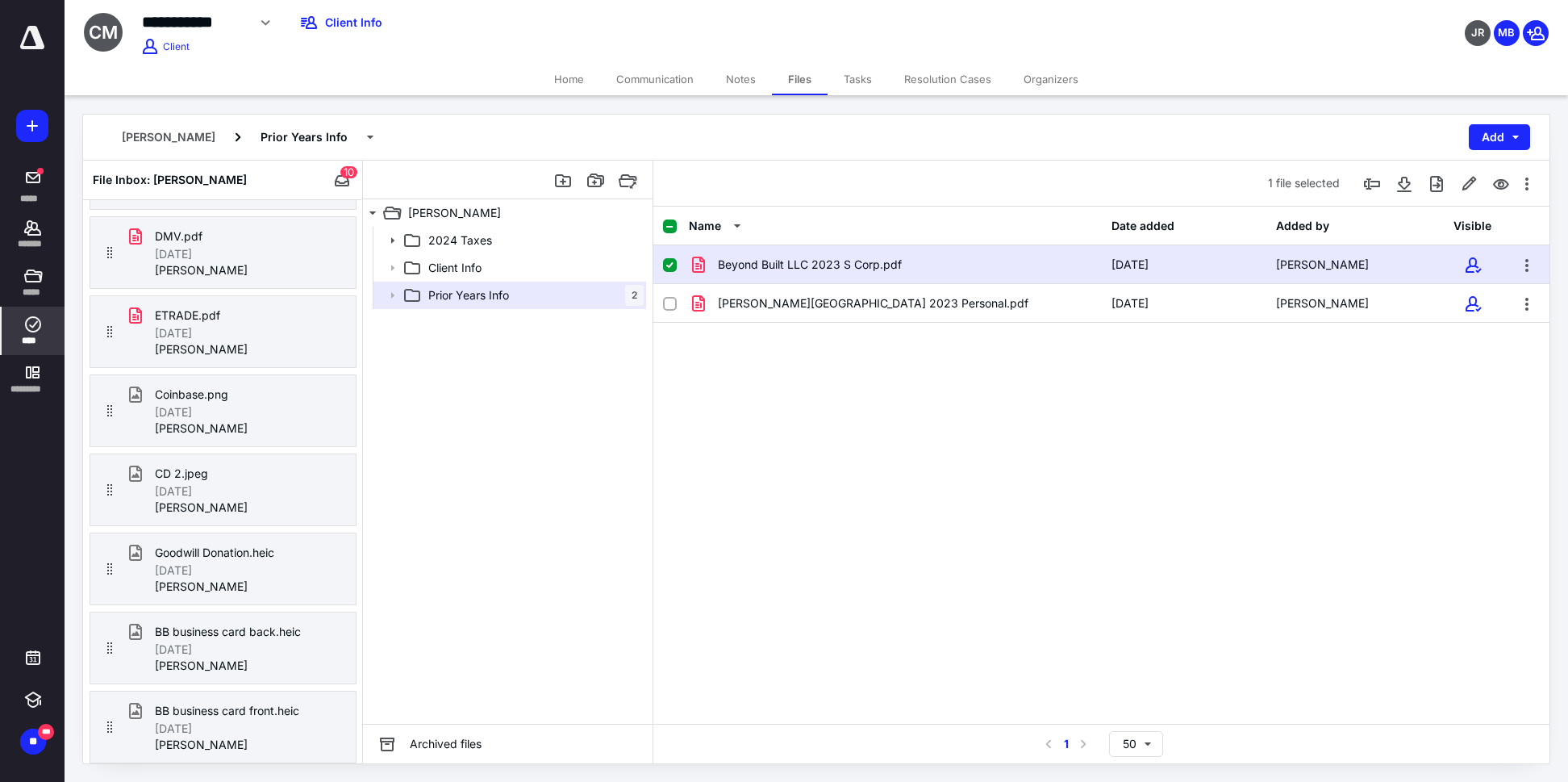 click on "****" at bounding box center [33, 331] 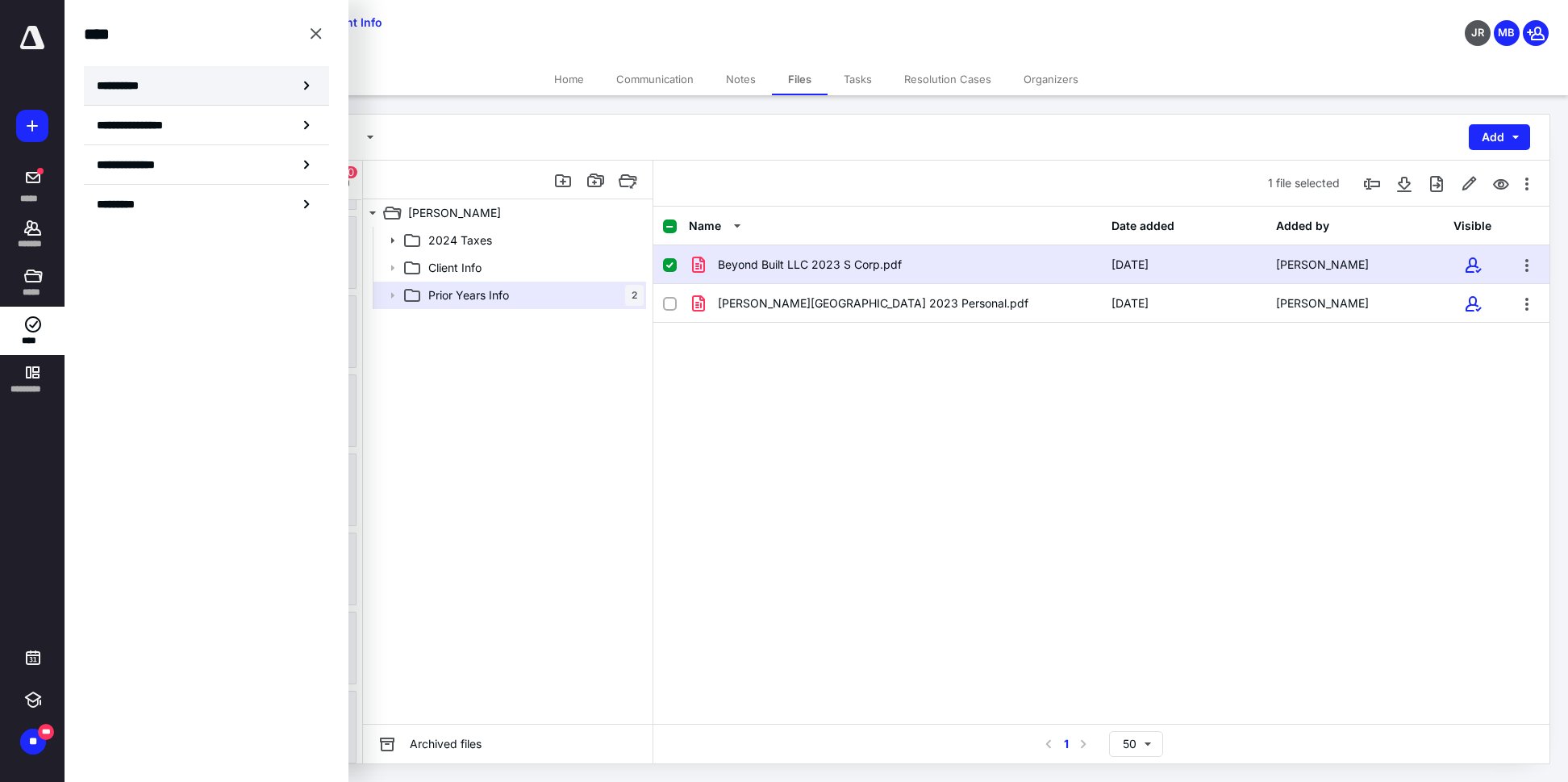 click on "**********" at bounding box center (123, 86) 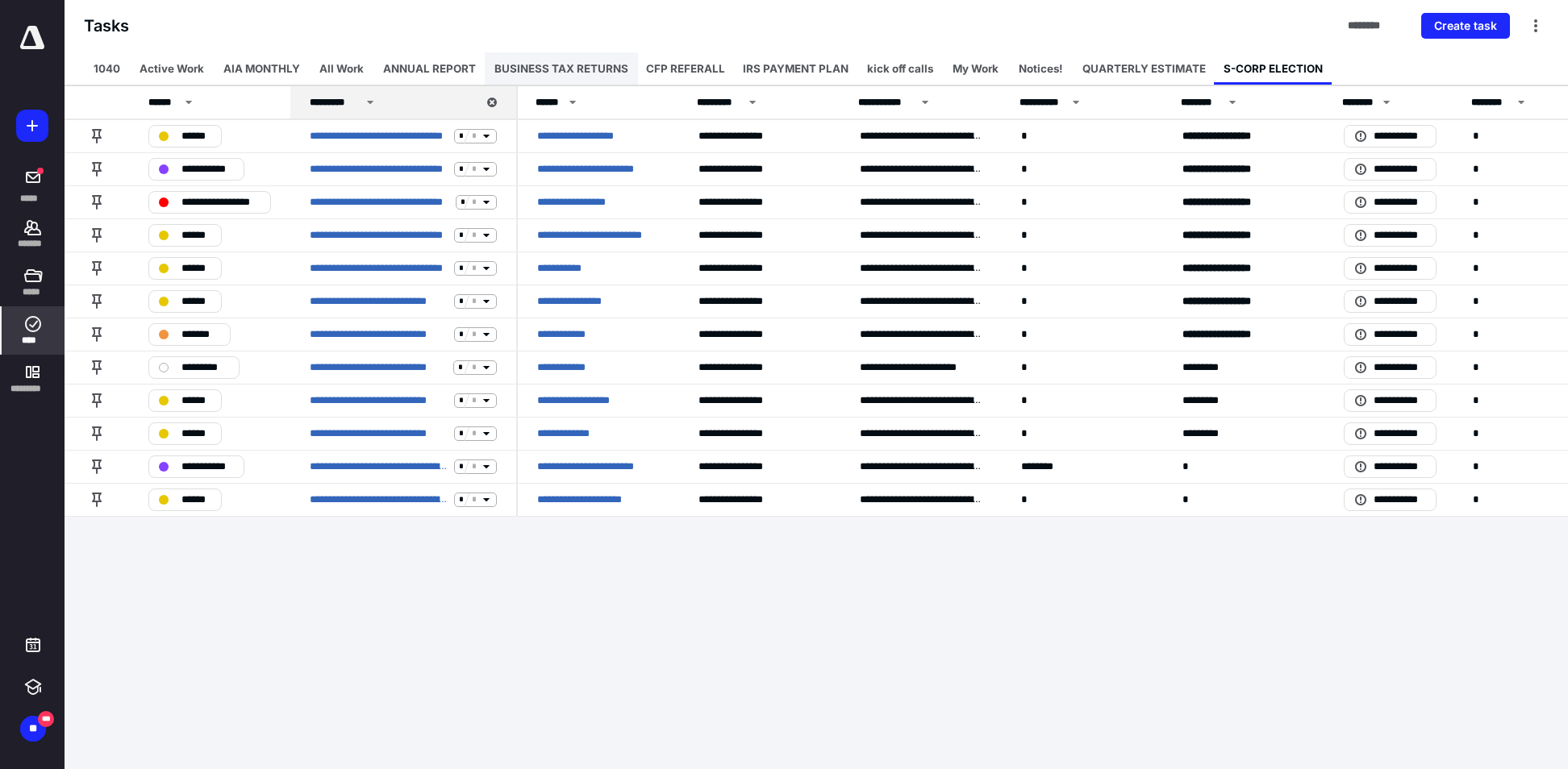 click on "BUSINESS TAX RETURNS" at bounding box center (561, 69) 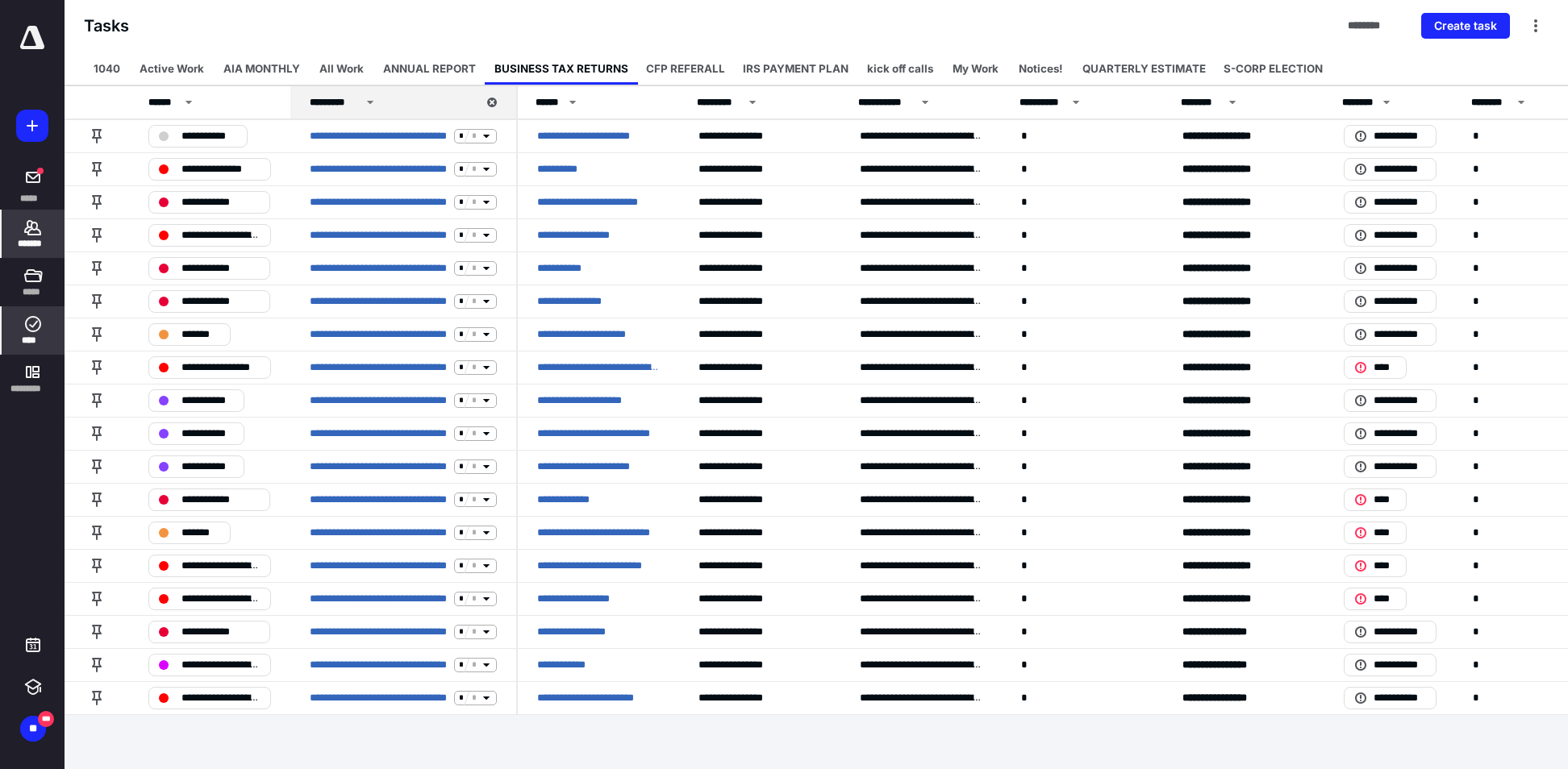click 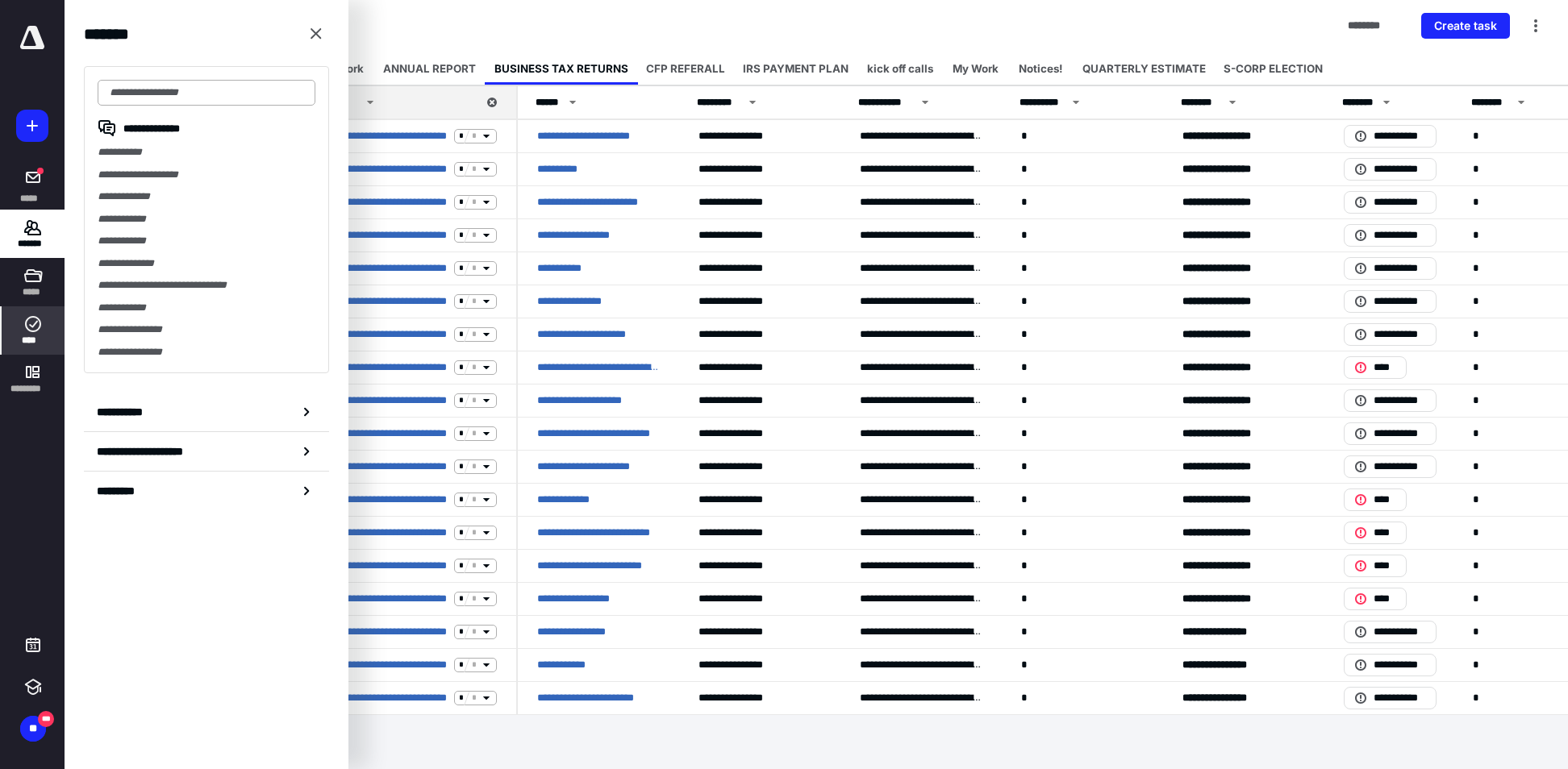 click at bounding box center (206, 93) 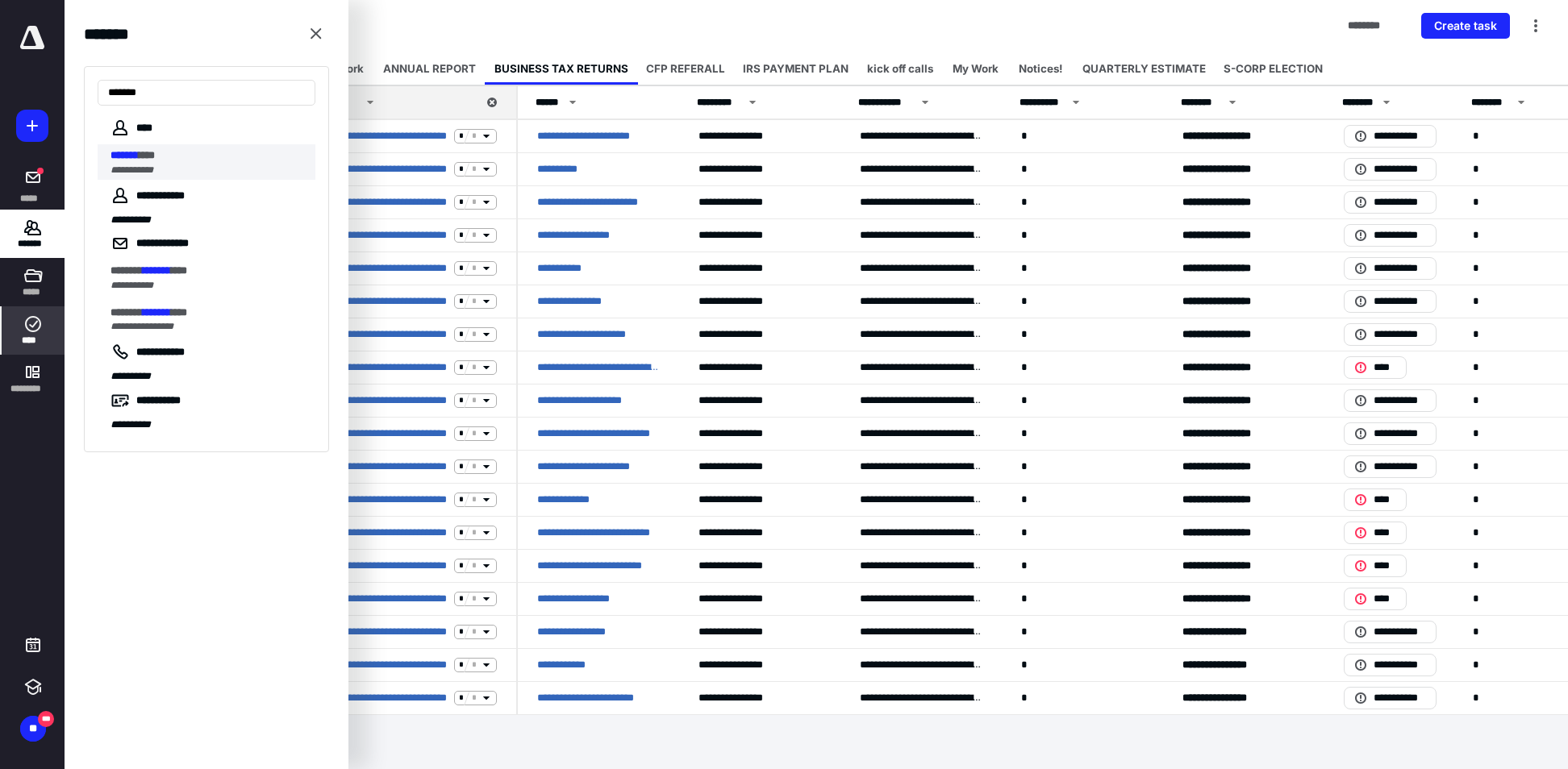 type on "*******" 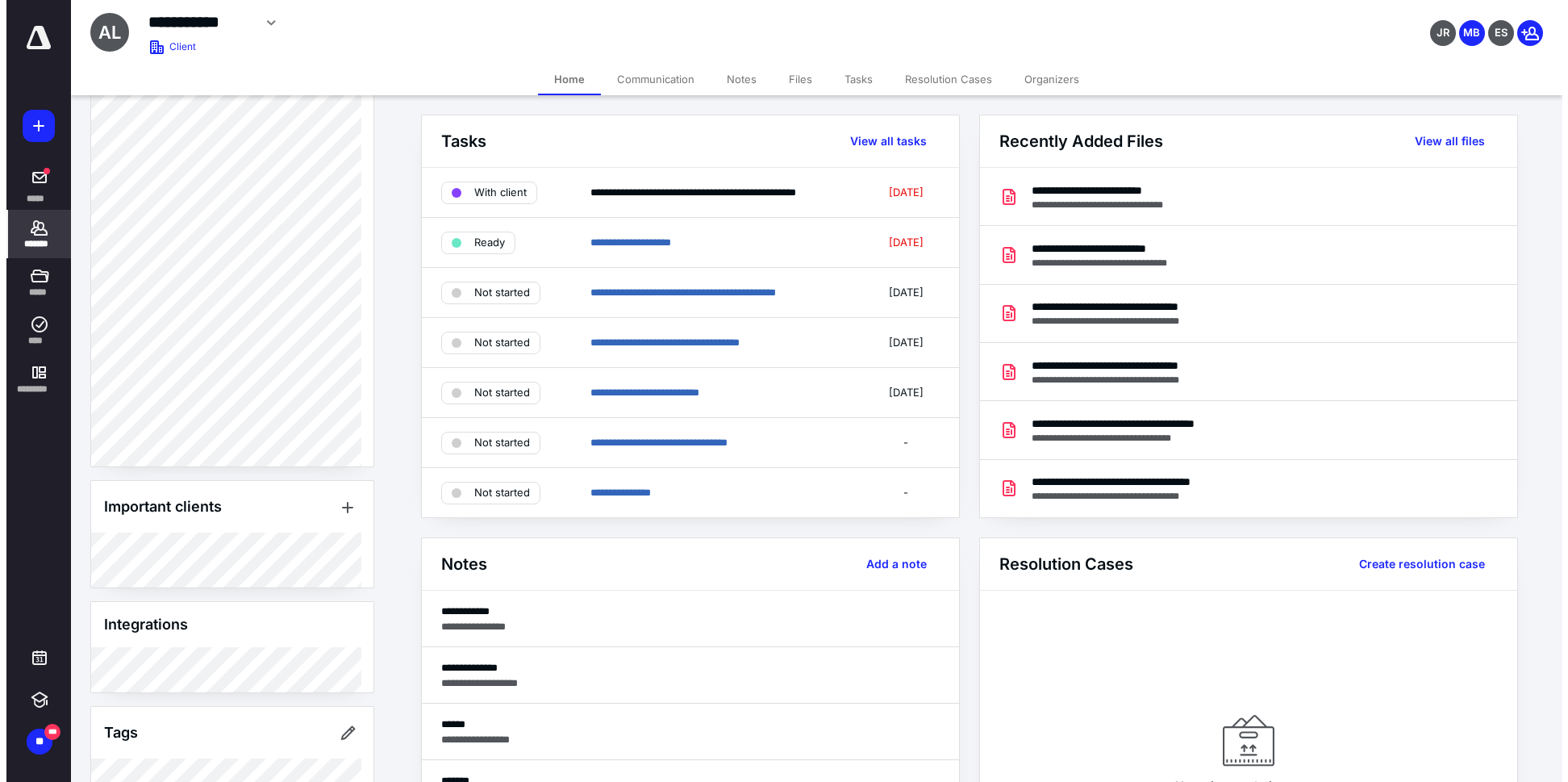 scroll, scrollTop: 646, scrollLeft: 0, axis: vertical 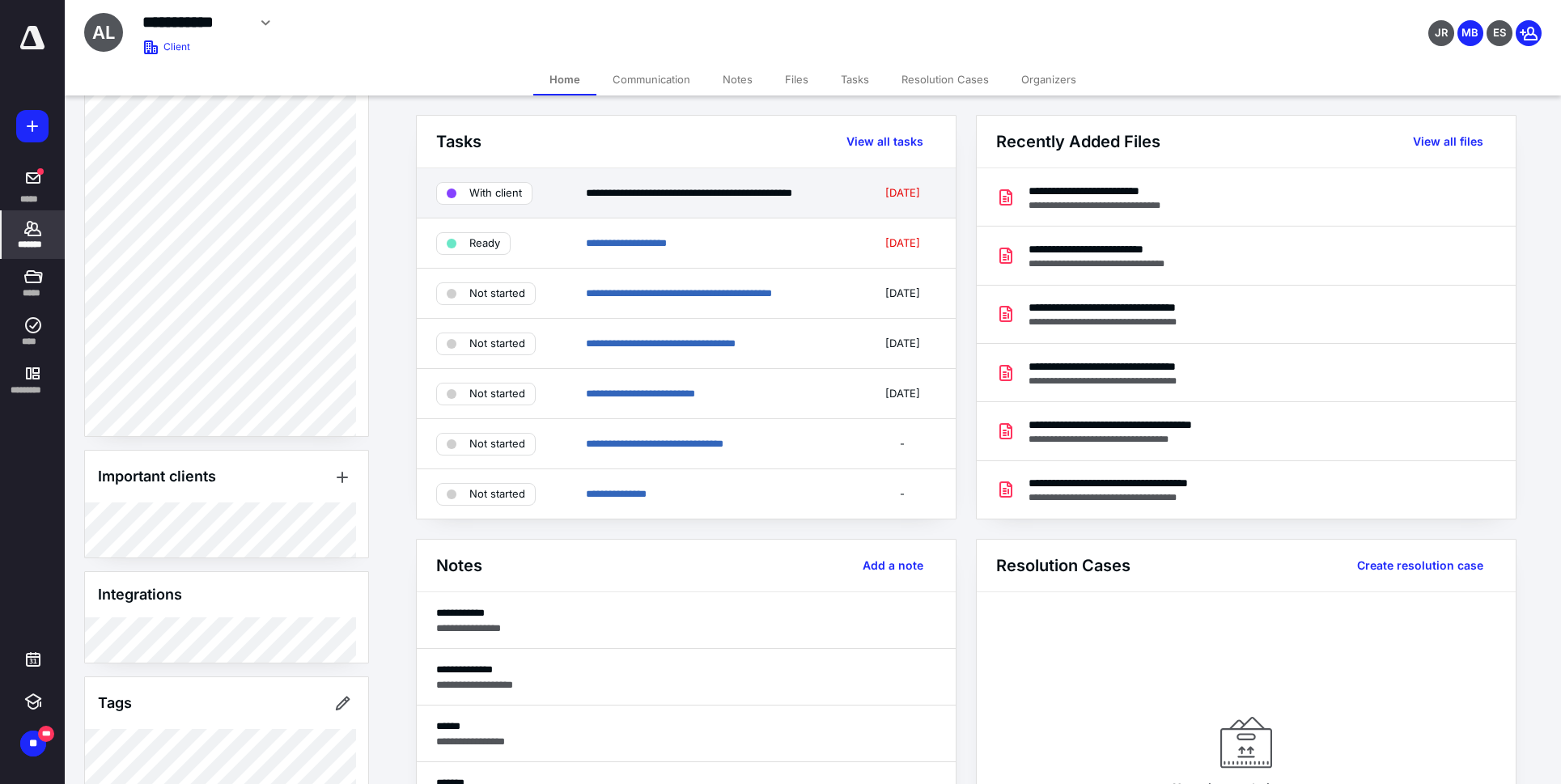 click on "**********" at bounding box center (719, 193) 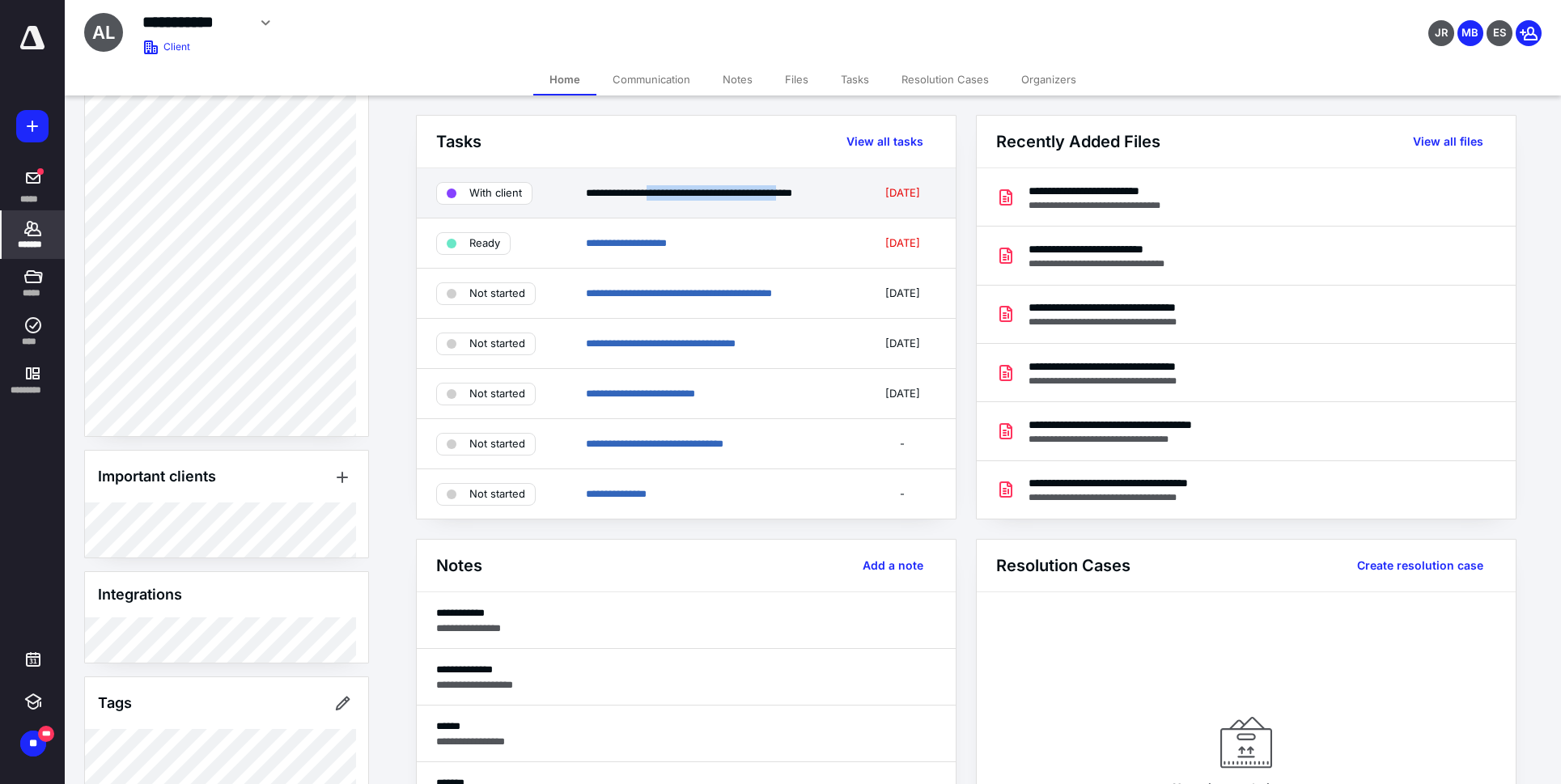 click on "**********" at bounding box center [719, 193] 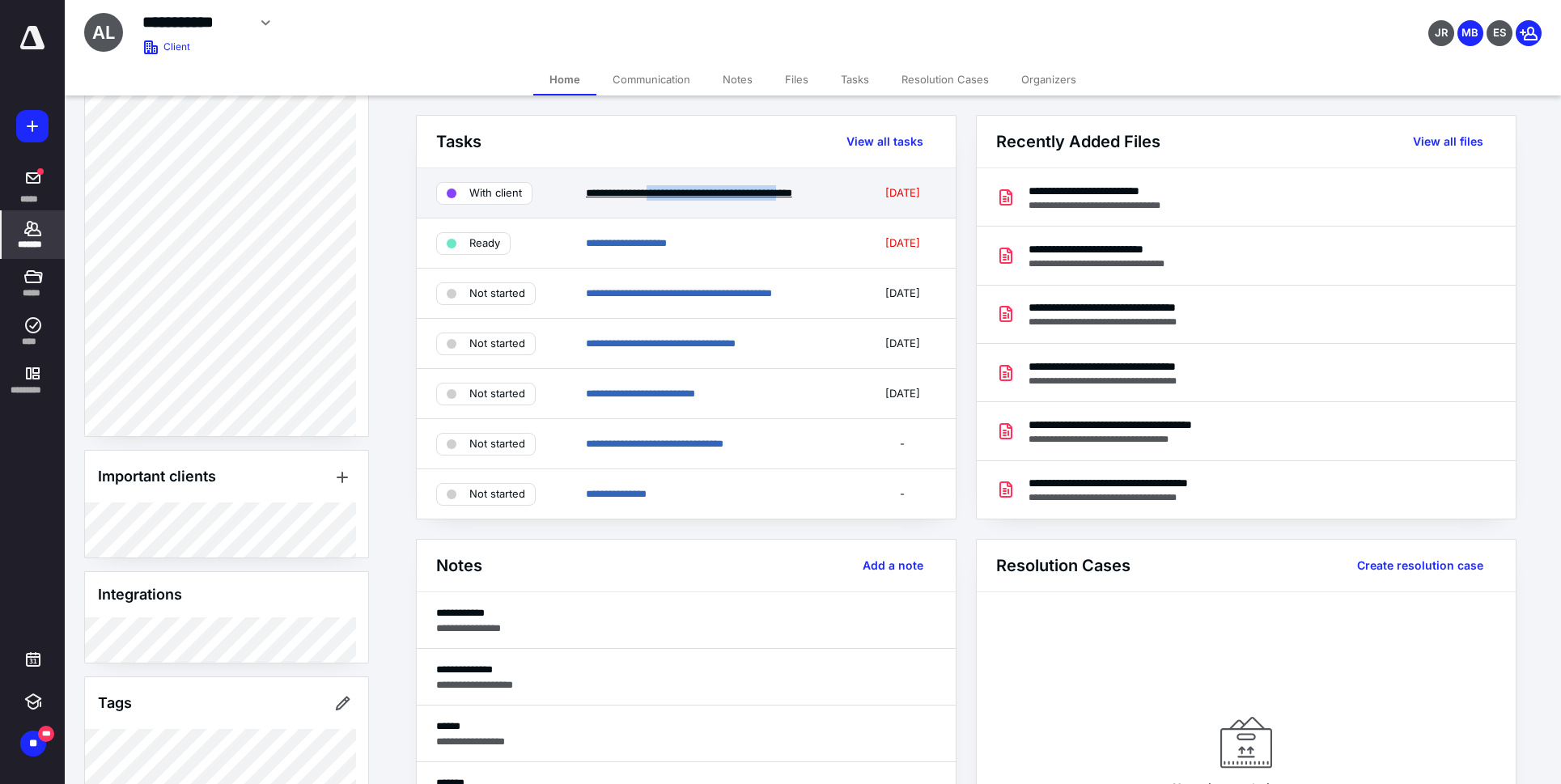 click on "**********" at bounding box center [689, 193] 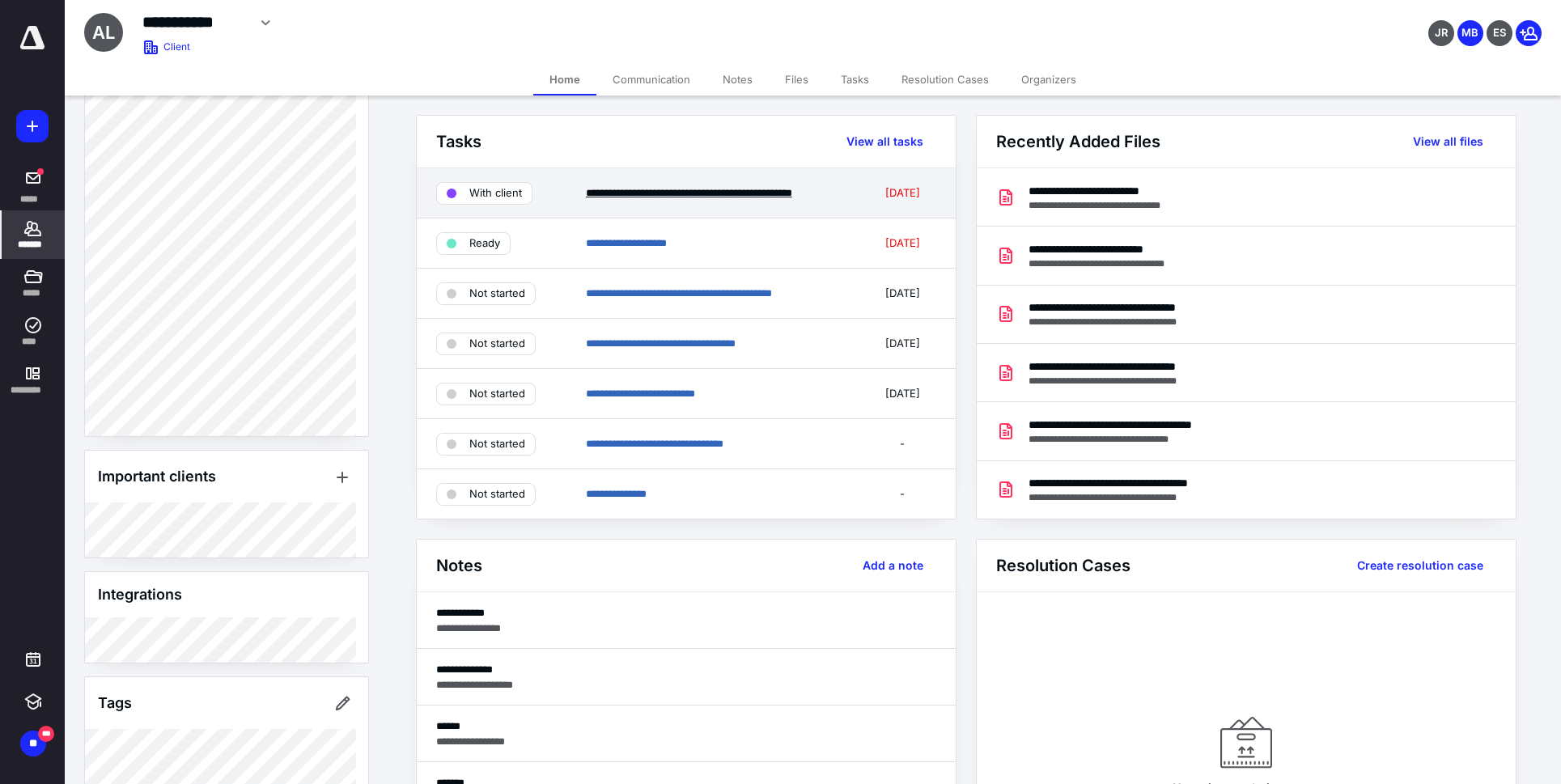 click on "**********" at bounding box center [689, 193] 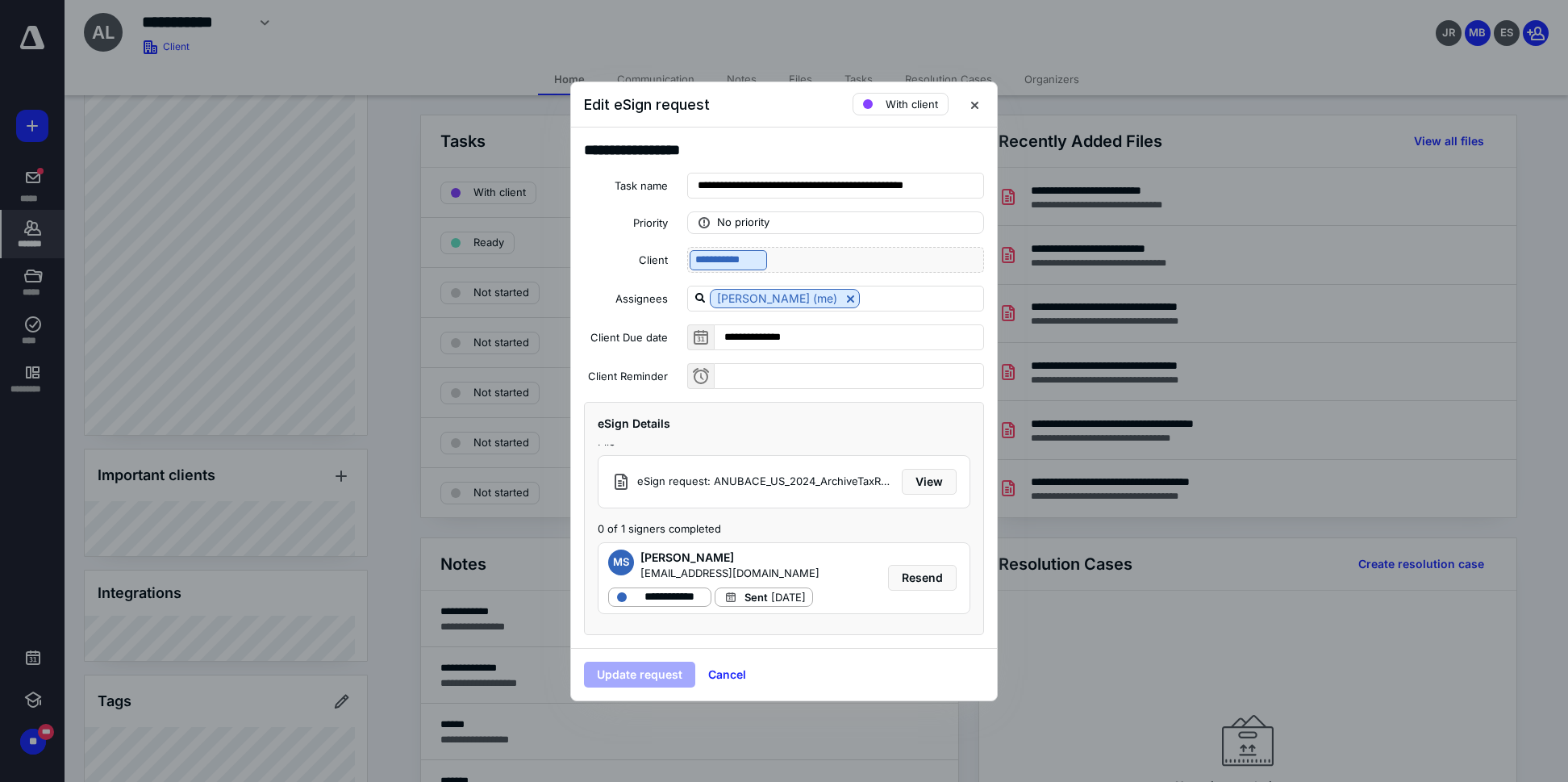 scroll, scrollTop: 22, scrollLeft: 0, axis: vertical 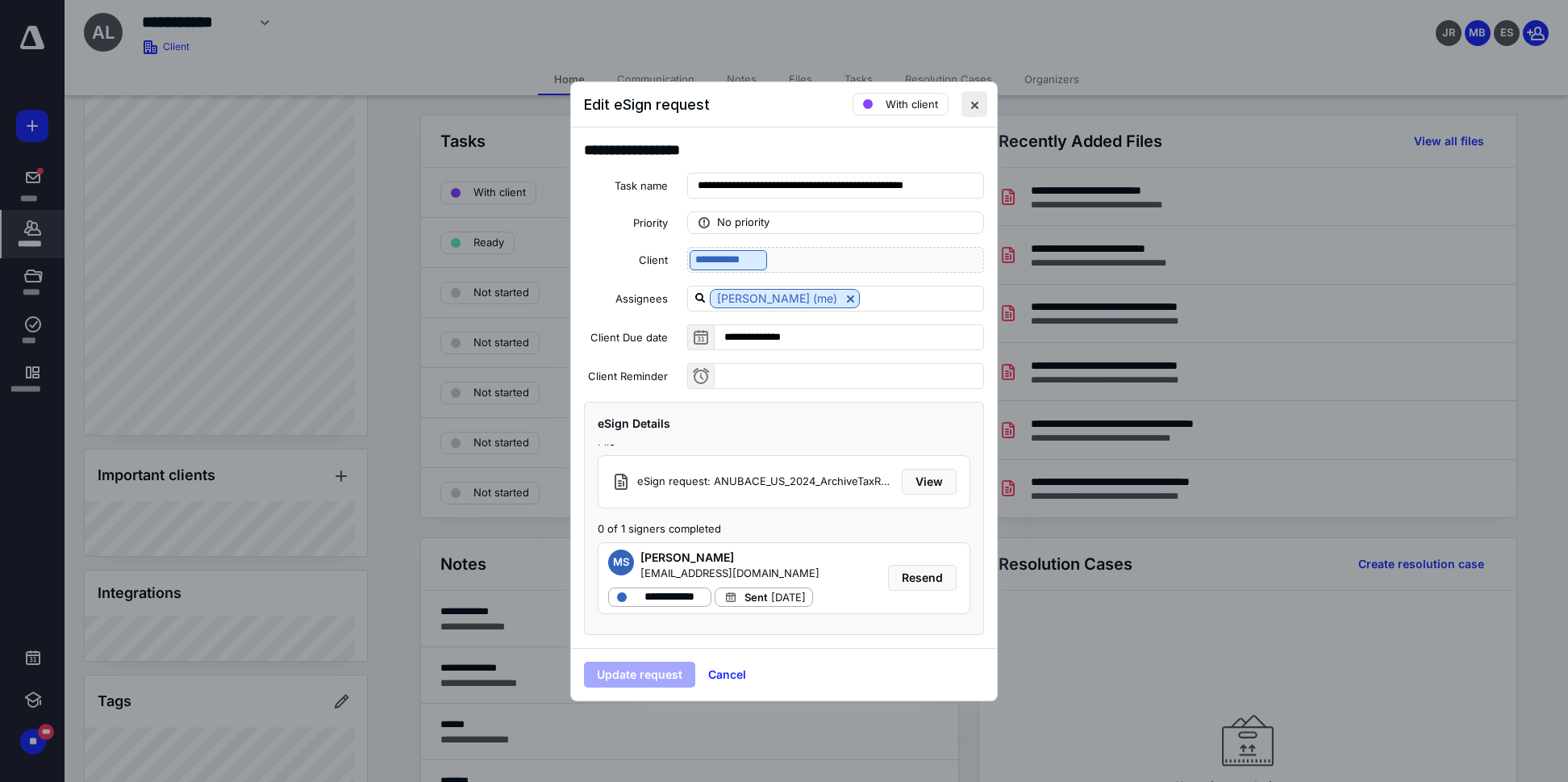 click at bounding box center (974, 104) 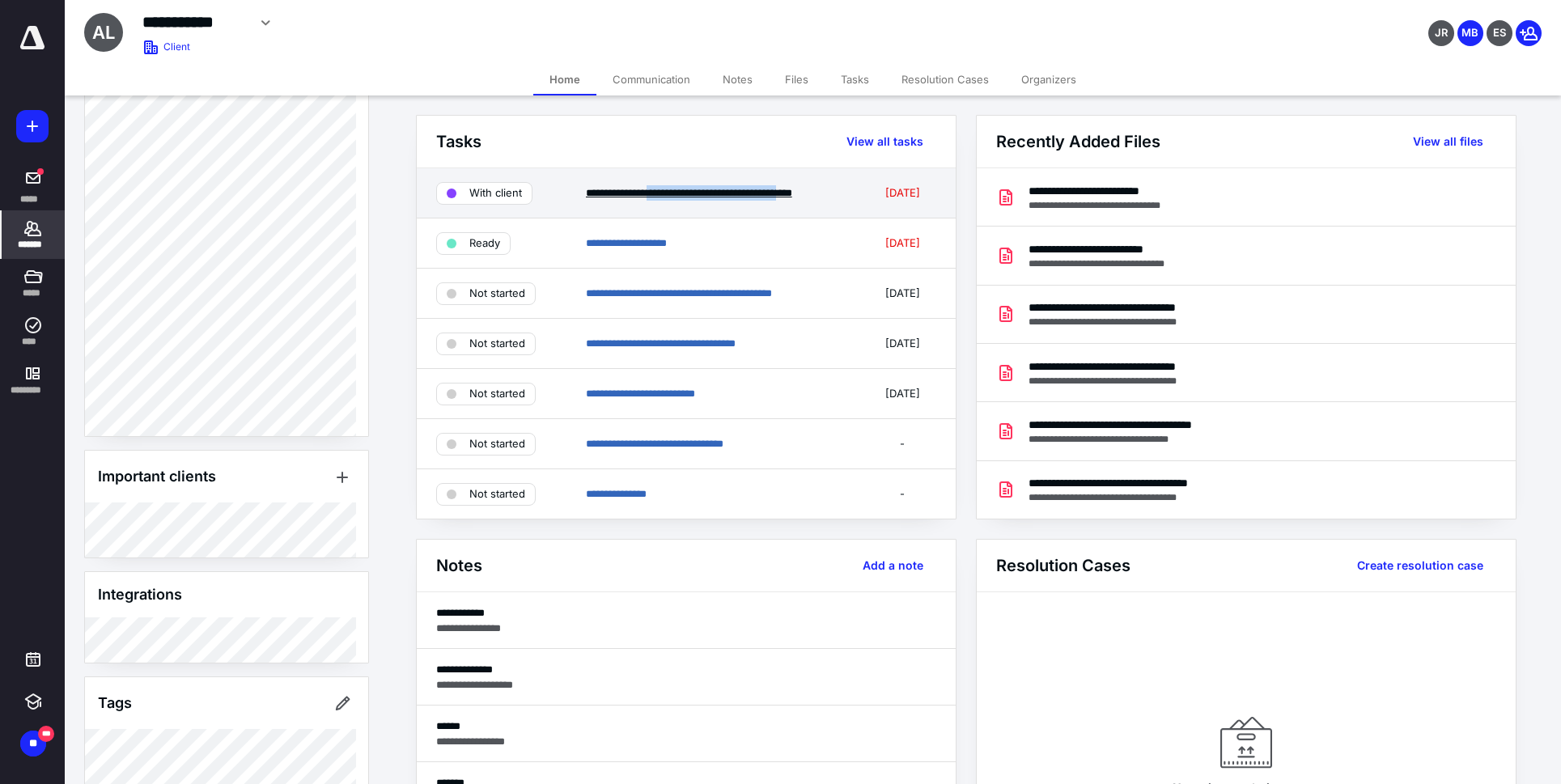 click on "**********" at bounding box center (689, 193) 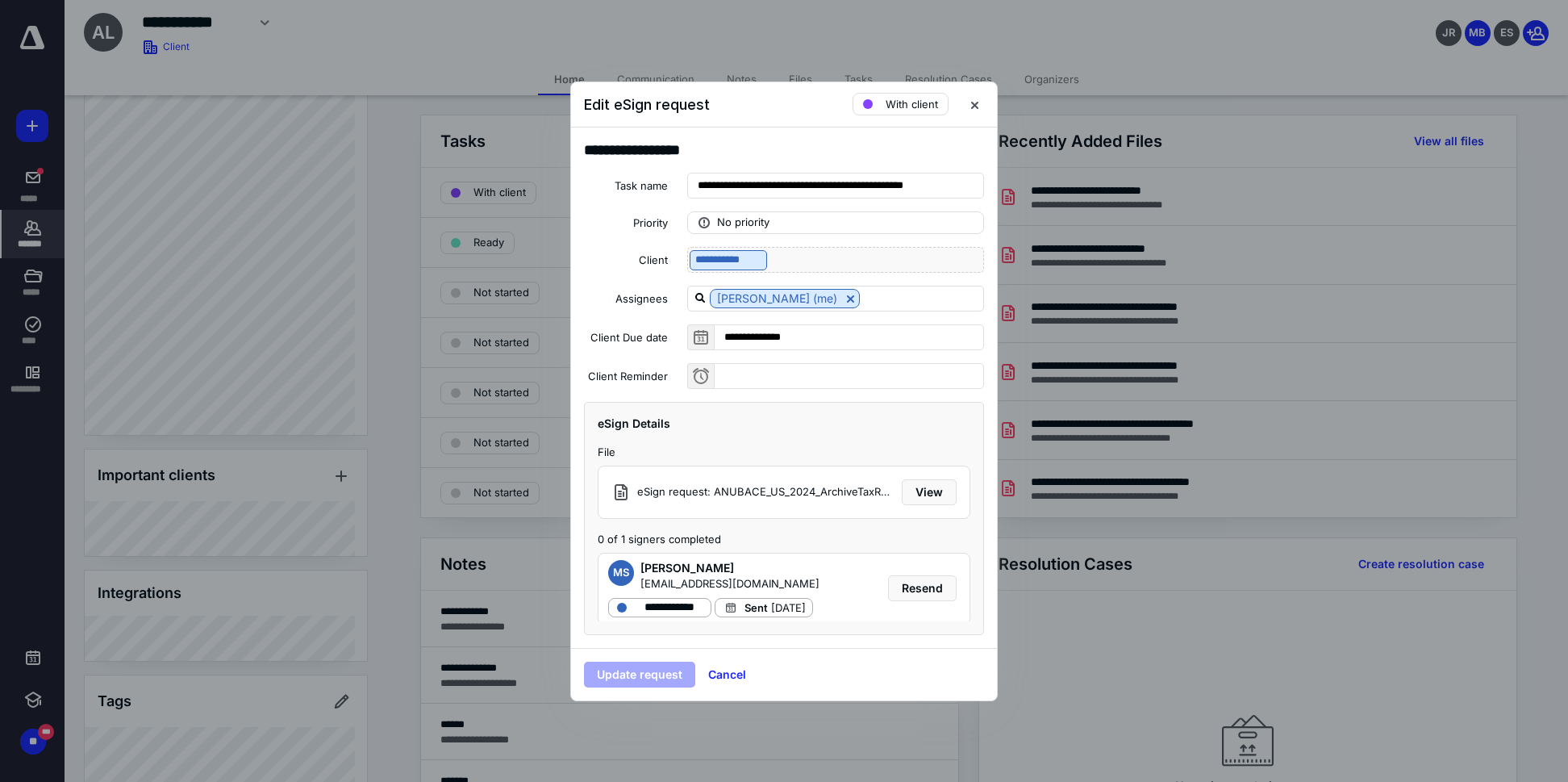 scroll, scrollTop: 22, scrollLeft: 0, axis: vertical 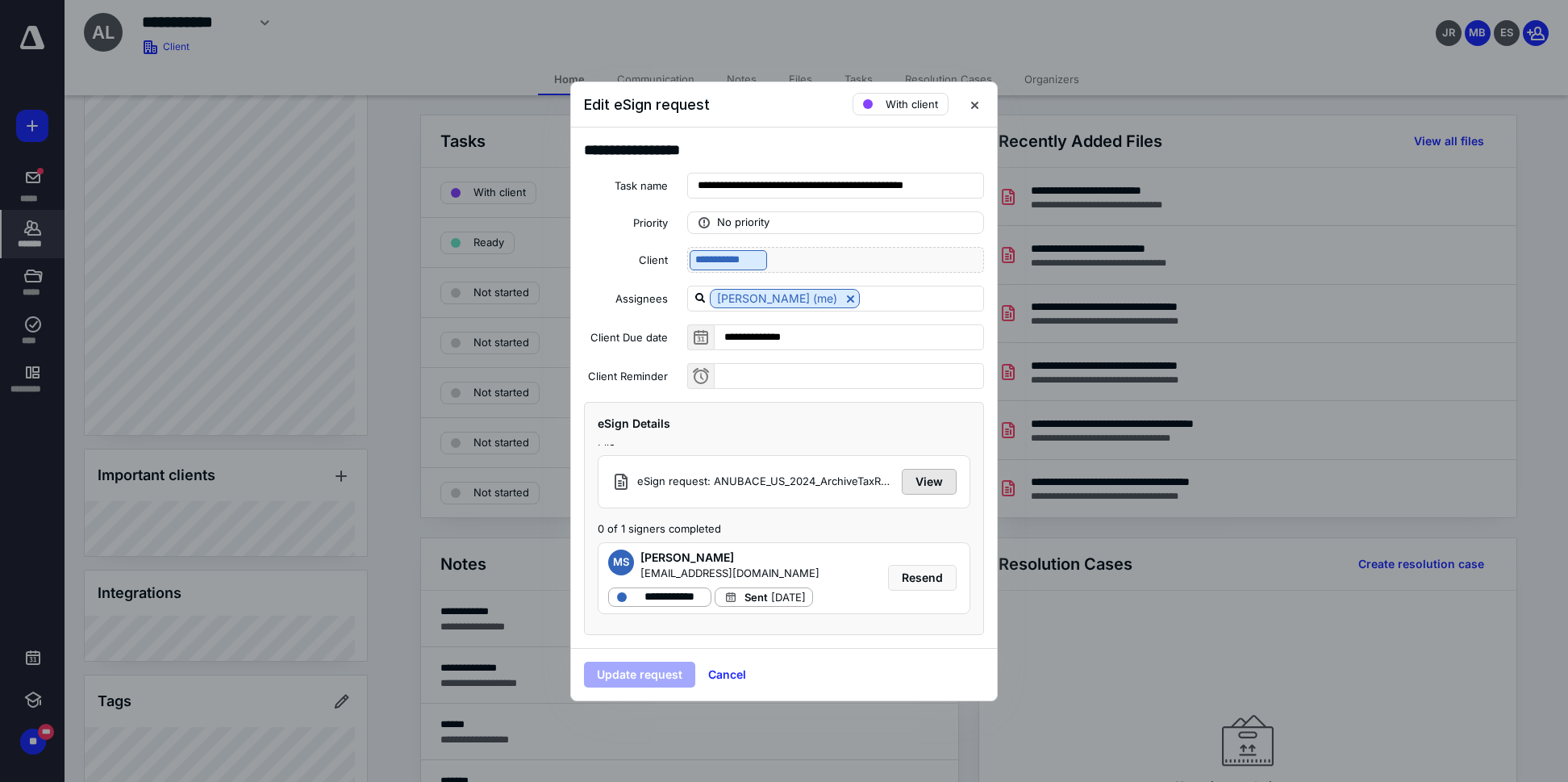 click on "View" at bounding box center [929, 482] 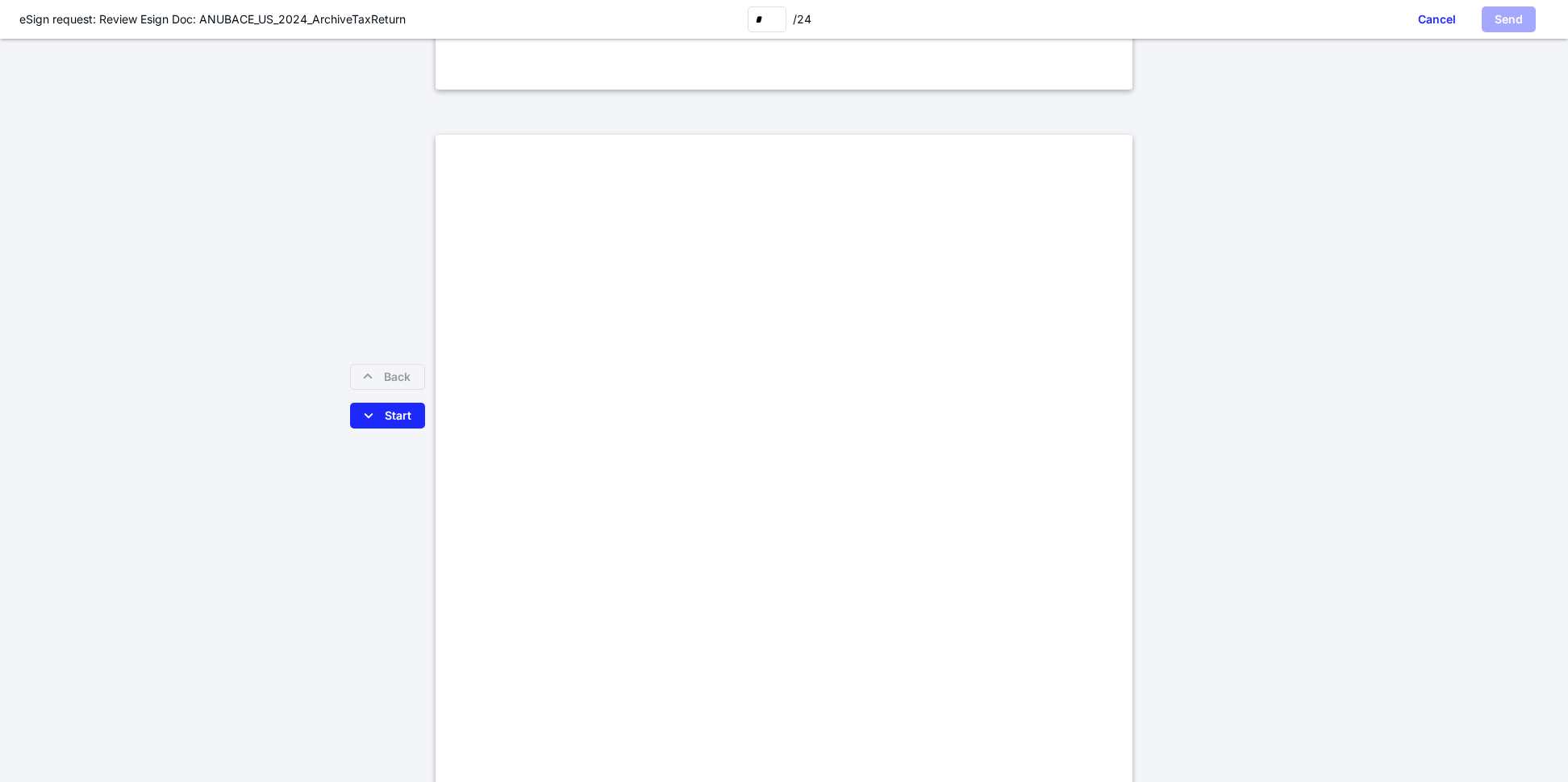 scroll, scrollTop: 888, scrollLeft: 0, axis: vertical 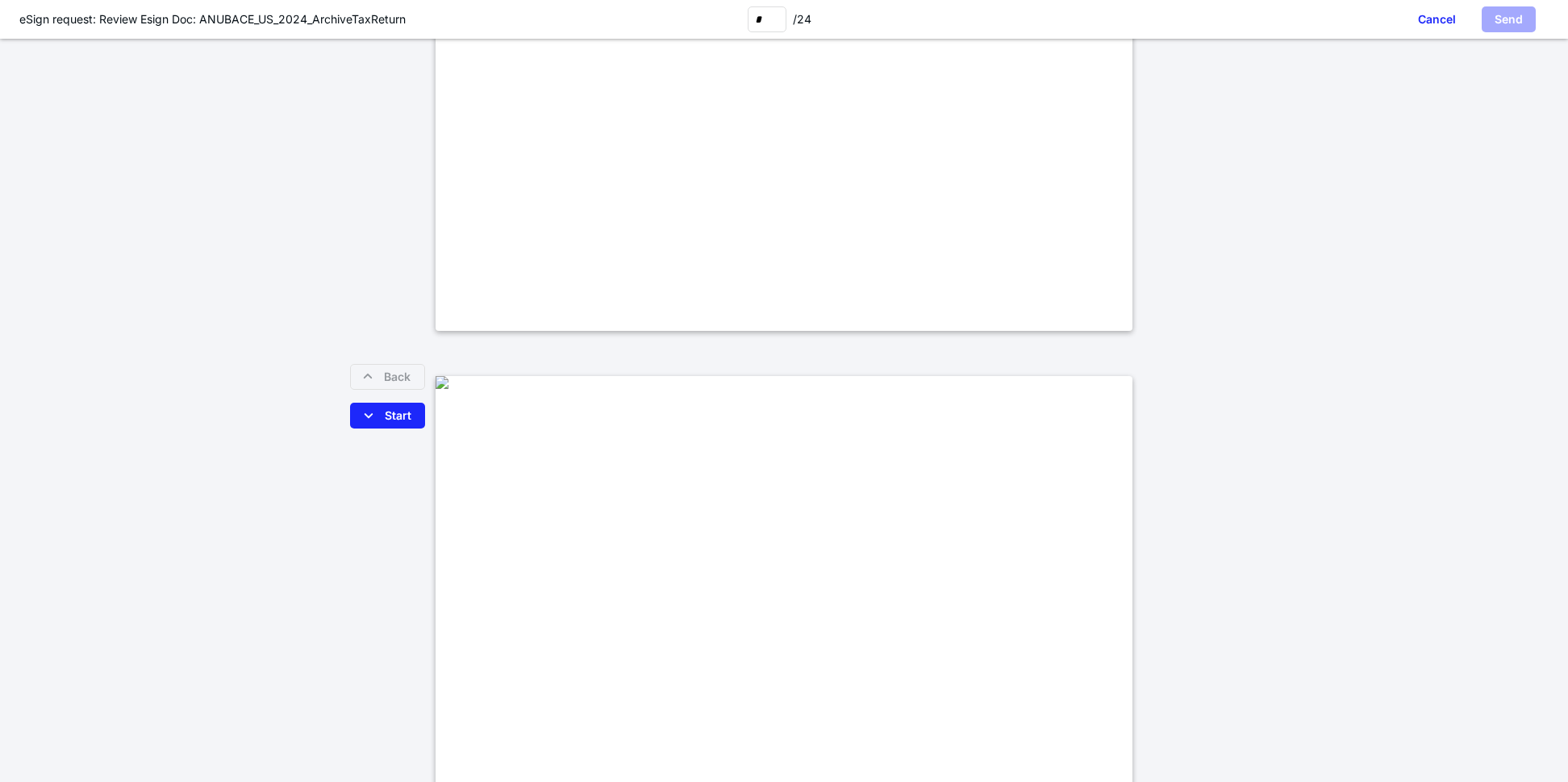 type on "*" 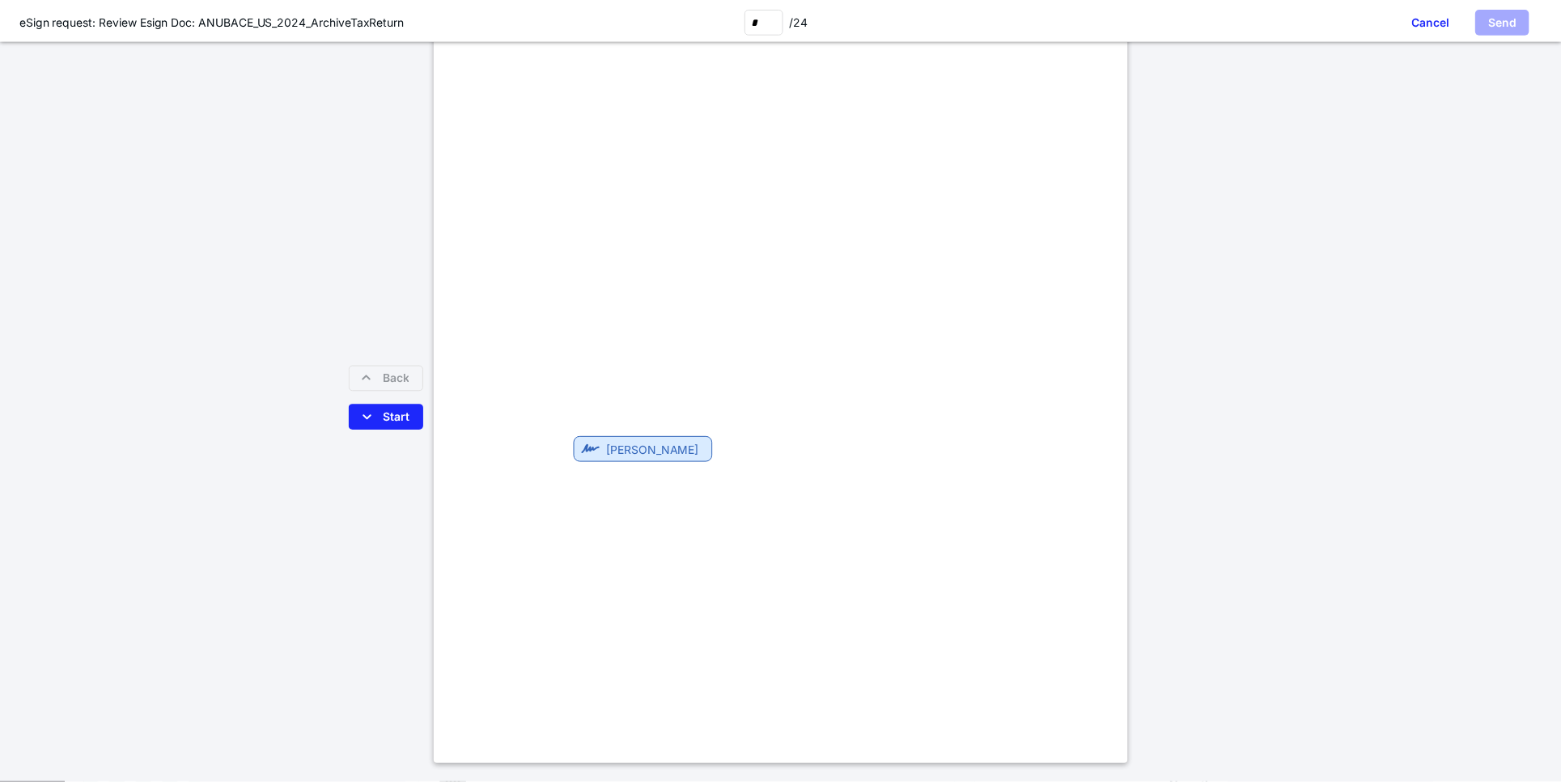 scroll, scrollTop: 2023, scrollLeft: 0, axis: vertical 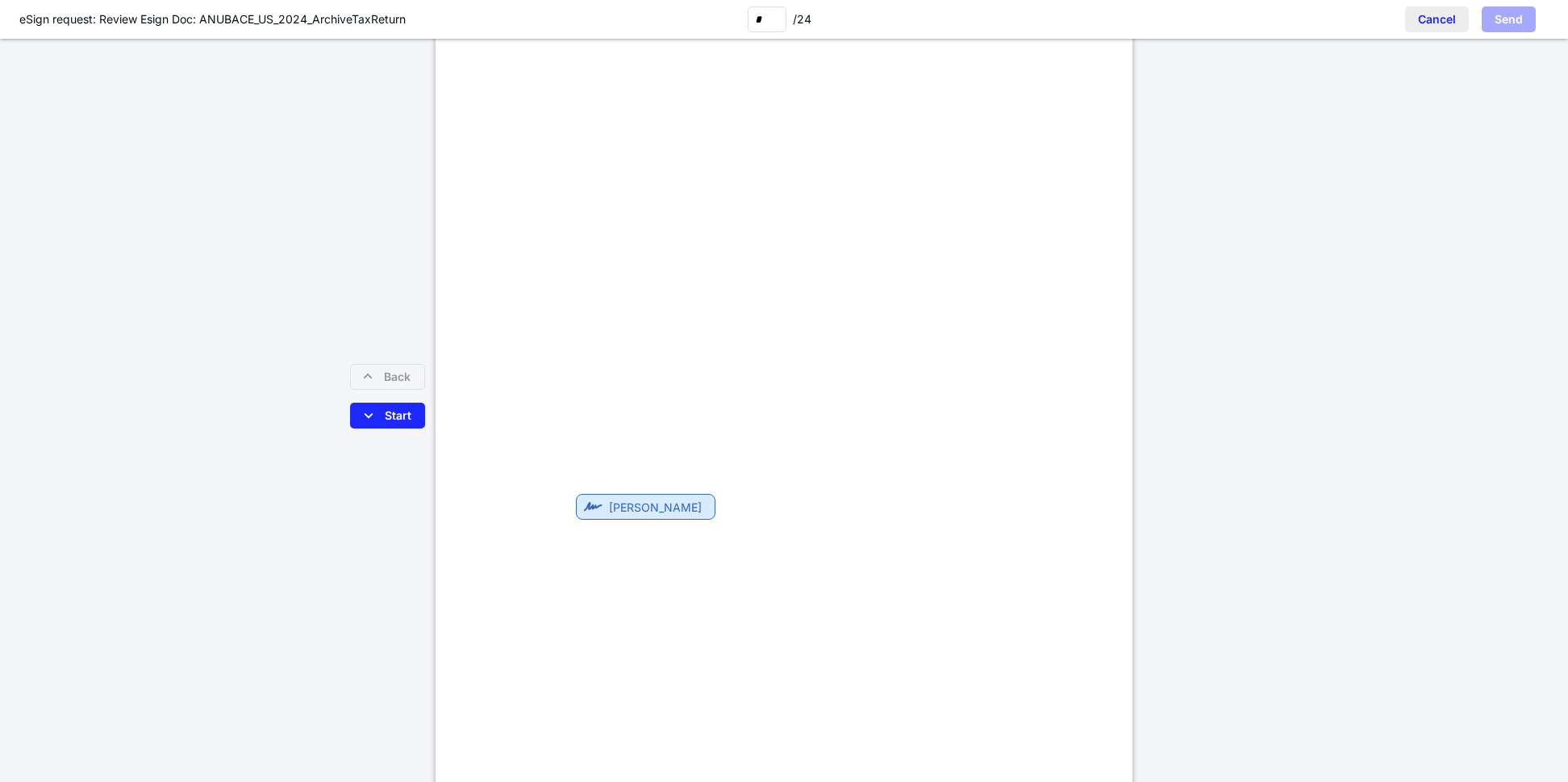 click on "Cancel" at bounding box center (1437, 19) 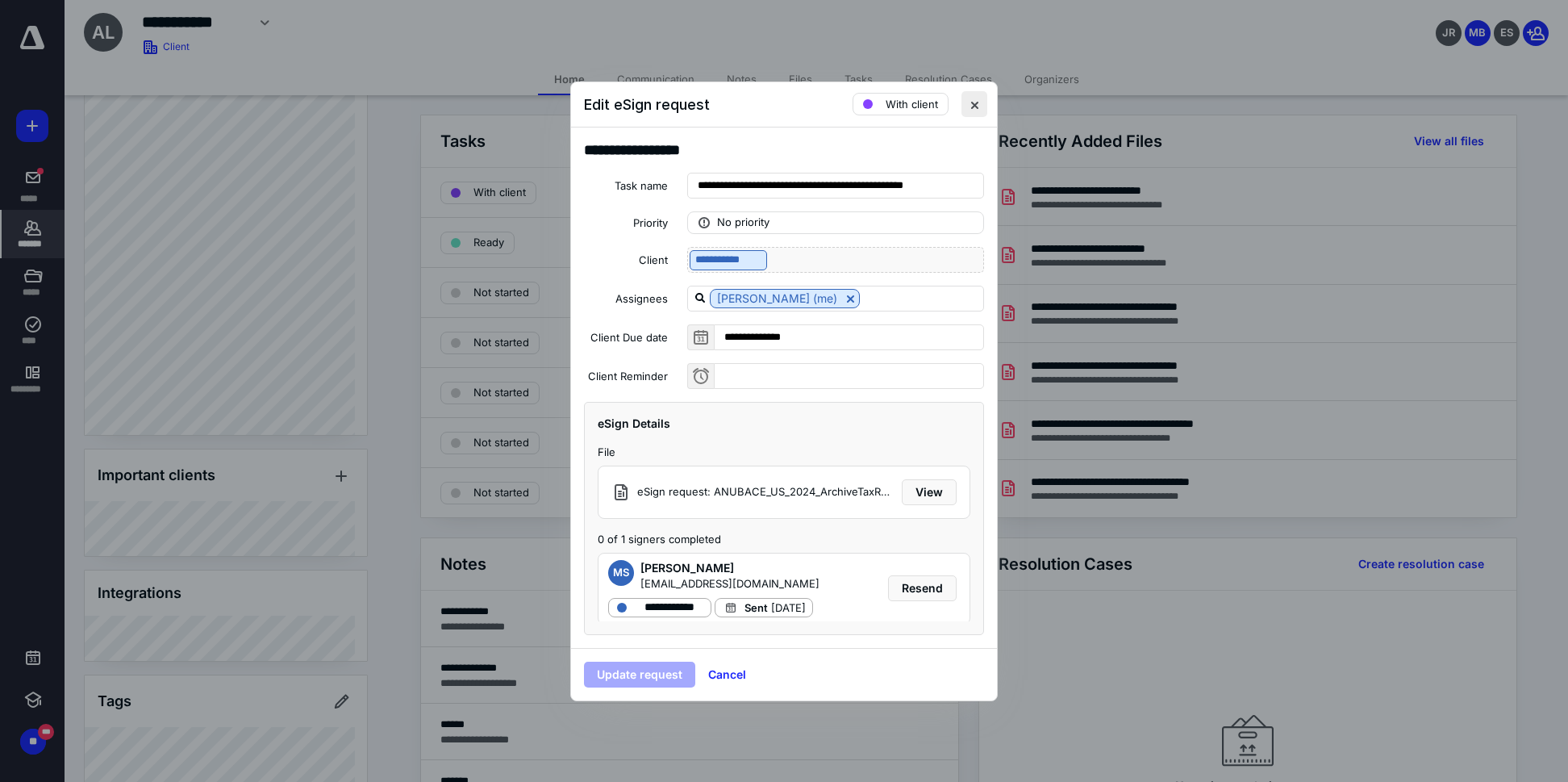 click at bounding box center [974, 104] 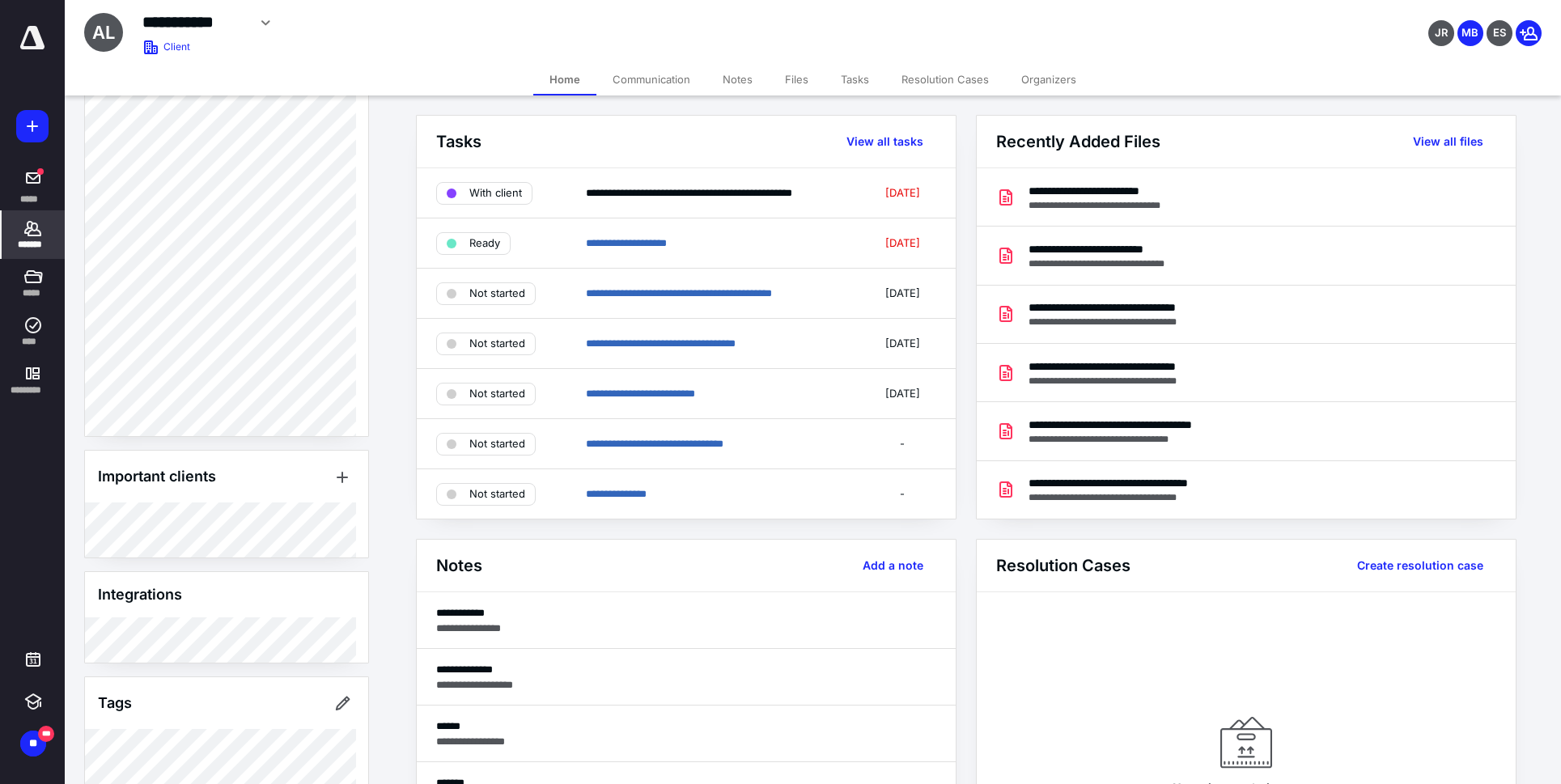 click 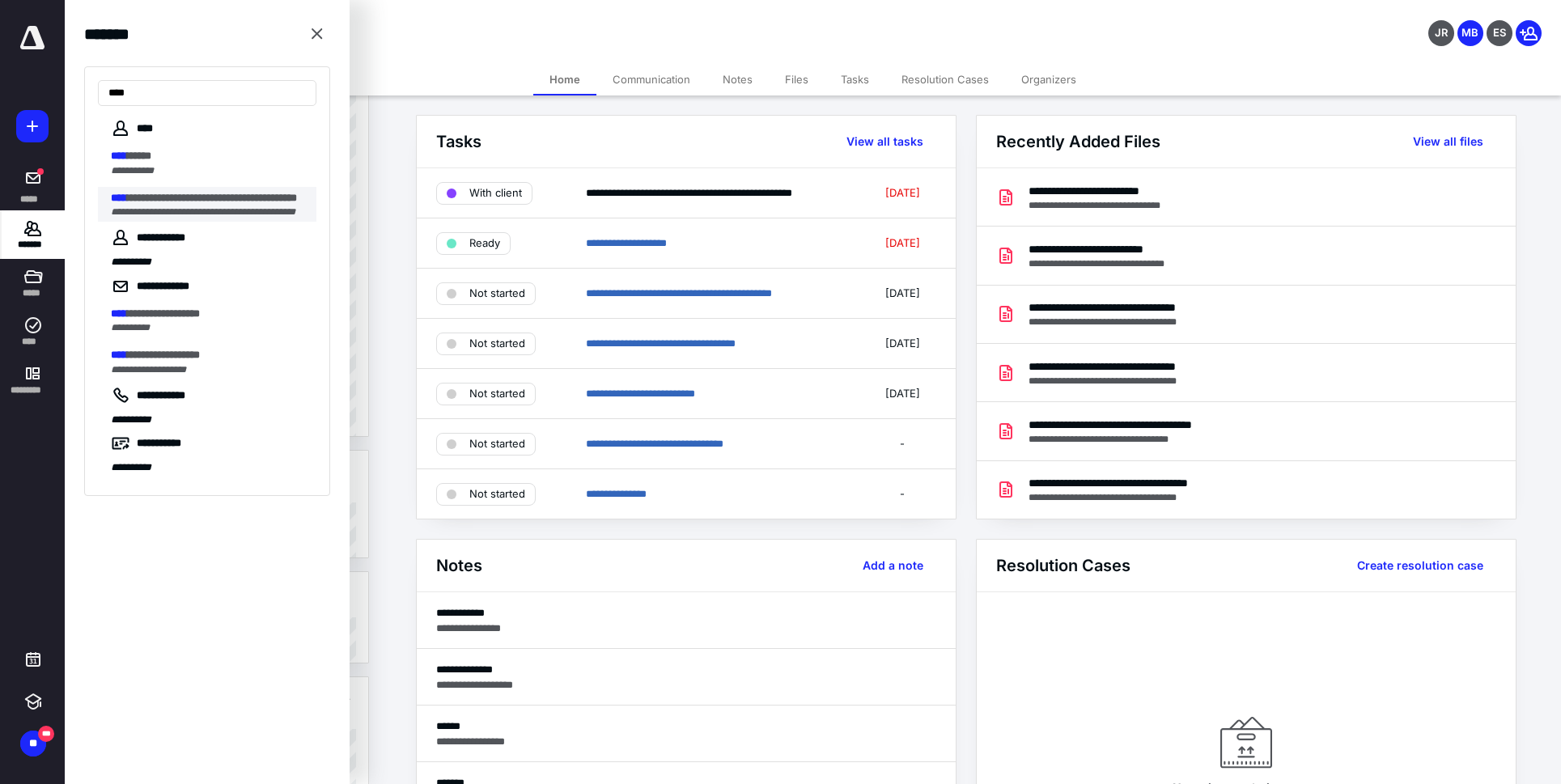 type on "****" 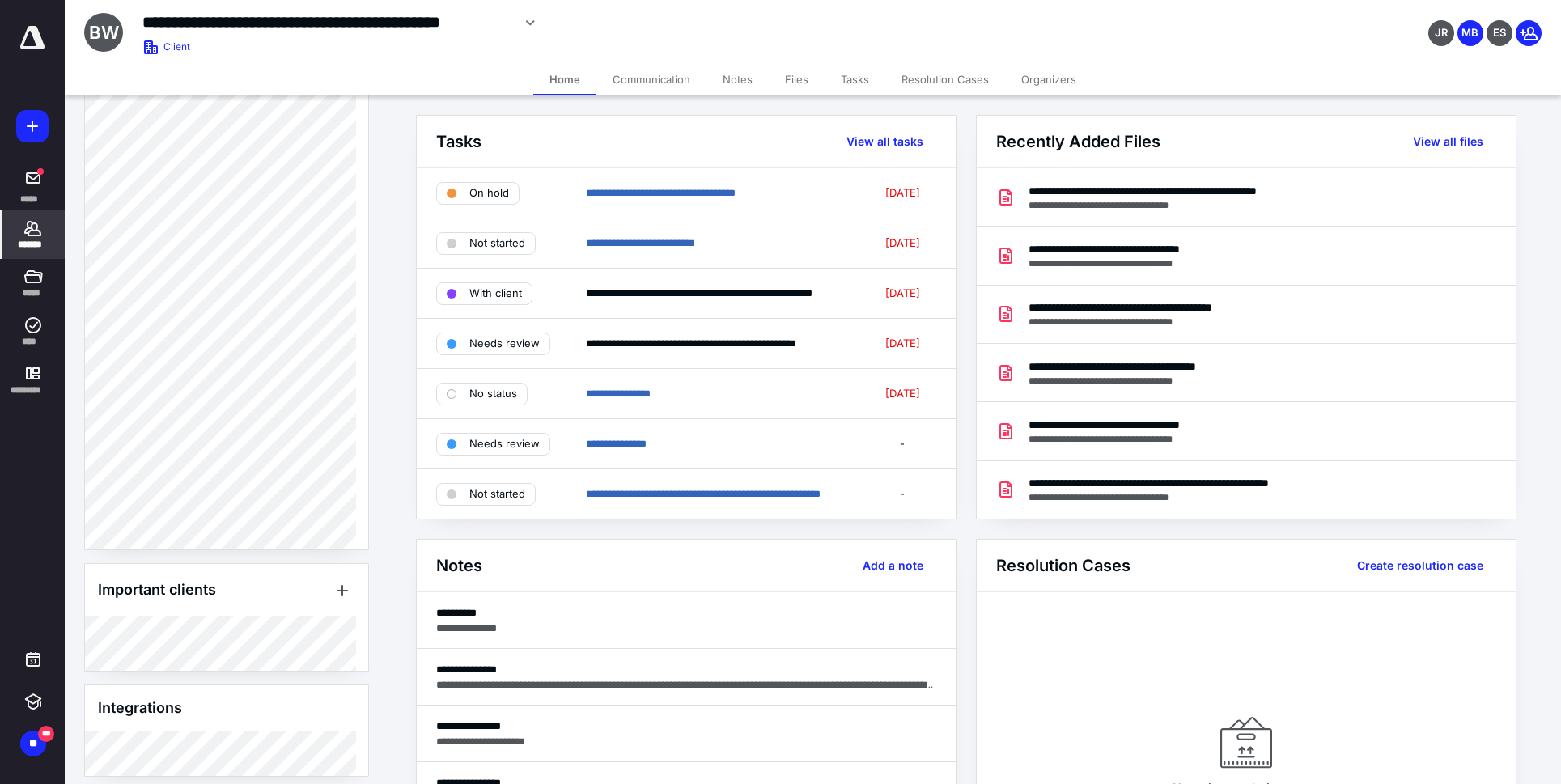 scroll, scrollTop: 647, scrollLeft: 0, axis: vertical 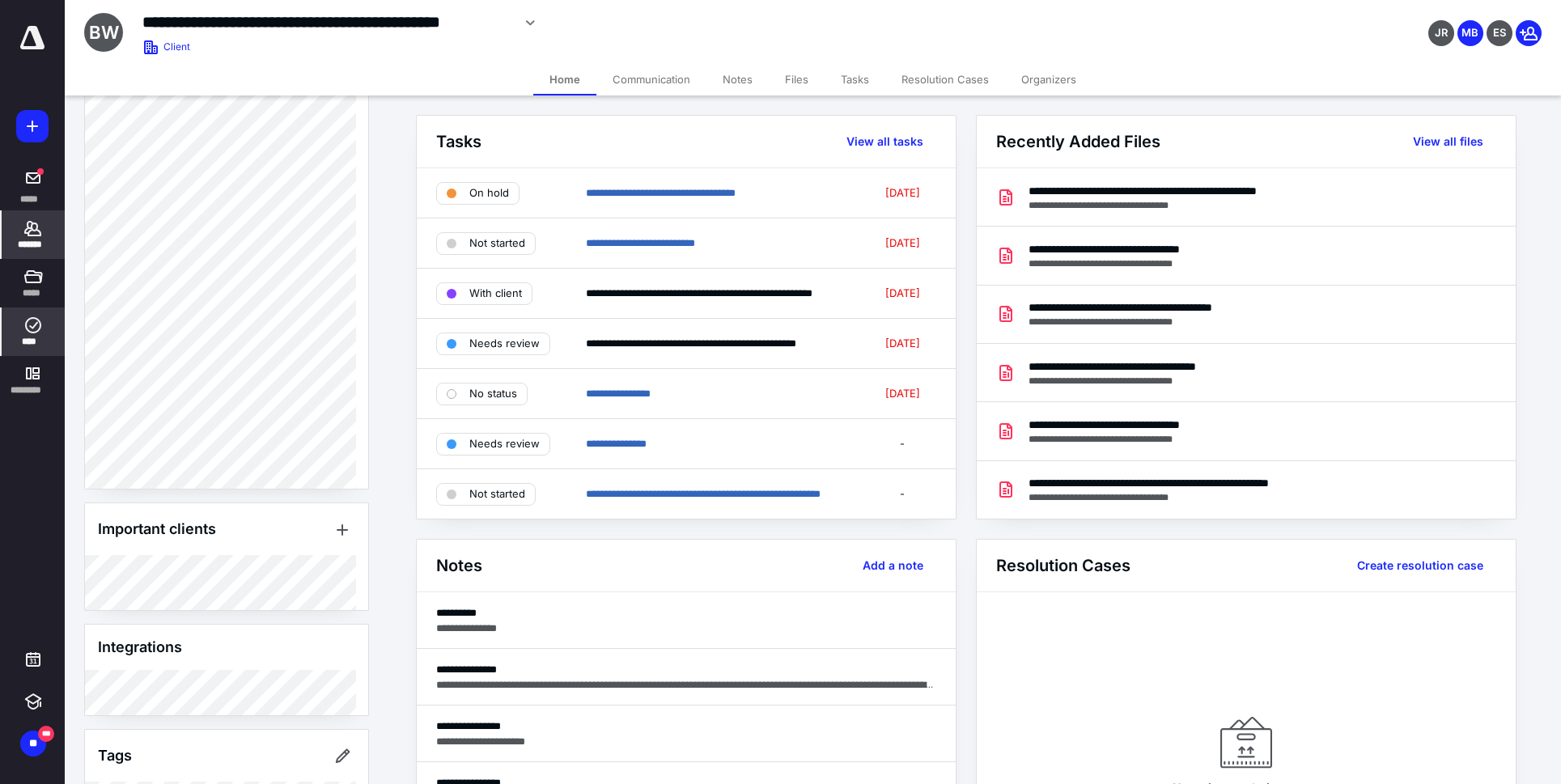 click 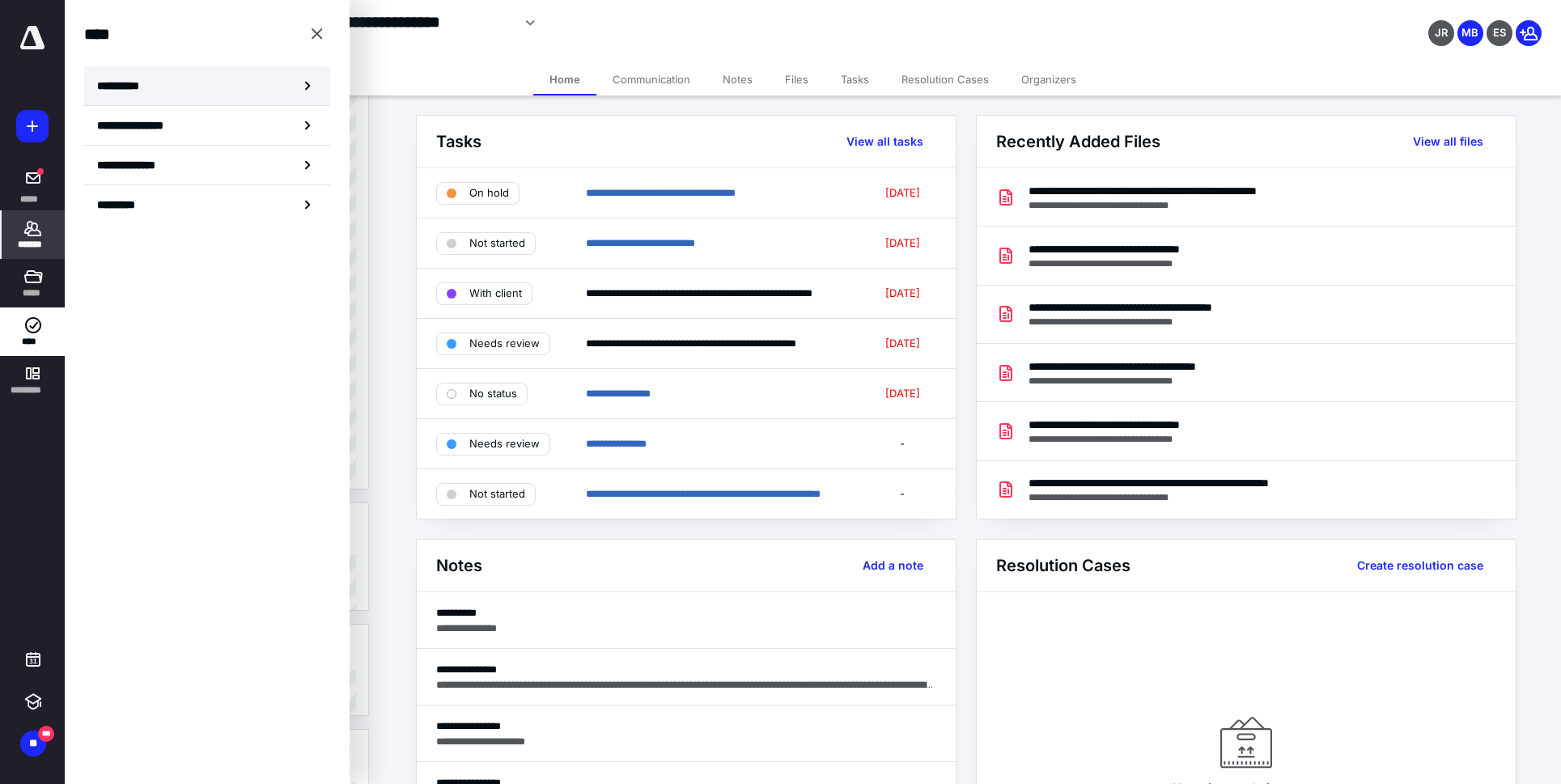 click on "**********" at bounding box center (124, 86) 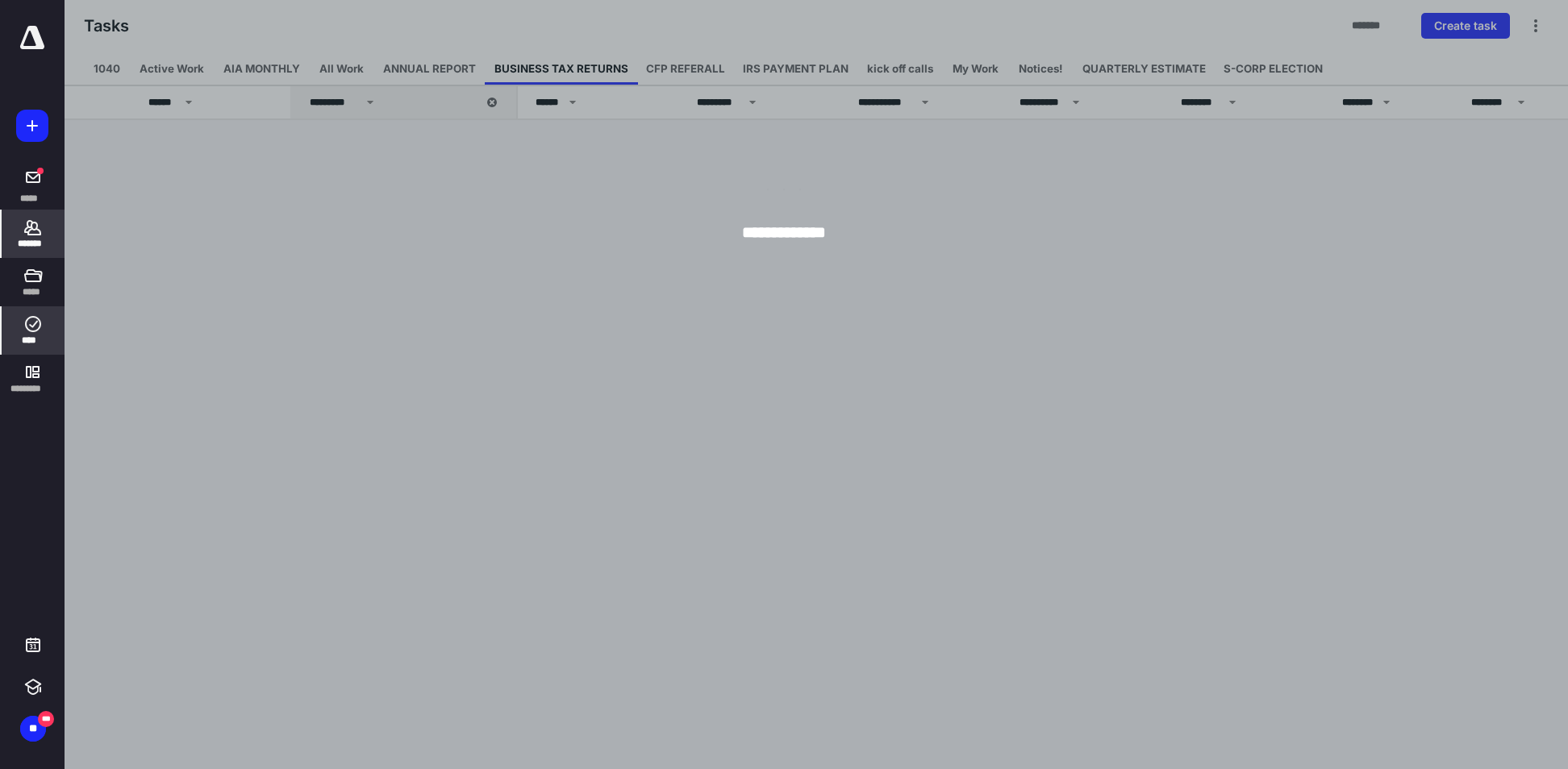 click 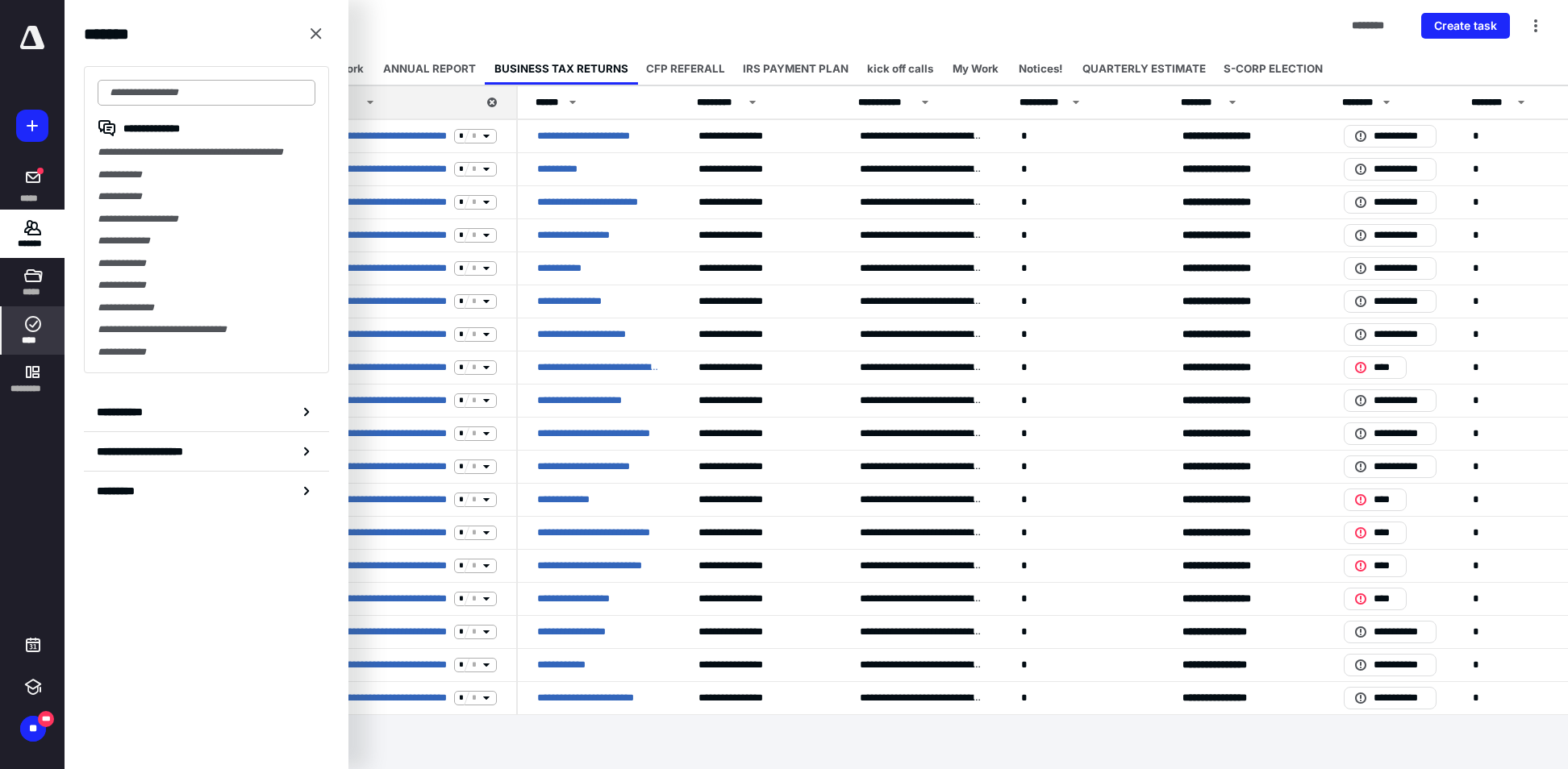 click at bounding box center [206, 93] 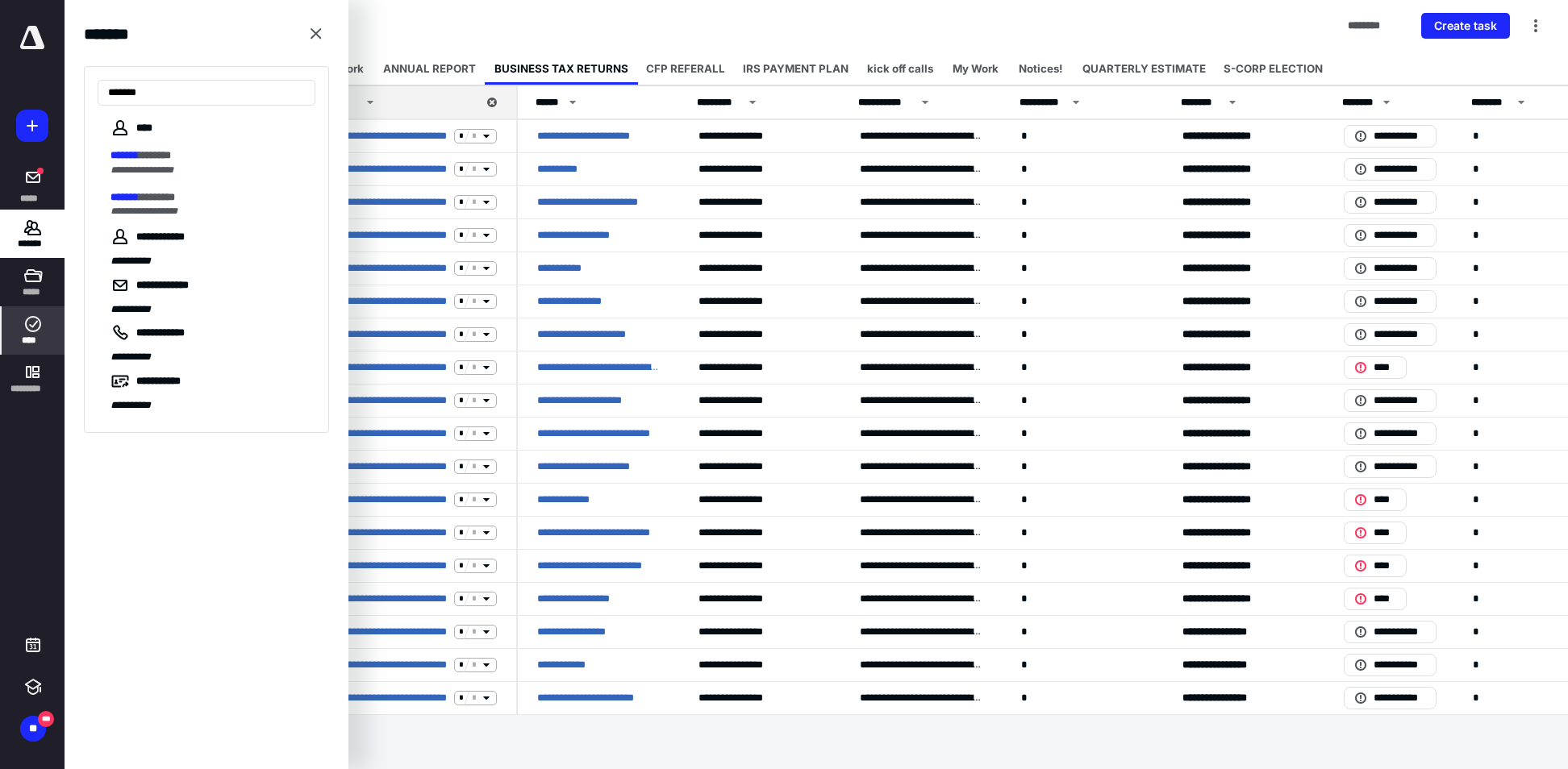 type on "*******" 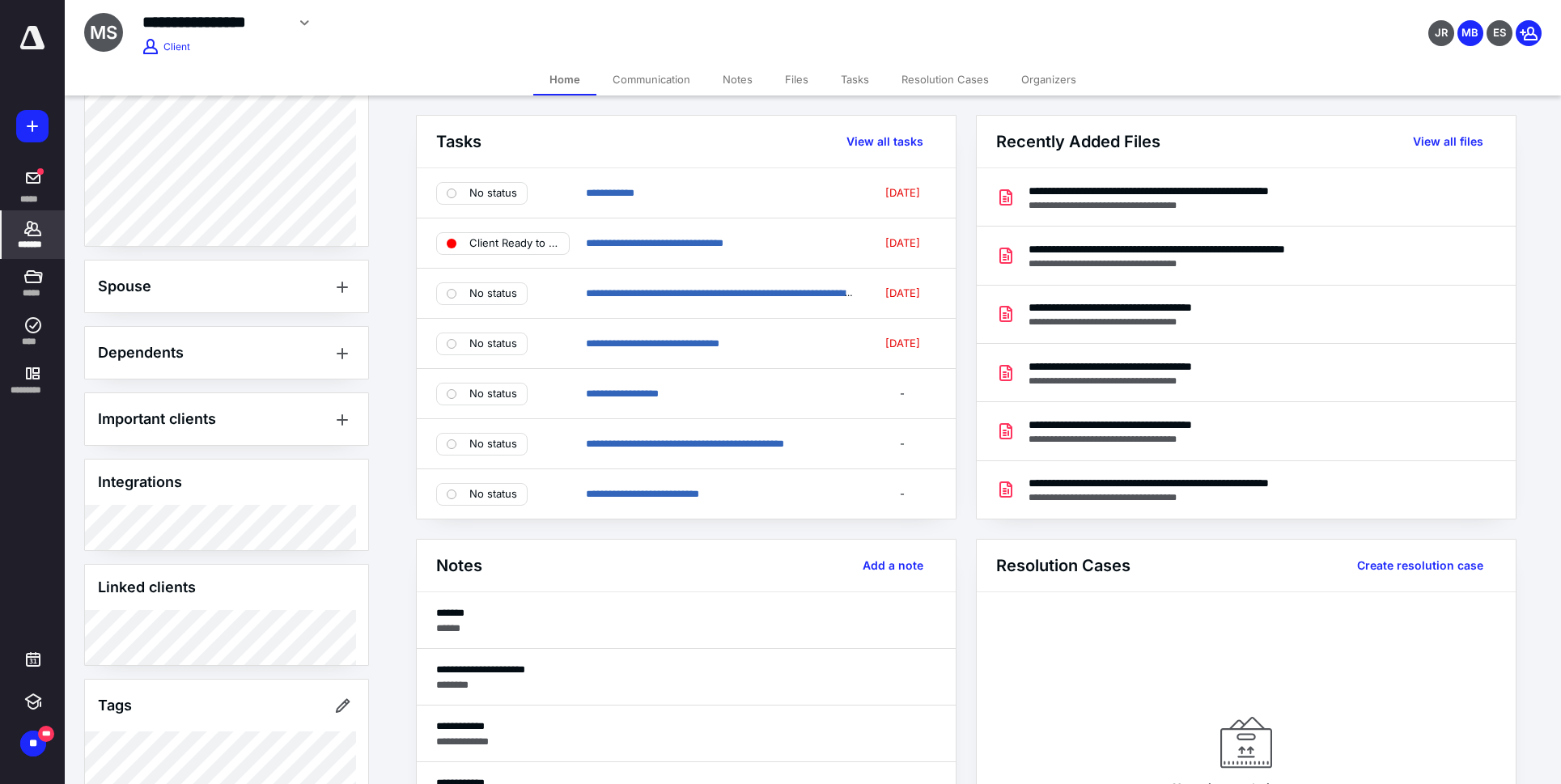 scroll, scrollTop: 728, scrollLeft: 0, axis: vertical 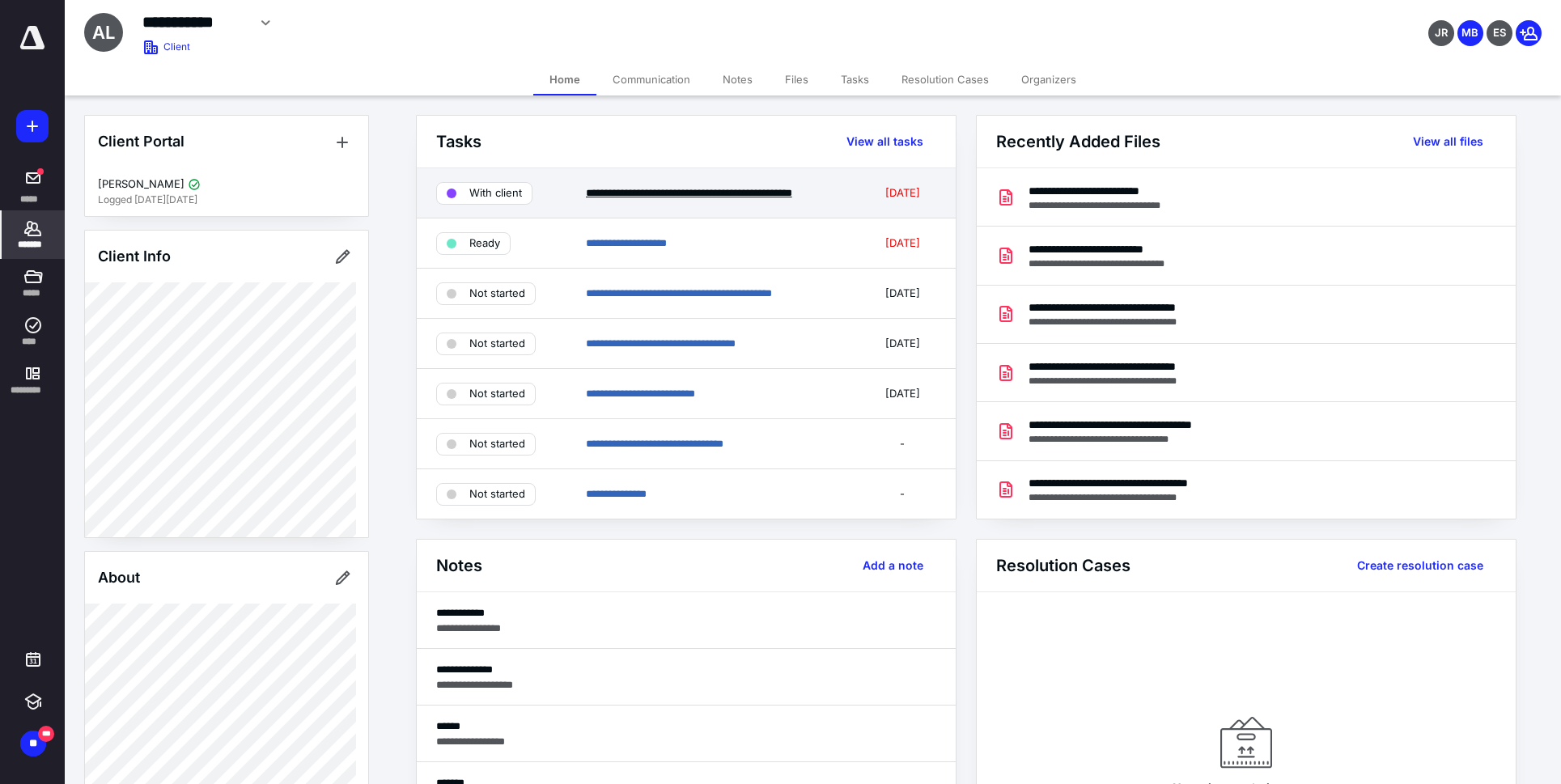 click on "**********" at bounding box center [689, 193] 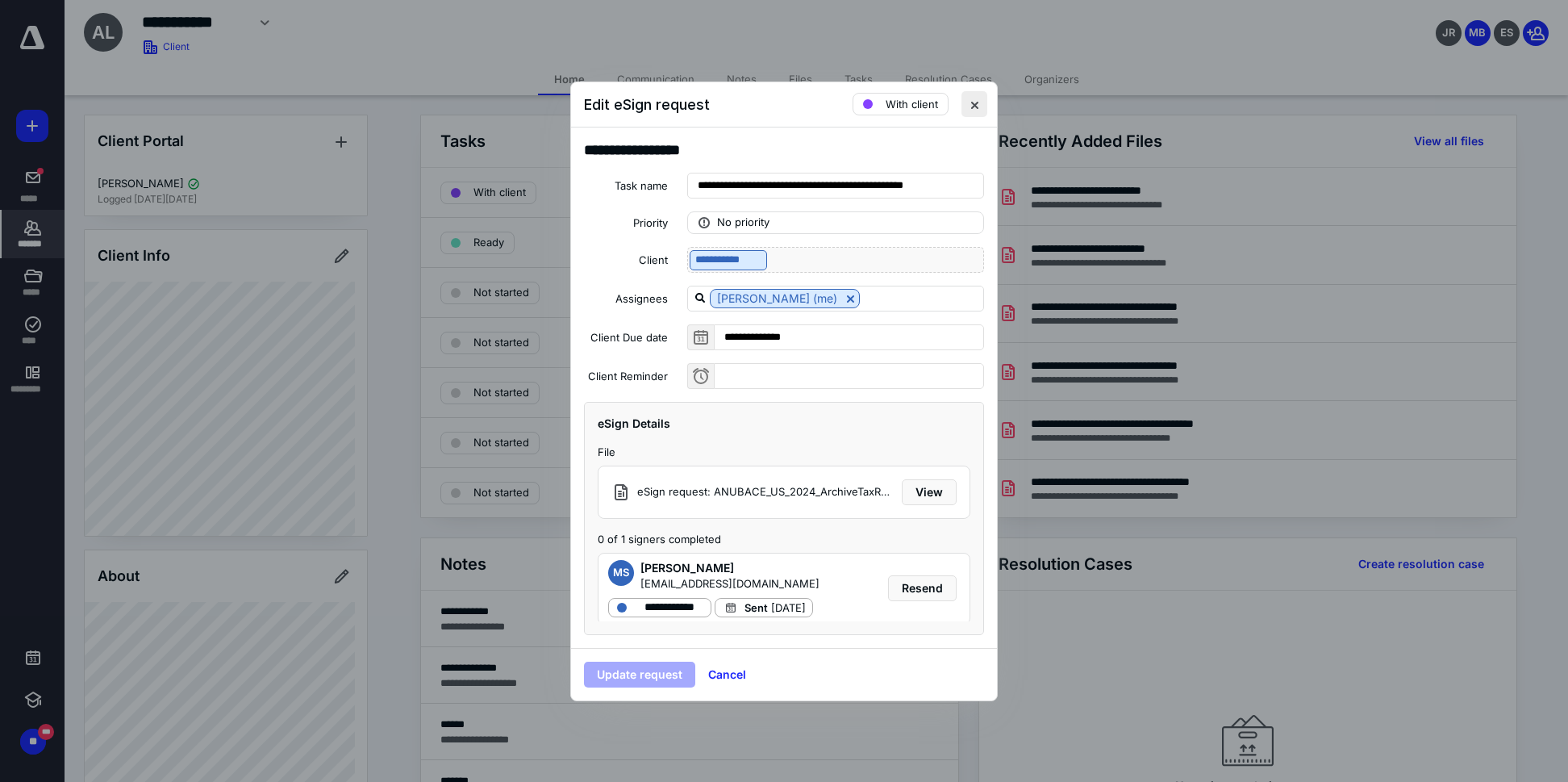 click at bounding box center (974, 104) 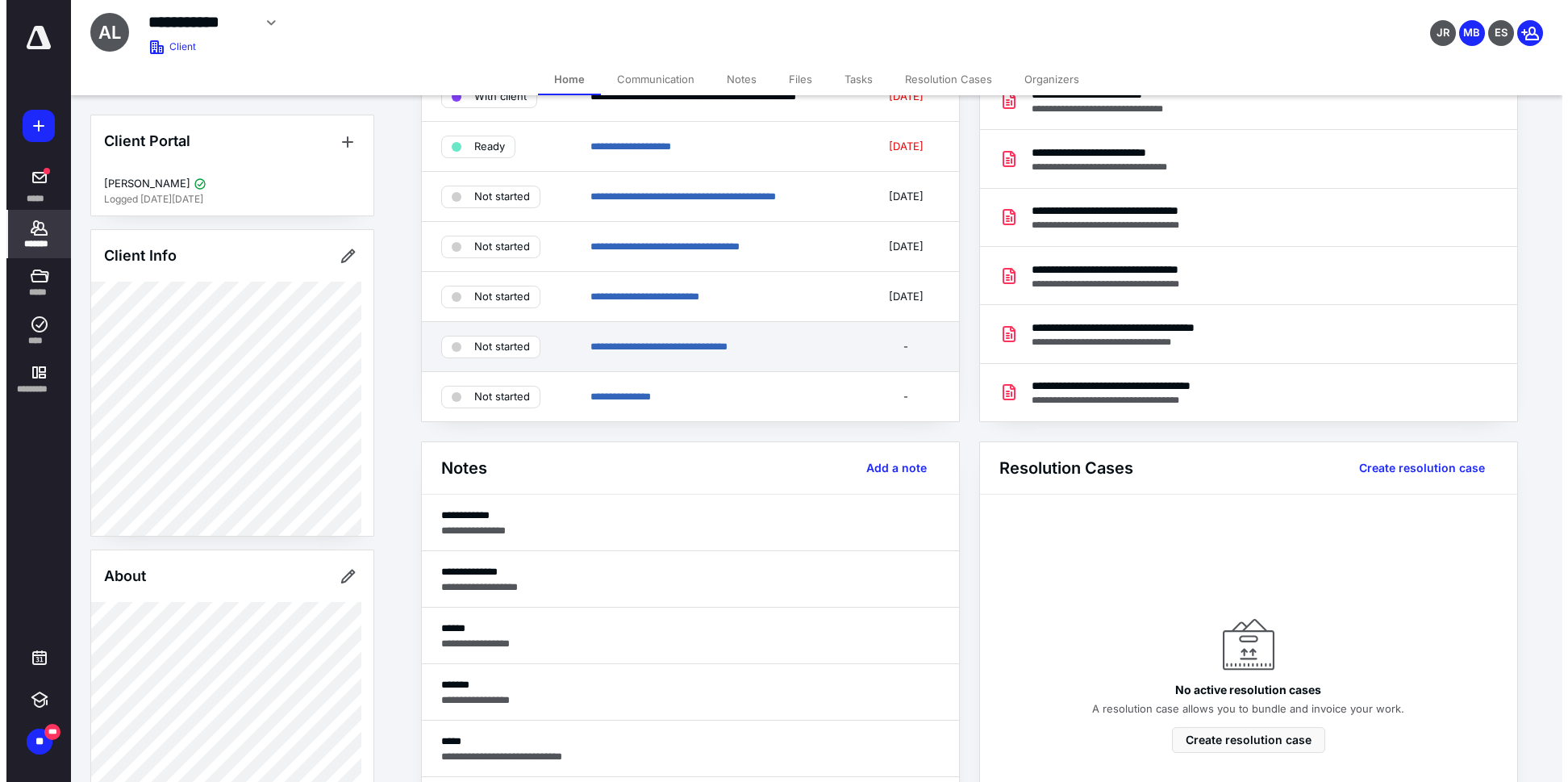 scroll, scrollTop: 0, scrollLeft: 0, axis: both 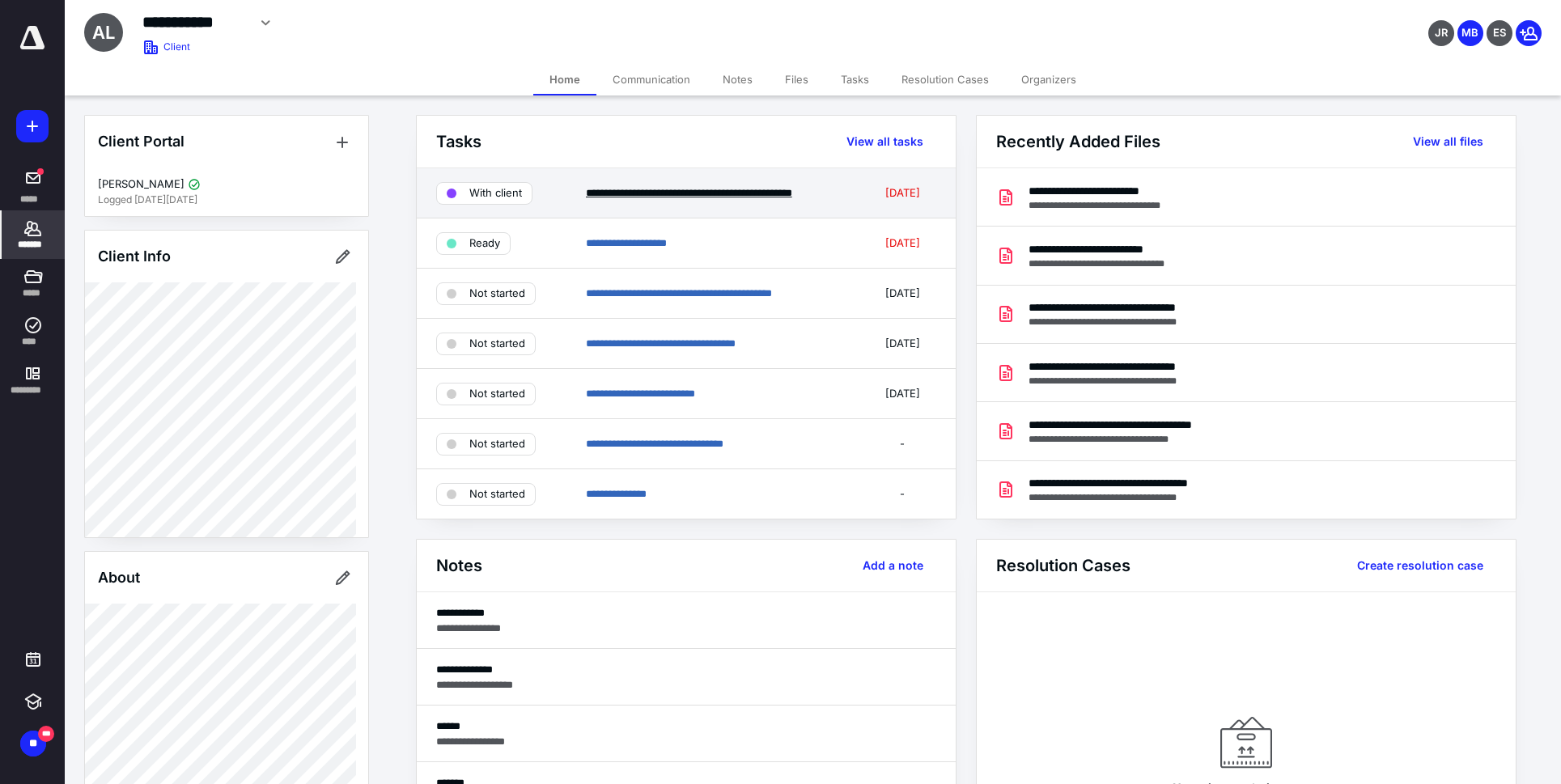 click on "**********" at bounding box center [689, 193] 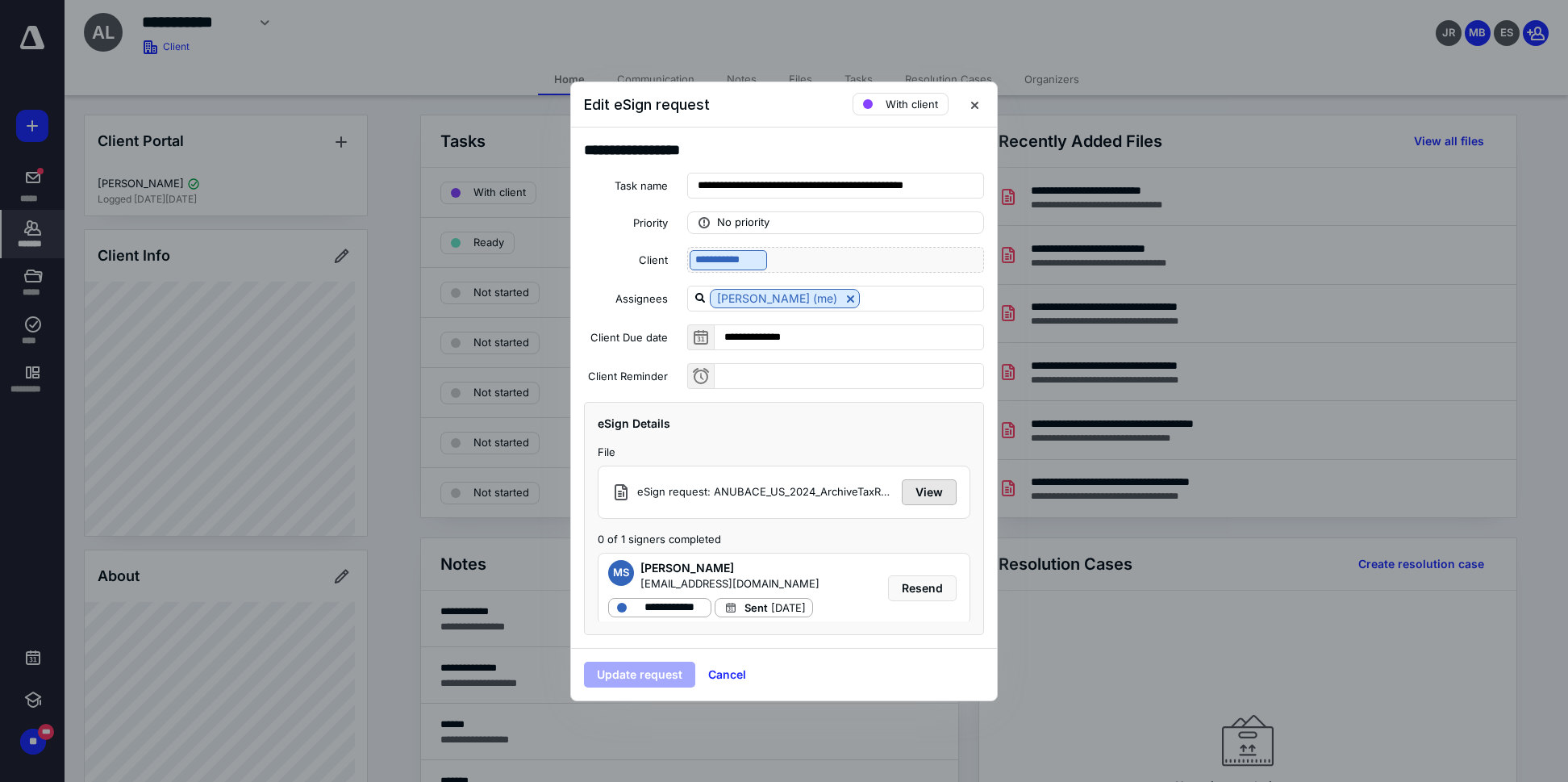 click on "View" at bounding box center [929, 492] 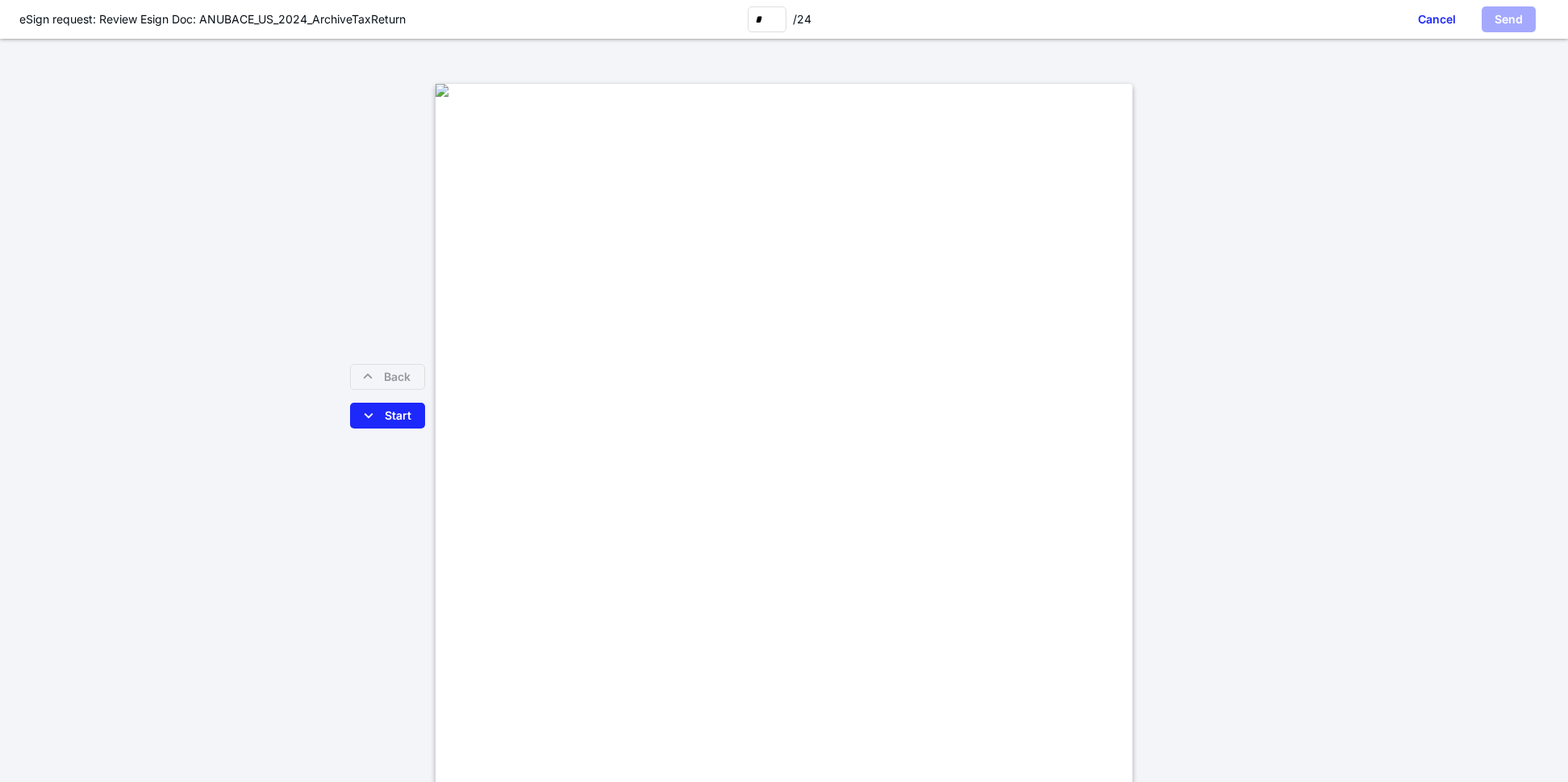 click at bounding box center [784, 528] 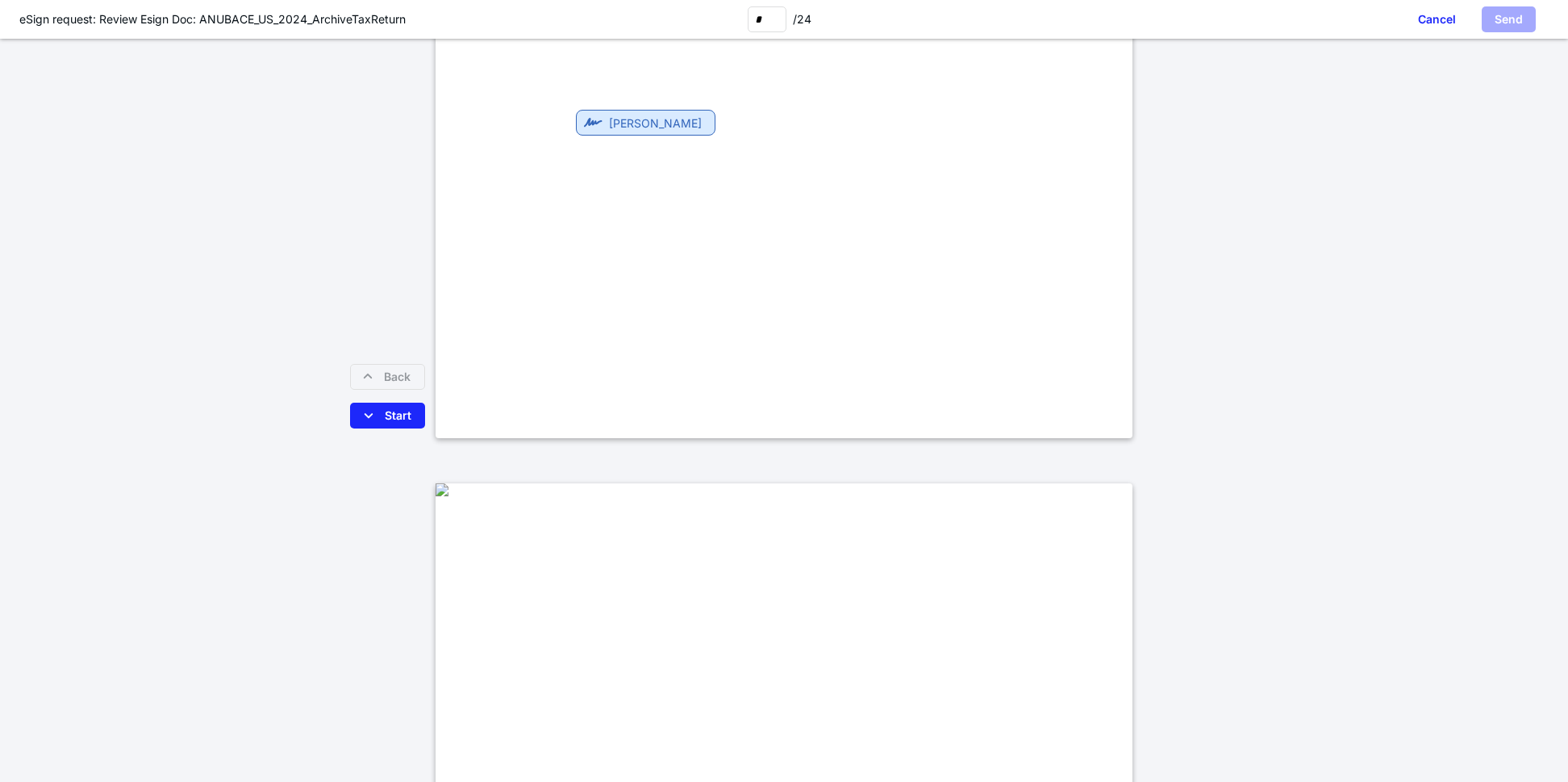type on "*" 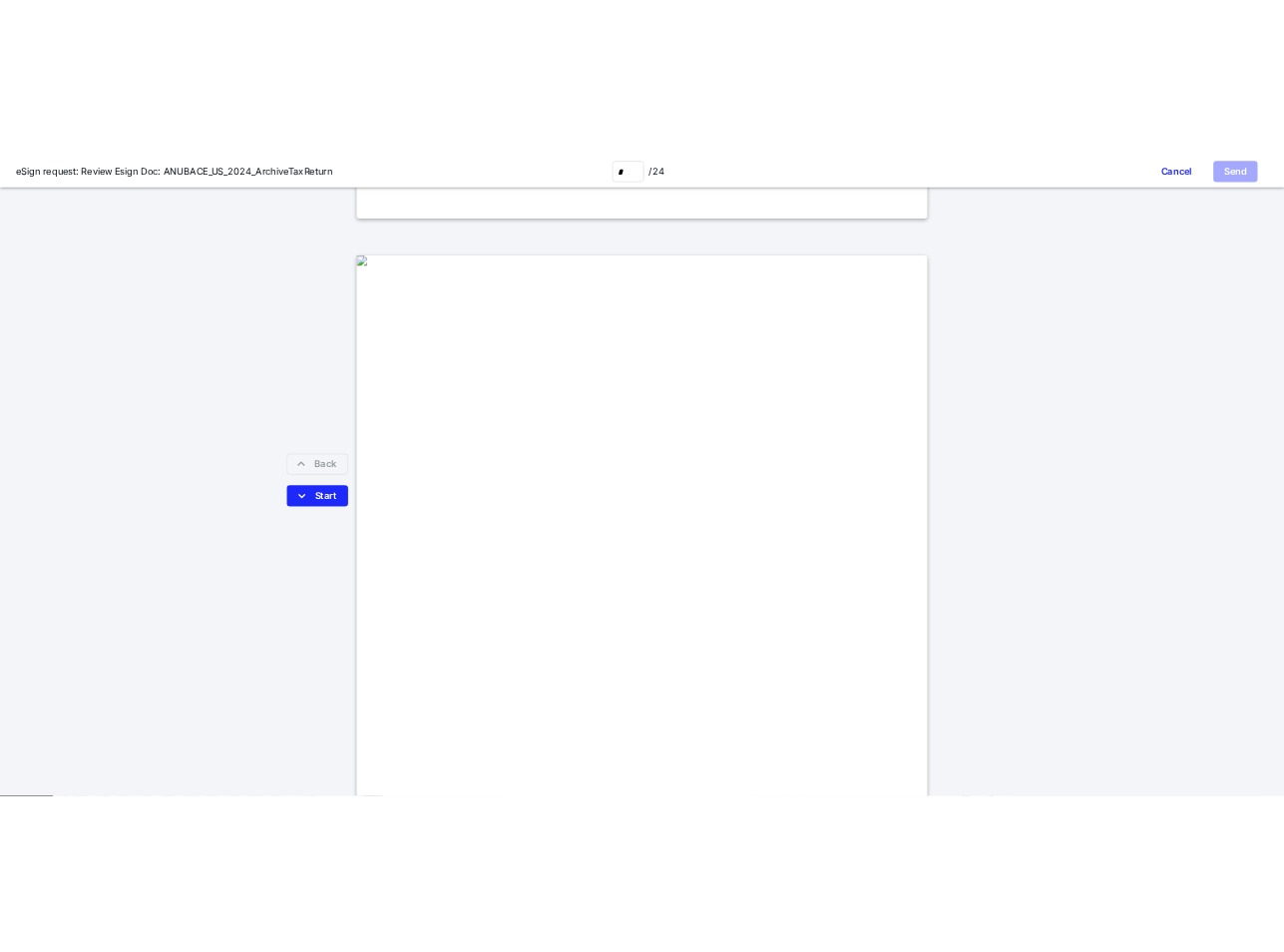 scroll, scrollTop: 3493, scrollLeft: 0, axis: vertical 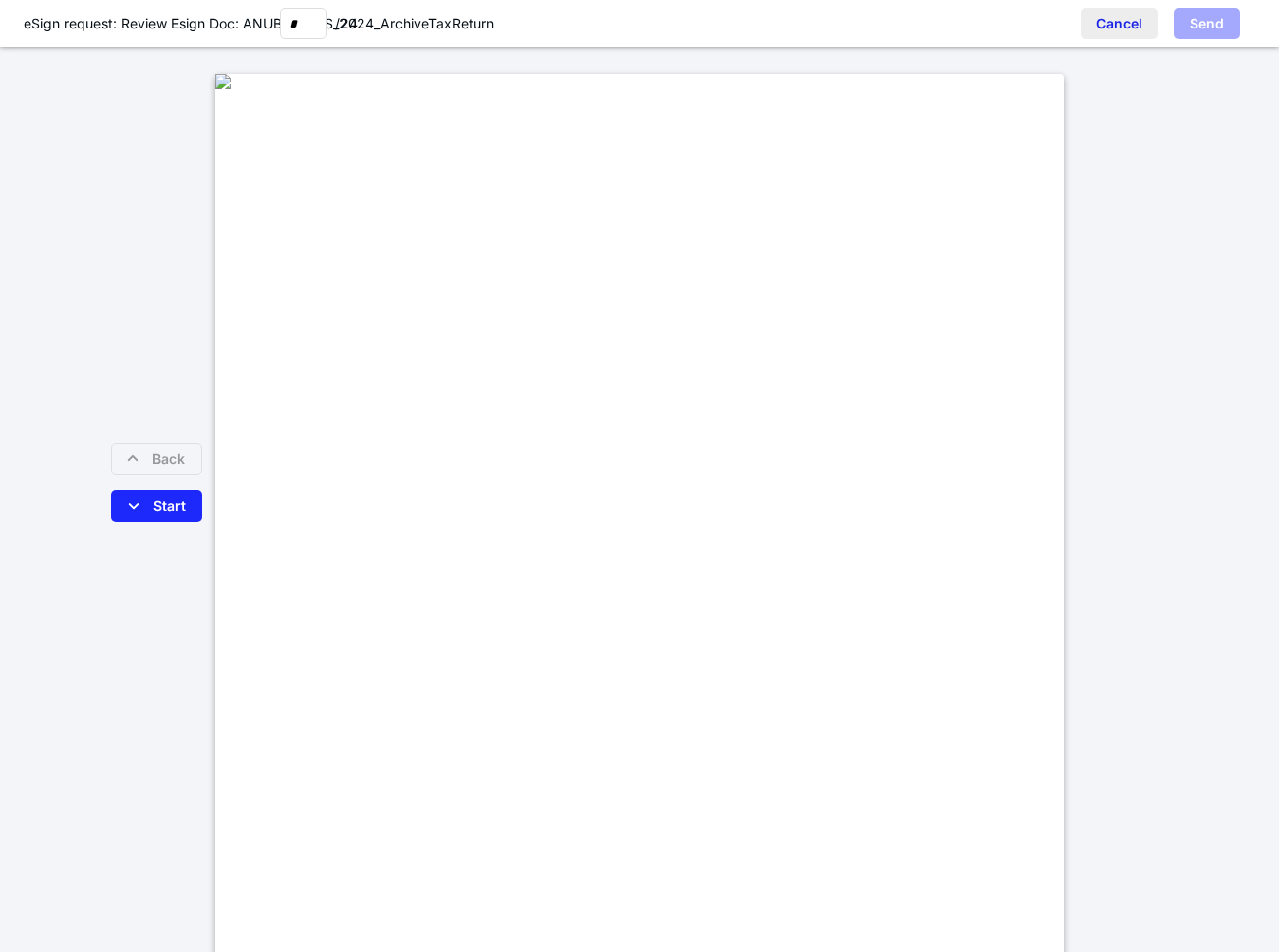click on "Cancel" at bounding box center [1119, 24] 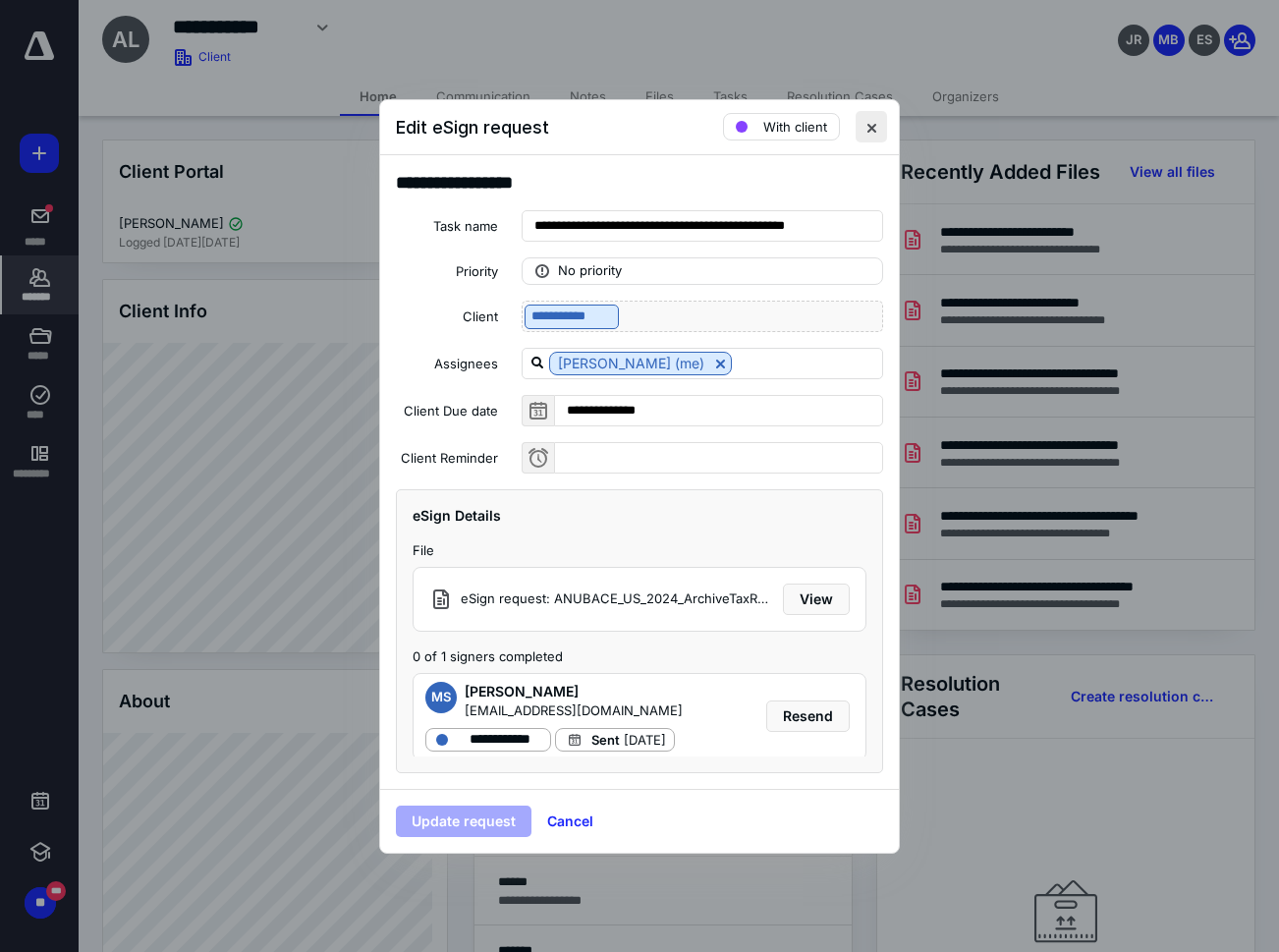 click at bounding box center (871, 127) 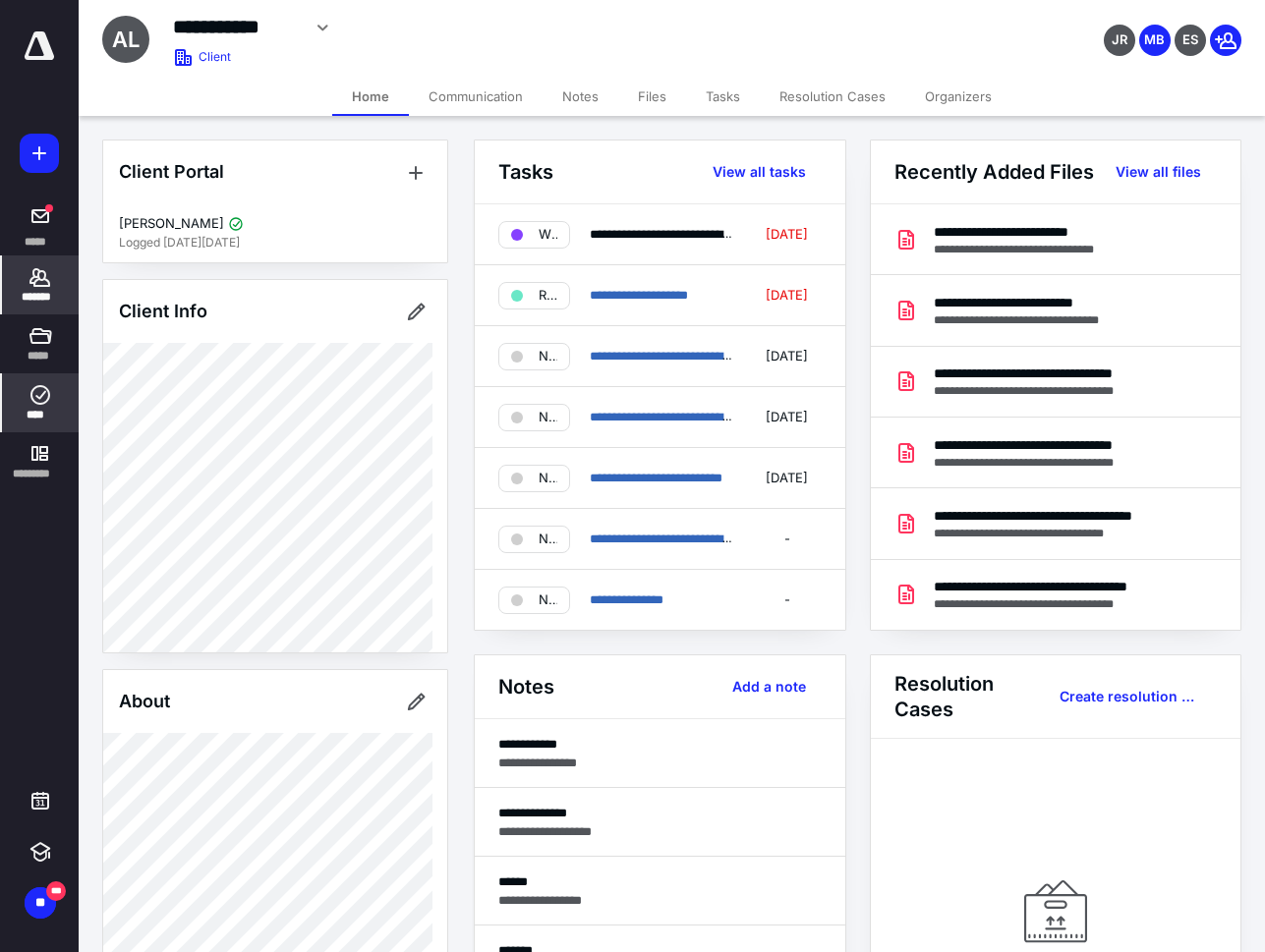 click on "****" at bounding box center [40, 415] 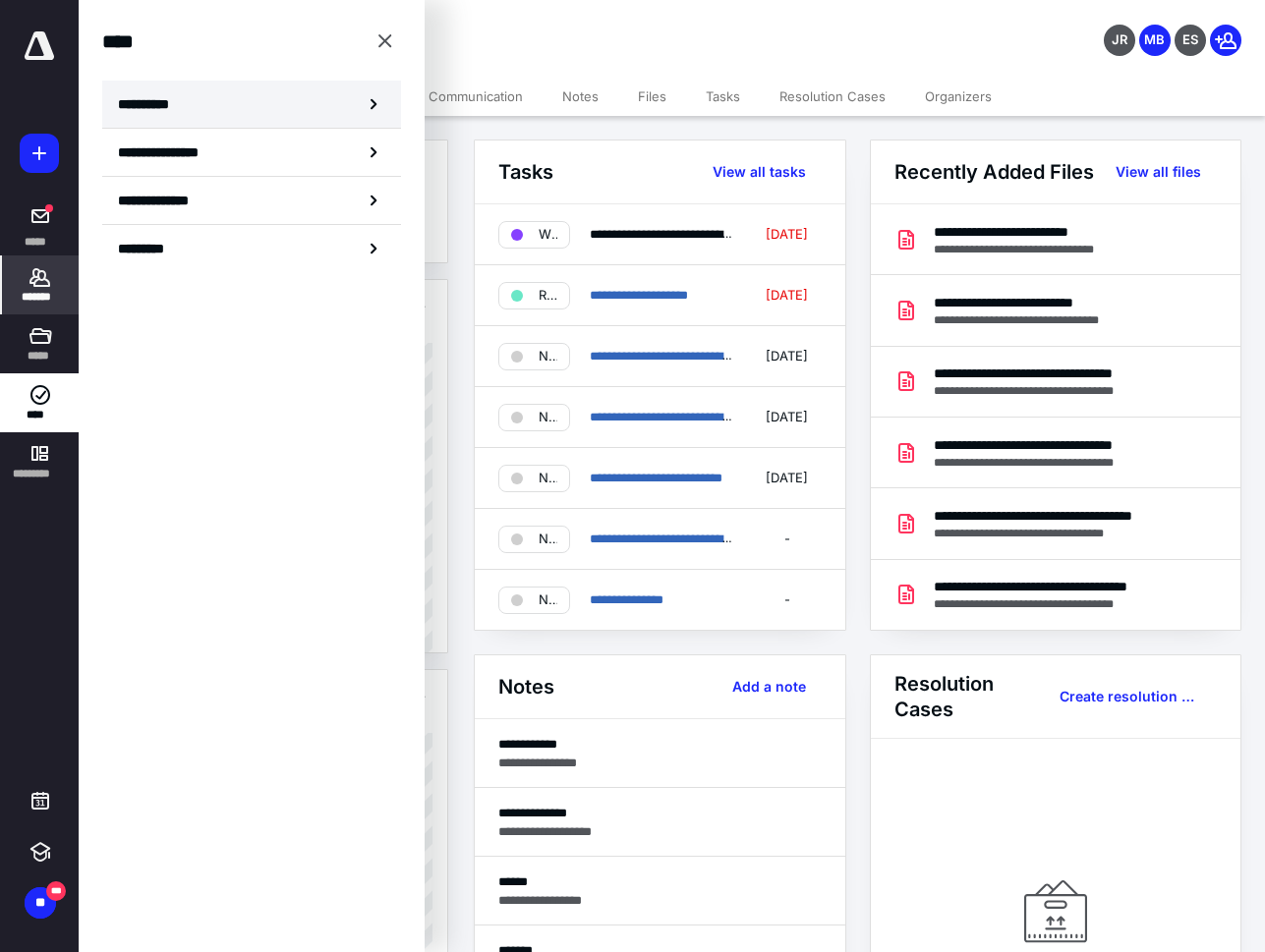 click on "**********" at bounding box center [150, 104] 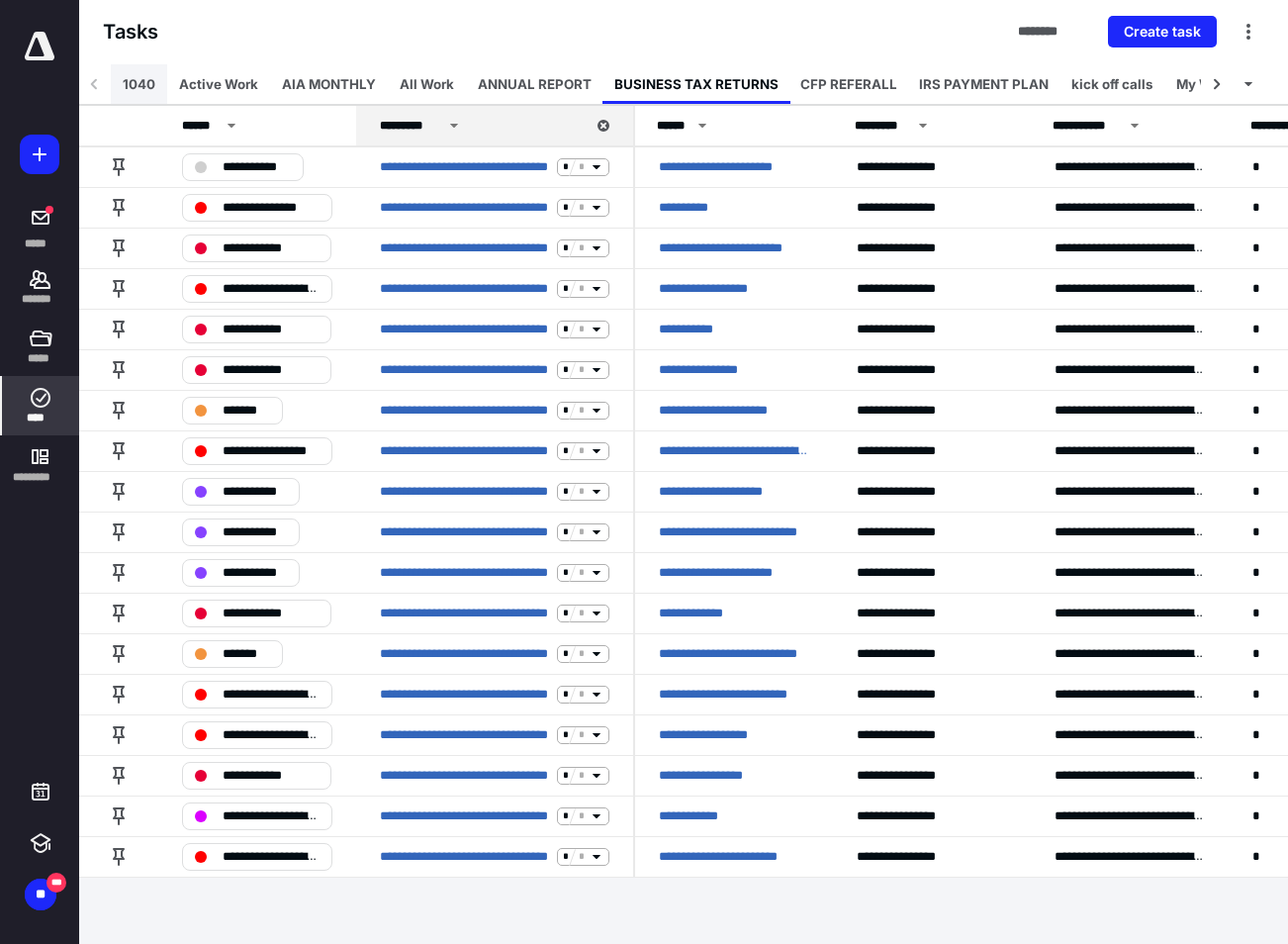 click on "1040" at bounding box center (138, 84) 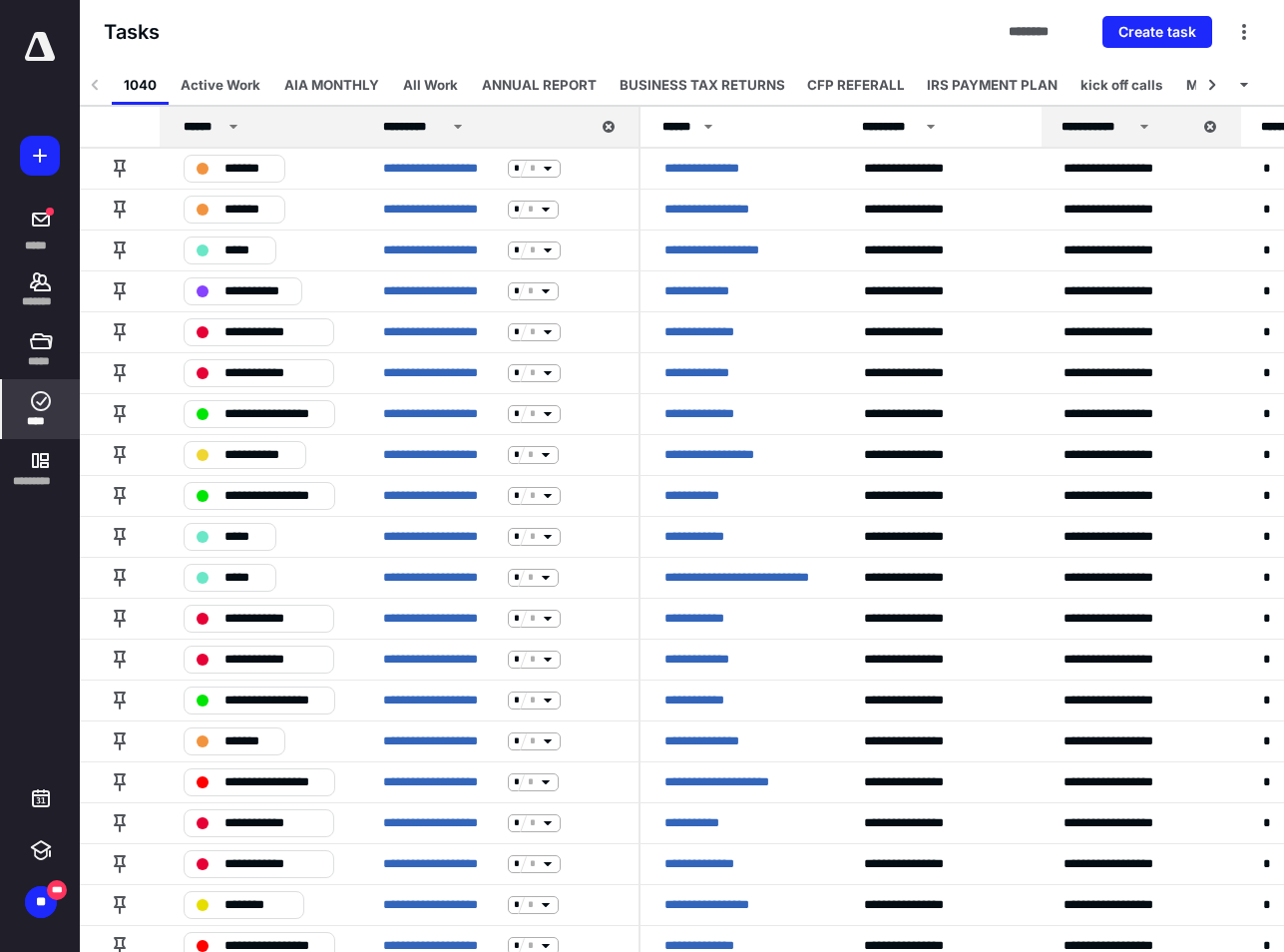 click on "******" at bounding box center [203, 127] 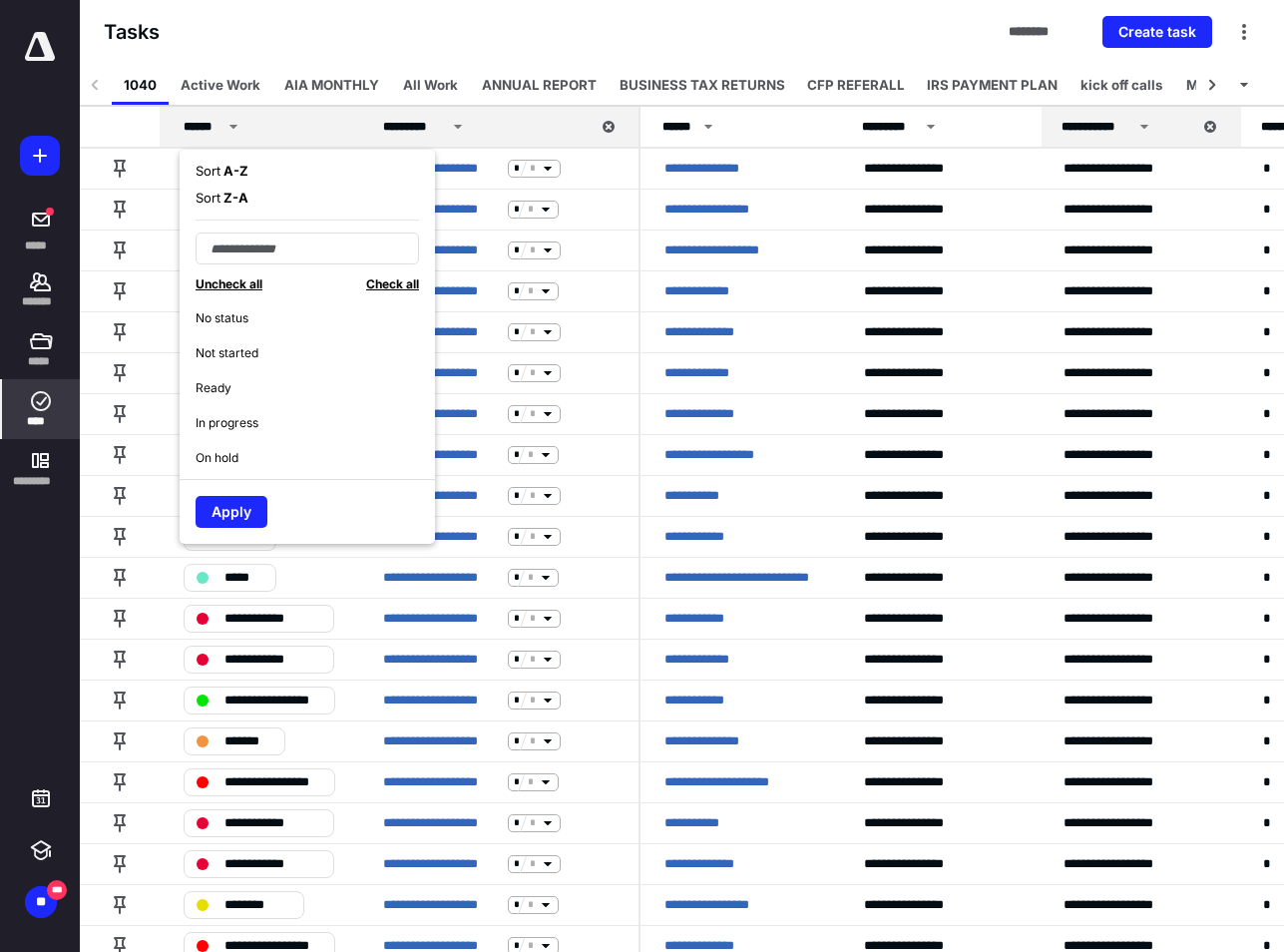 click on "A  -  Z" at bounding box center (234, 171) 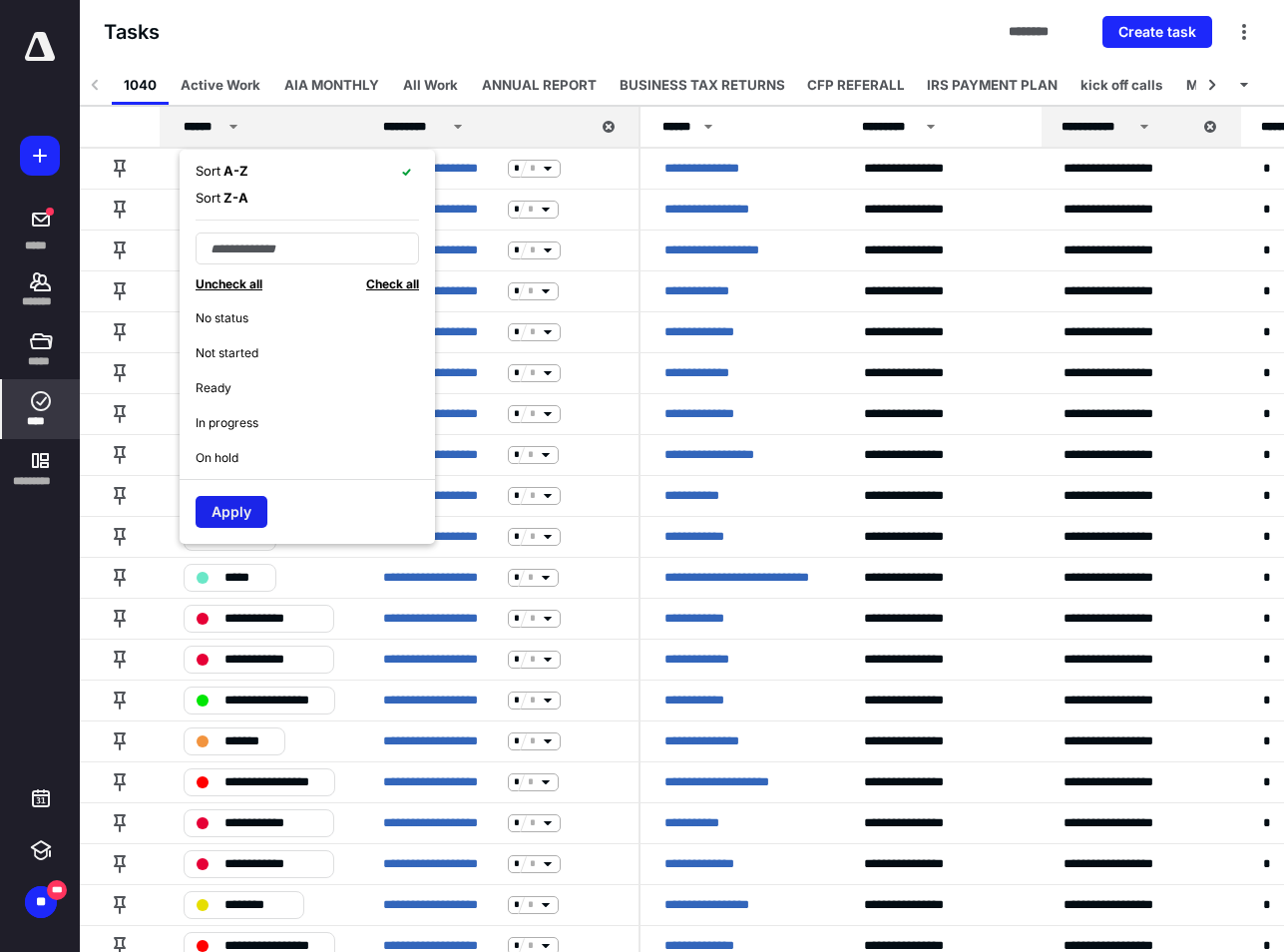 click on "Apply" at bounding box center [231, 512] 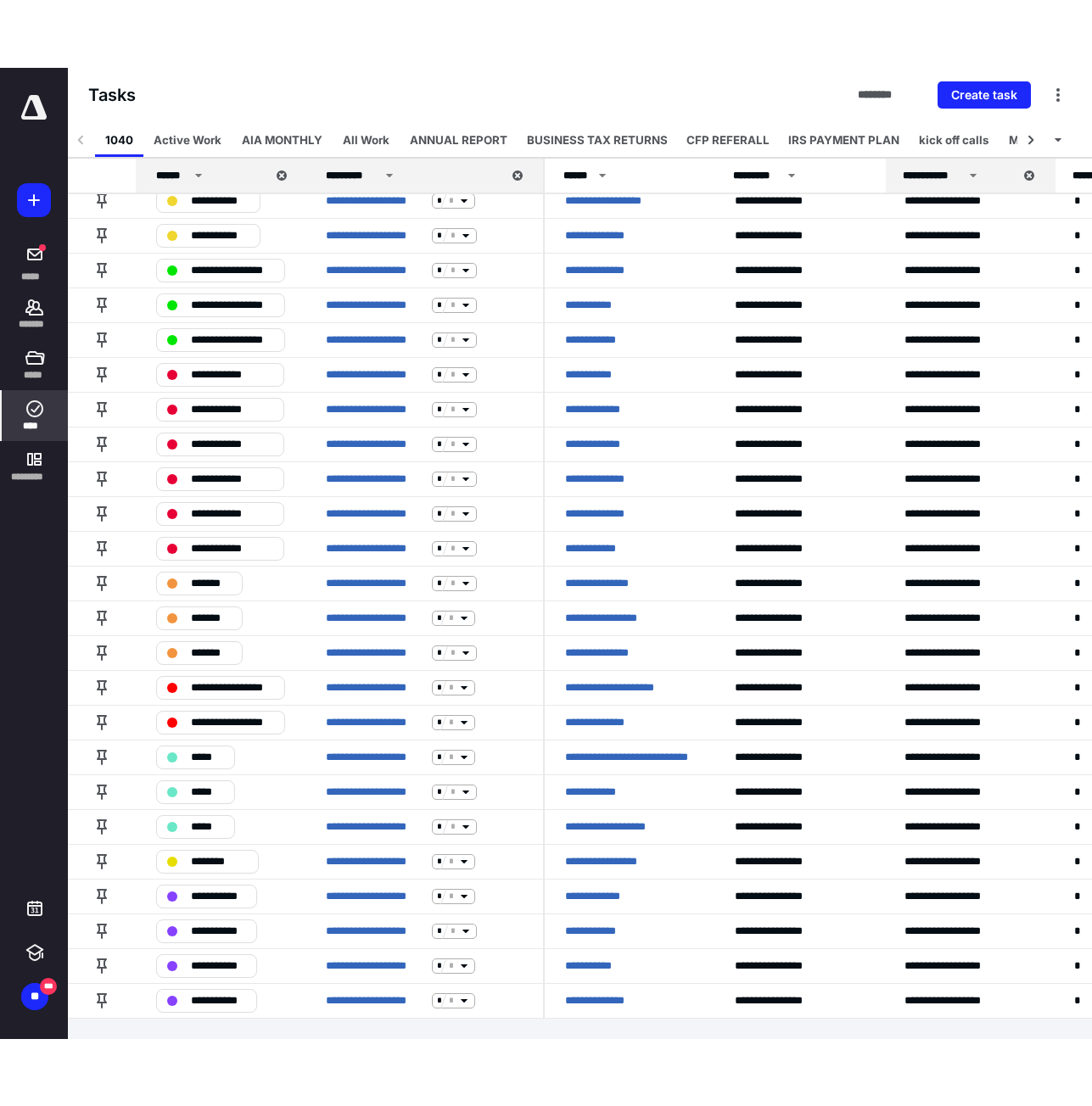 scroll, scrollTop: 0, scrollLeft: 0, axis: both 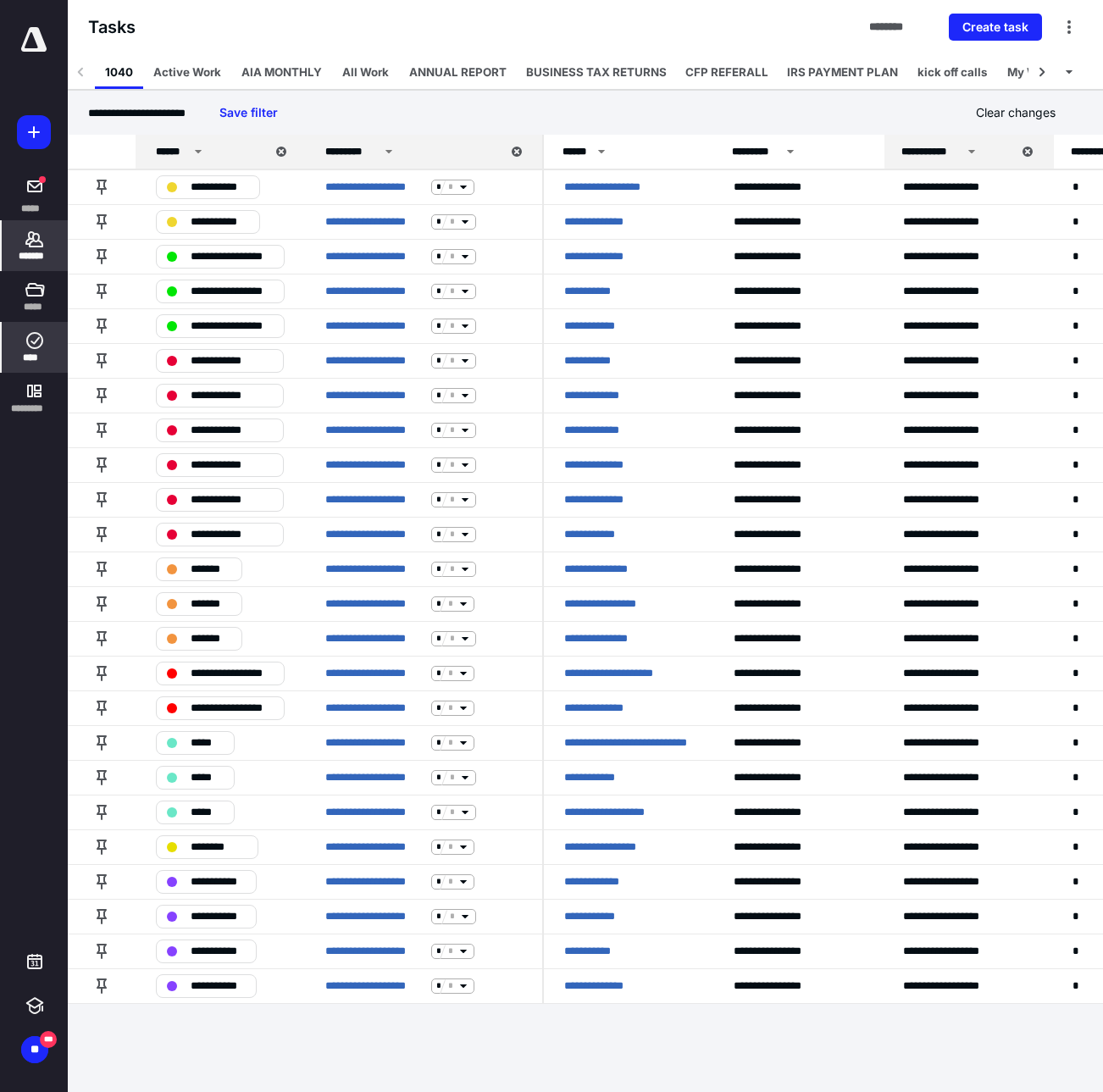 click 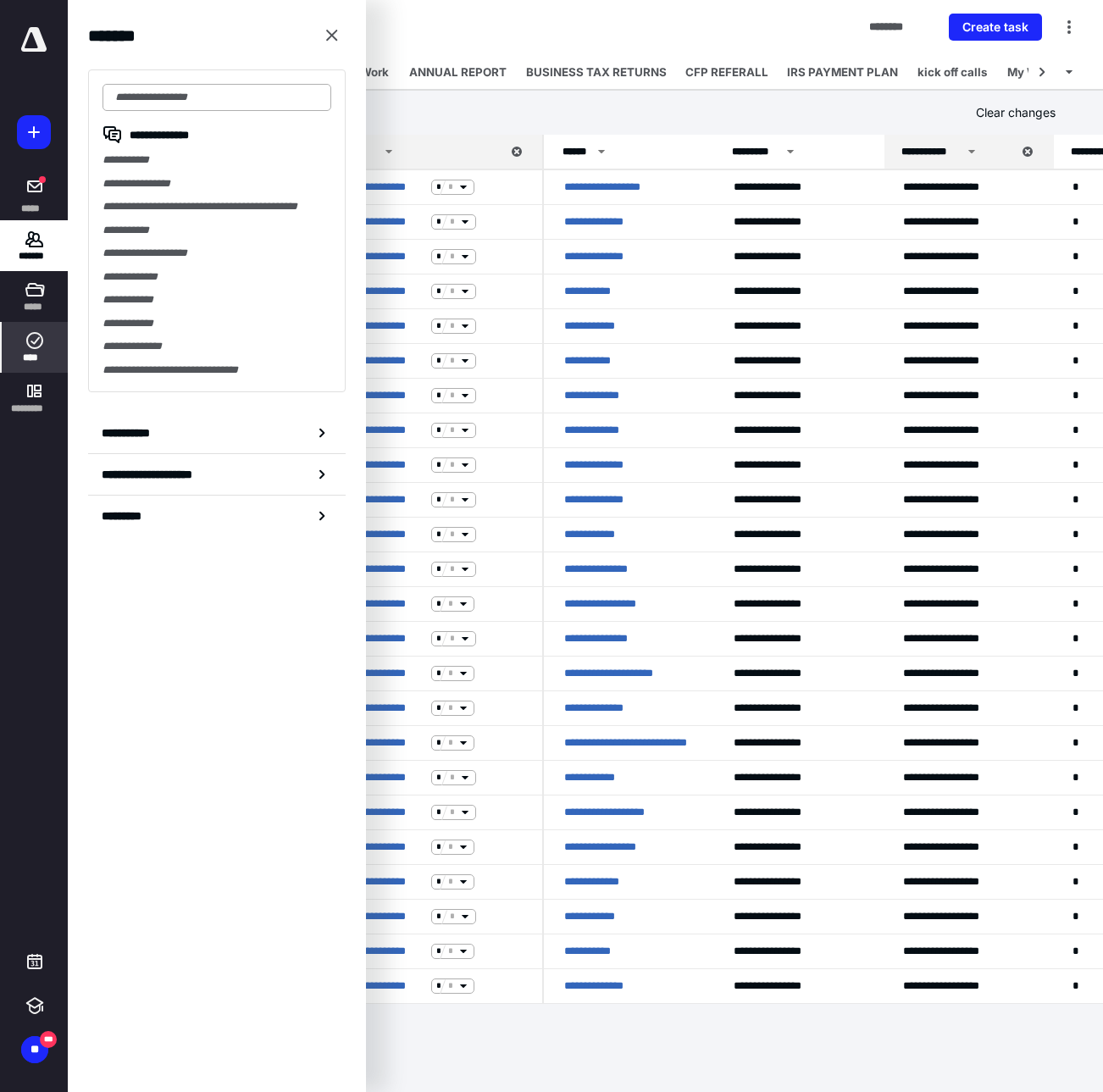 click at bounding box center [217, 97] 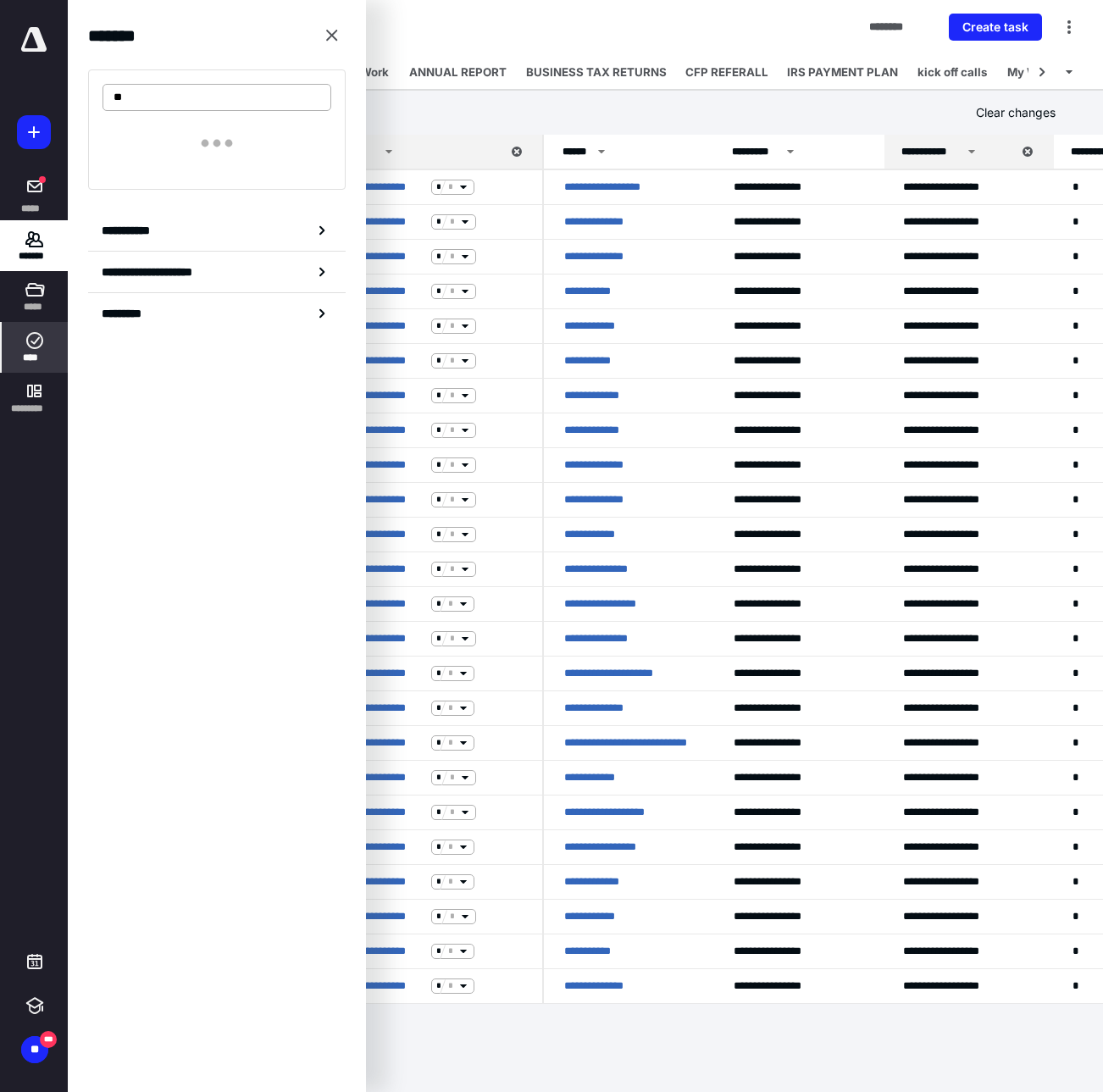 type on "***" 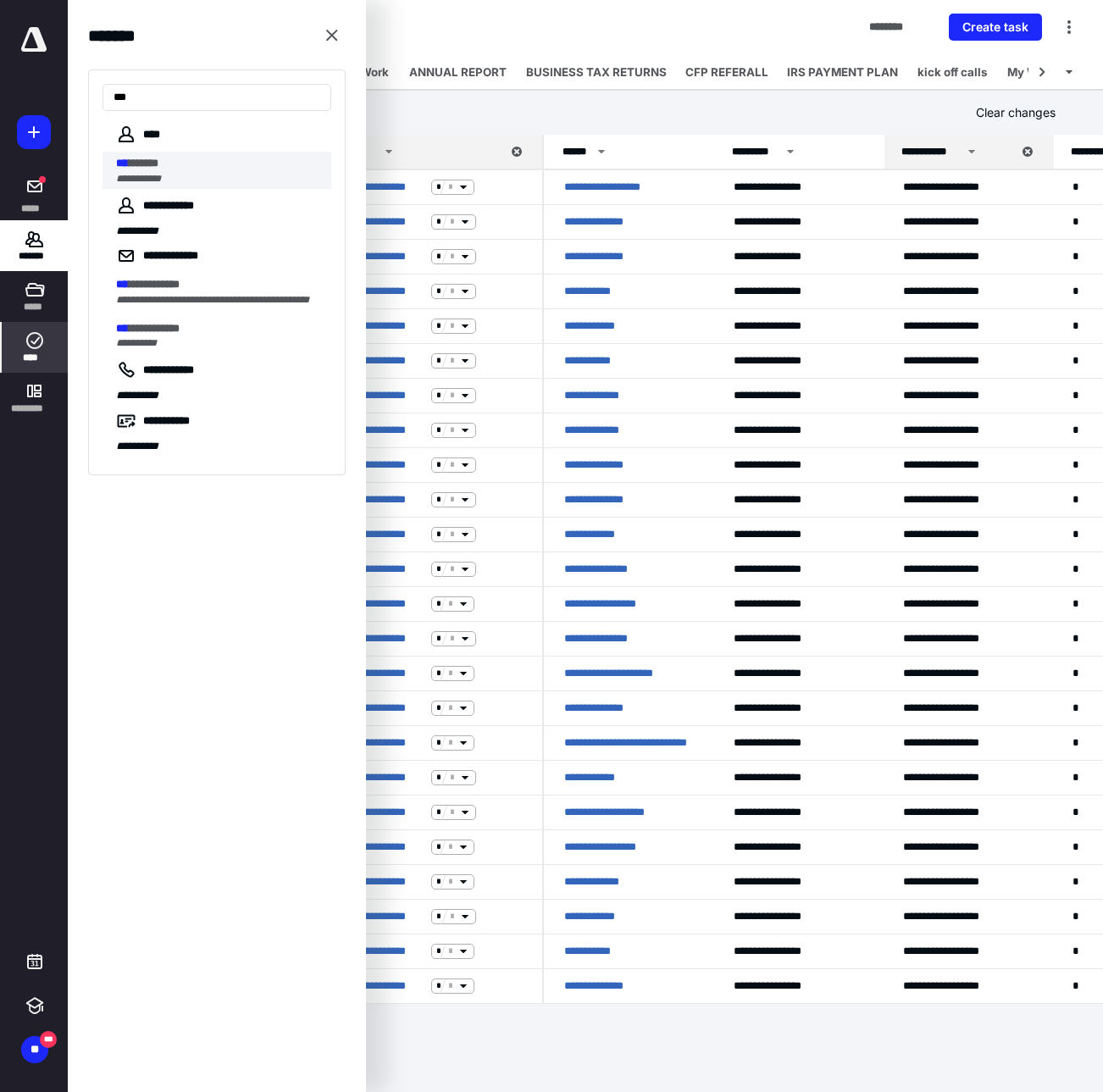click on "*** ******" at bounding box center (219, 164) 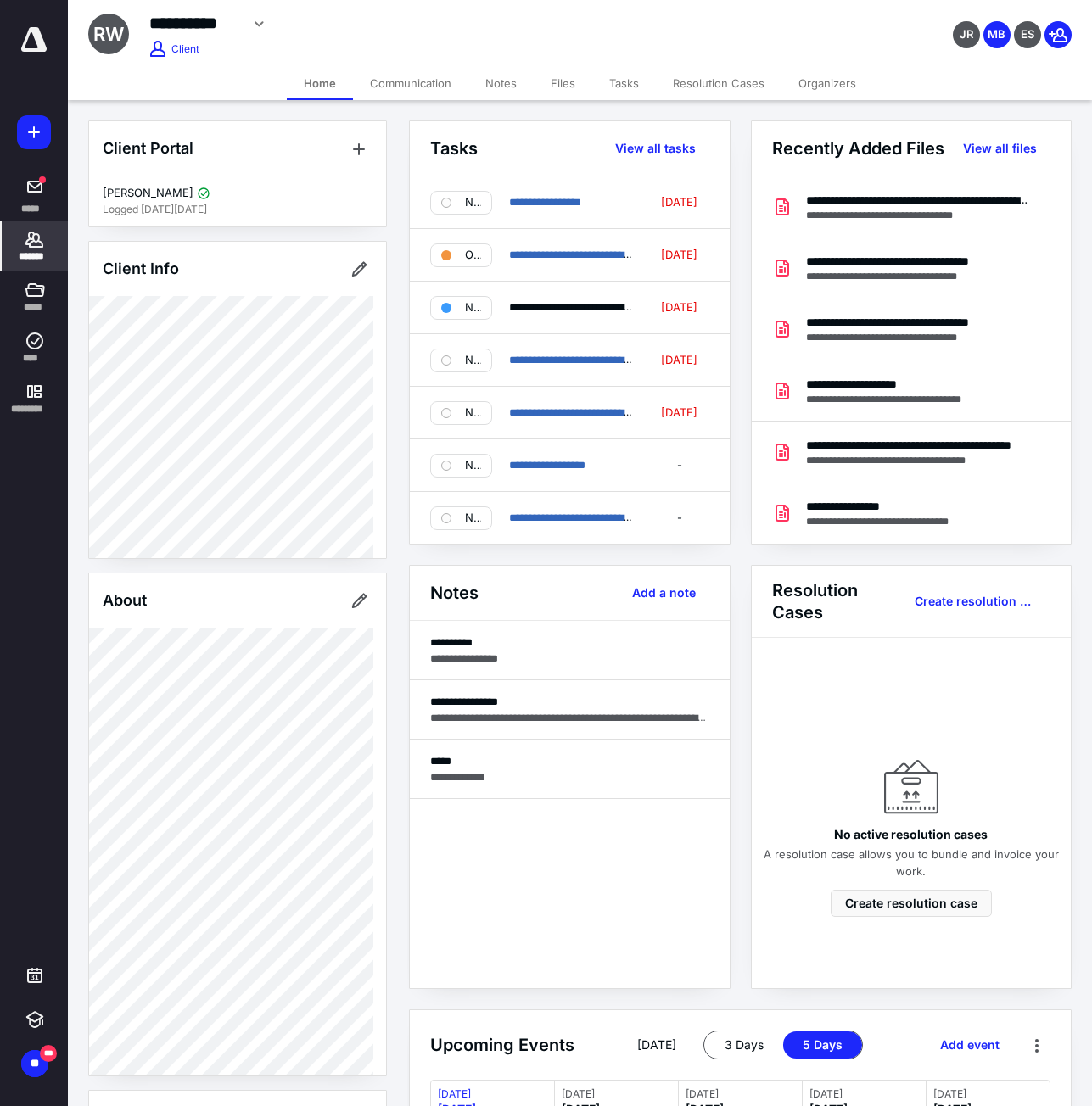 click on "Files" at bounding box center (563, 83) 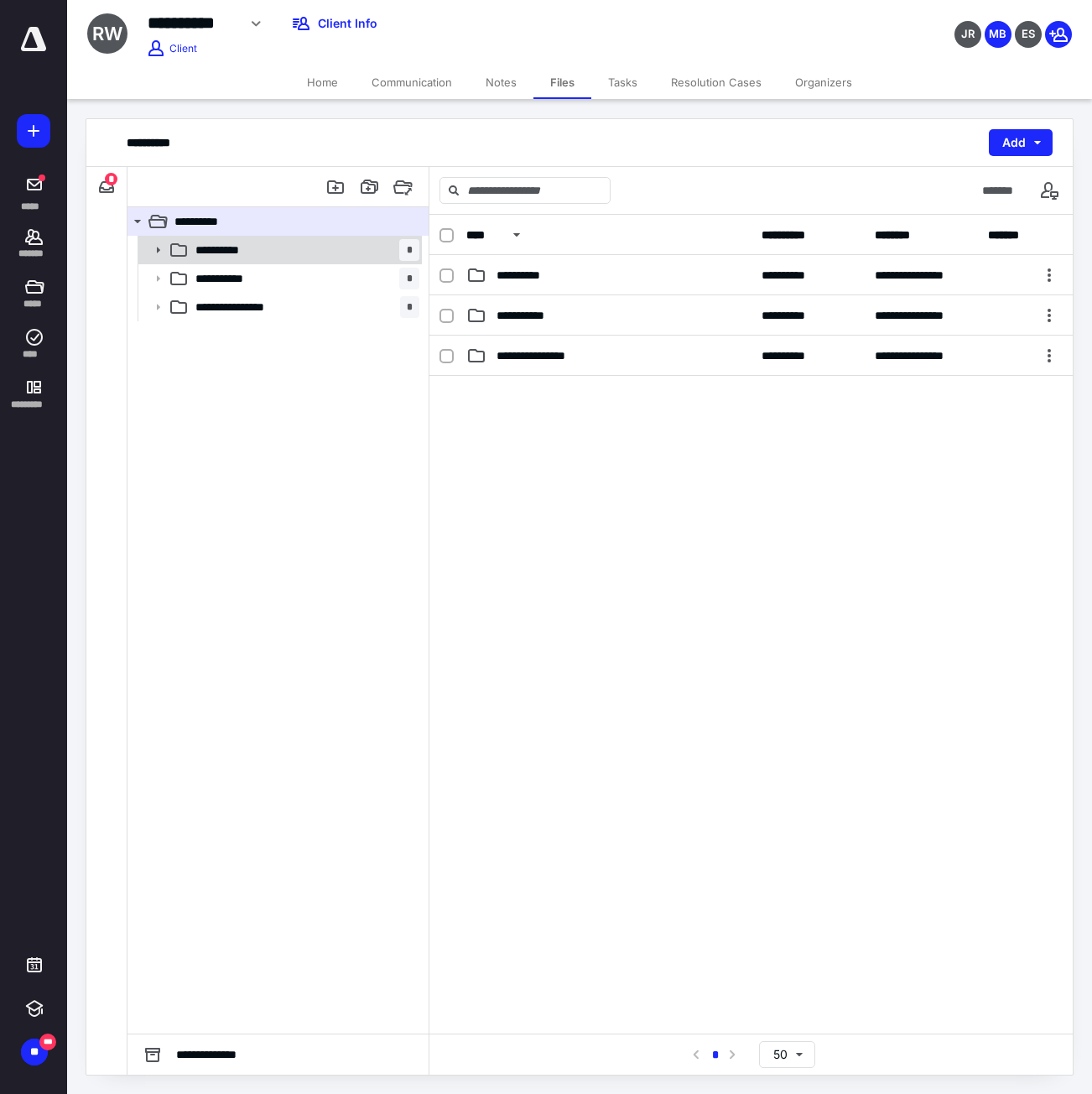 click on "**********" at bounding box center (304, 250) 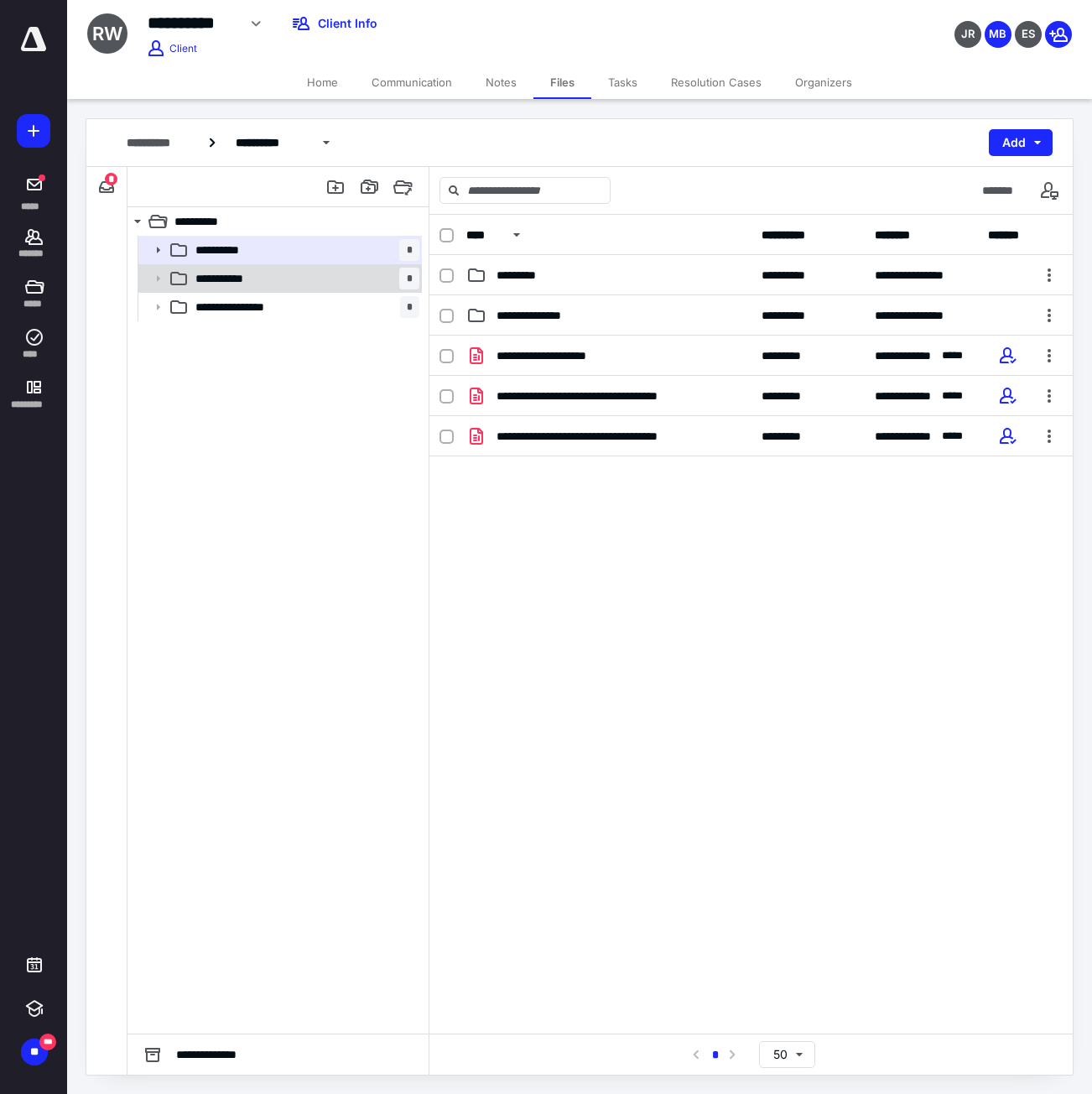 click on "**********" at bounding box center [304, 279] 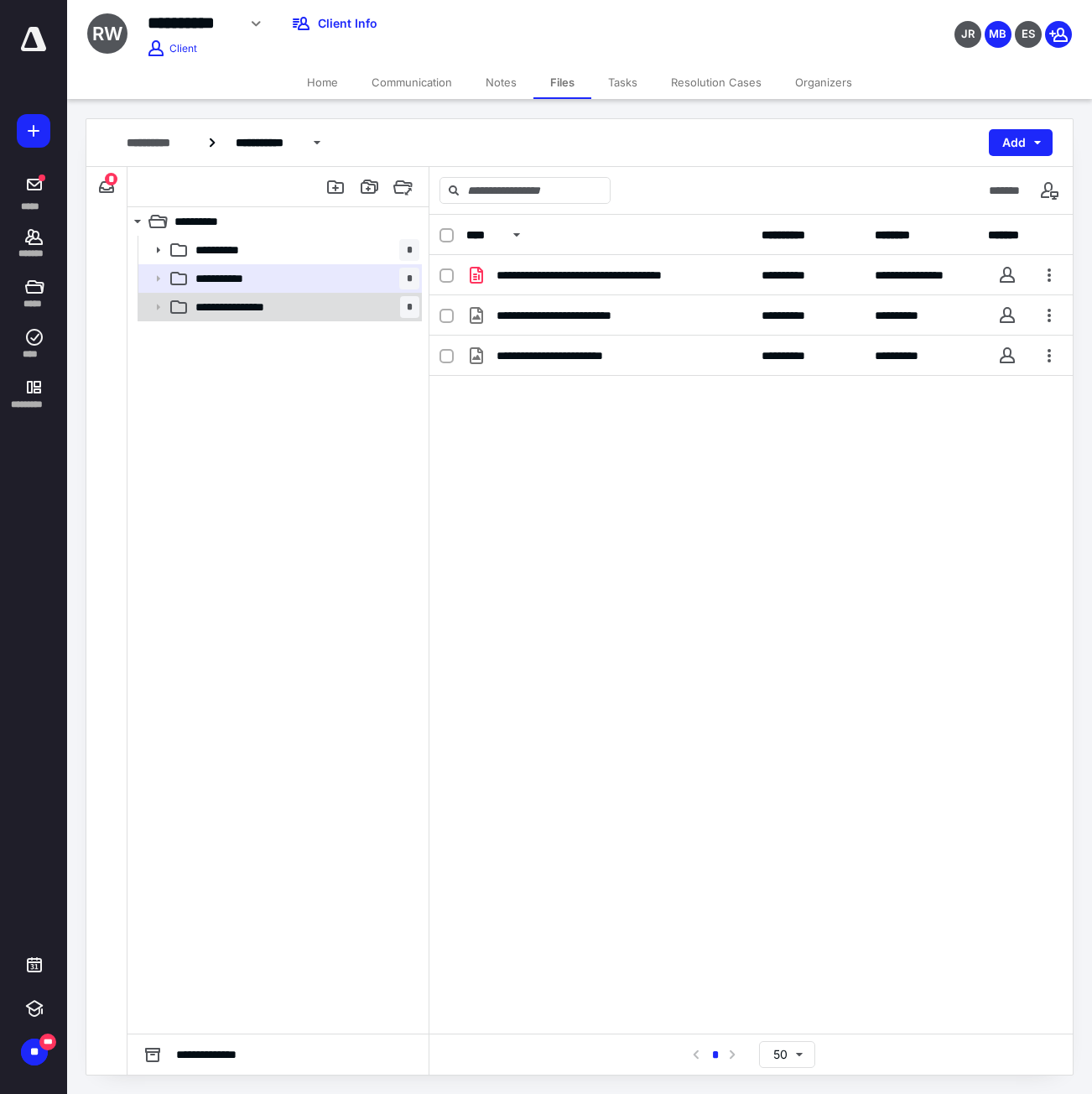 click on "**********" at bounding box center (238, 307) 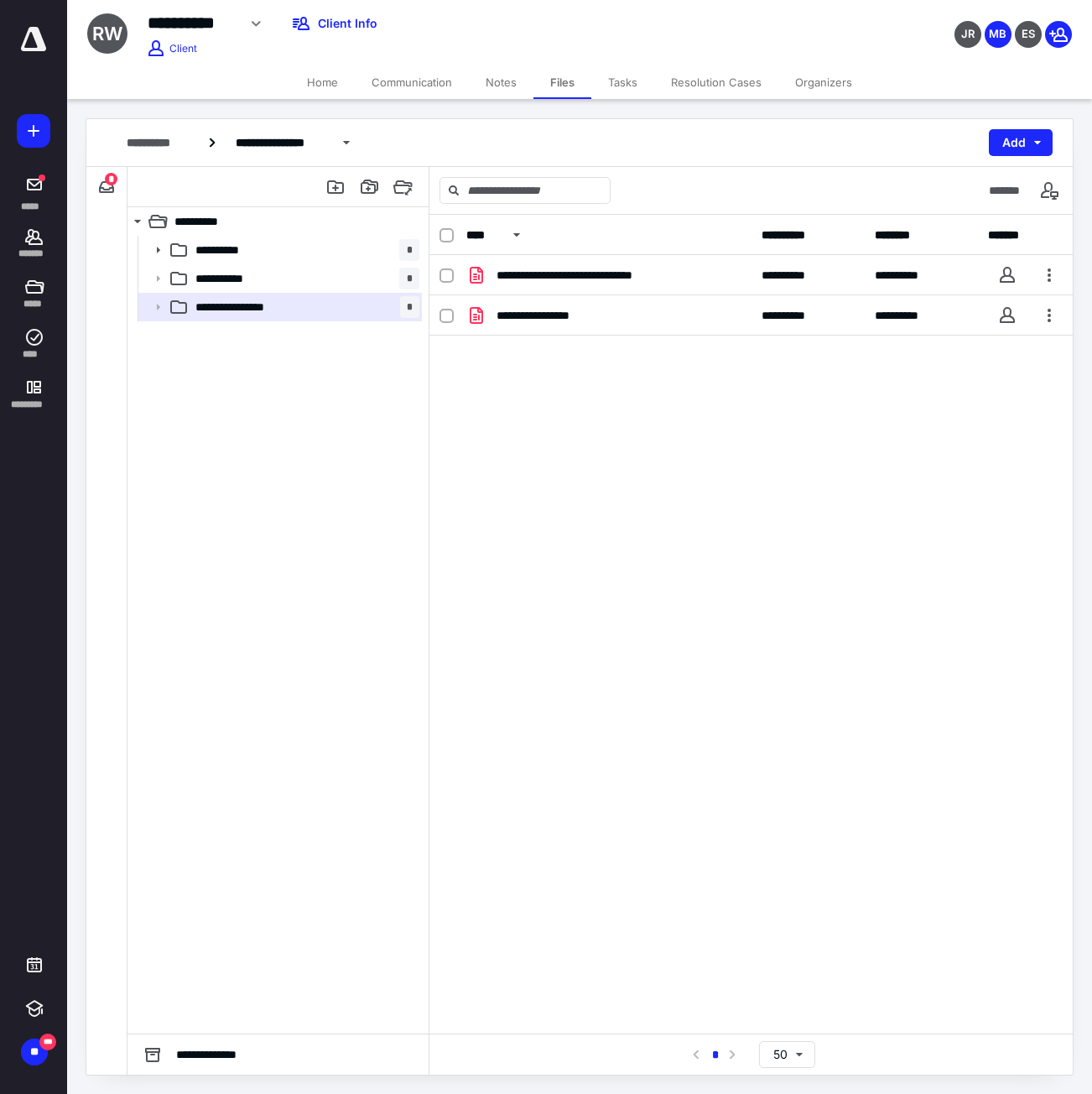 click on "Home" at bounding box center (322, 82) 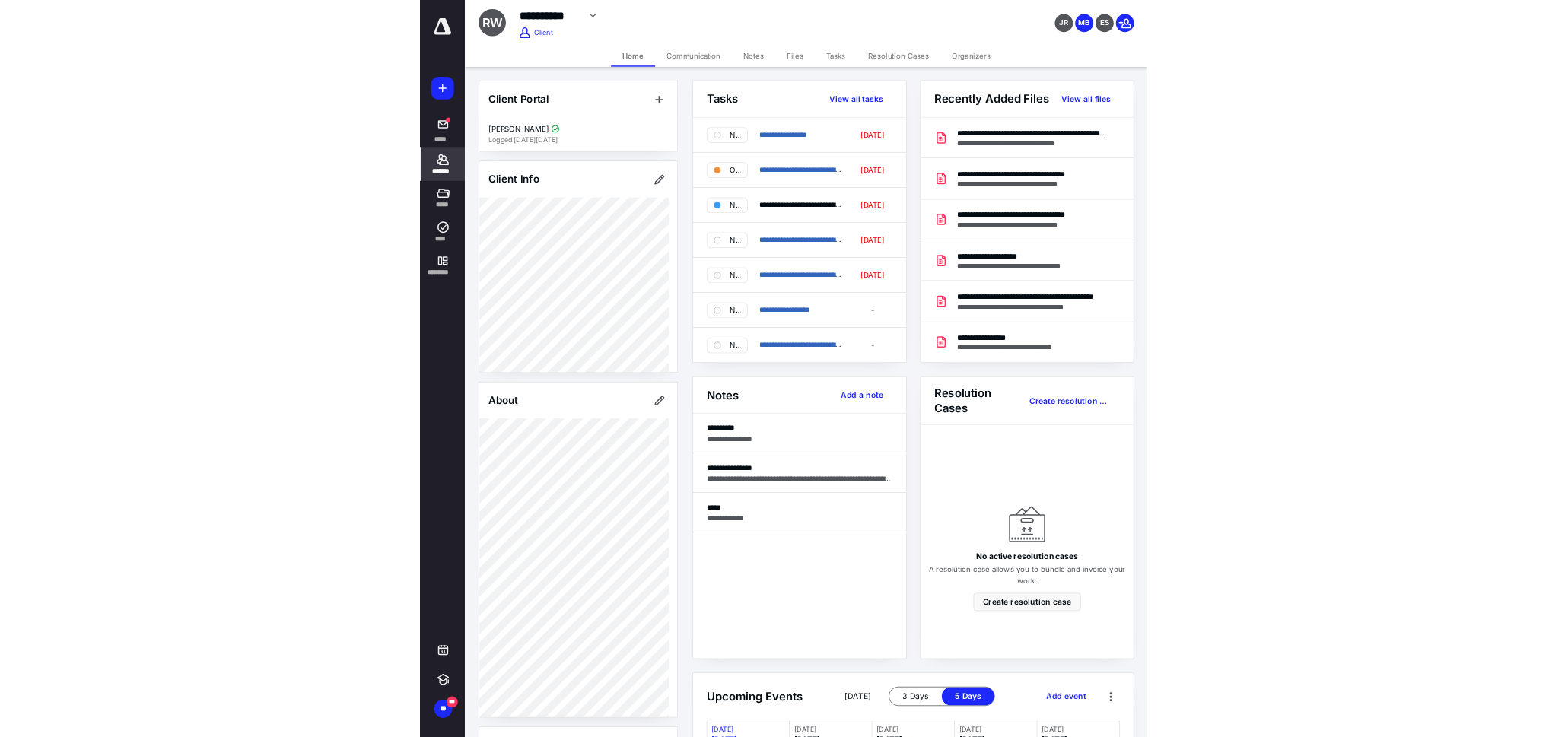 scroll, scrollTop: 517, scrollLeft: 0, axis: vertical 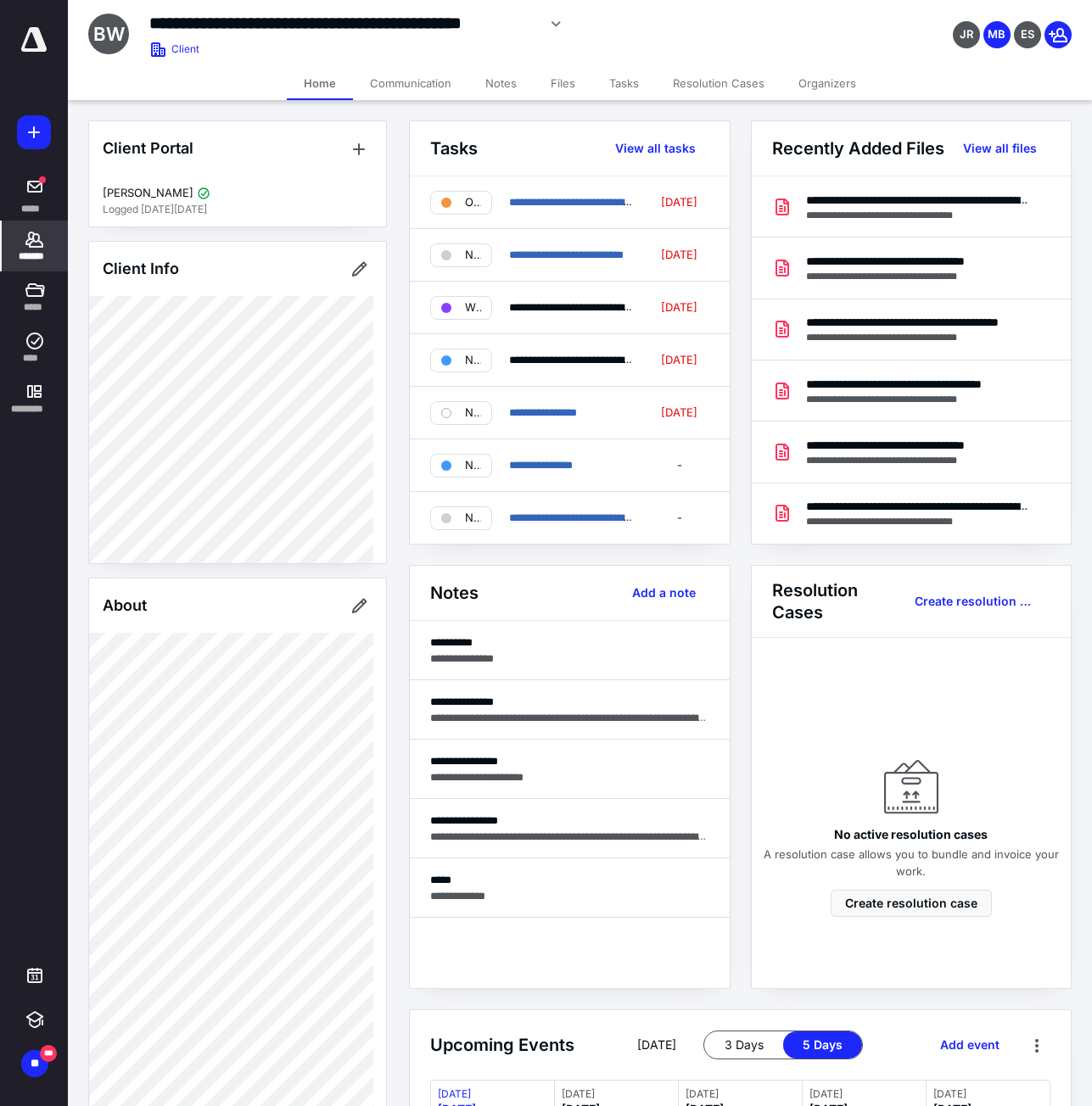 click on "Files" at bounding box center [563, 83] 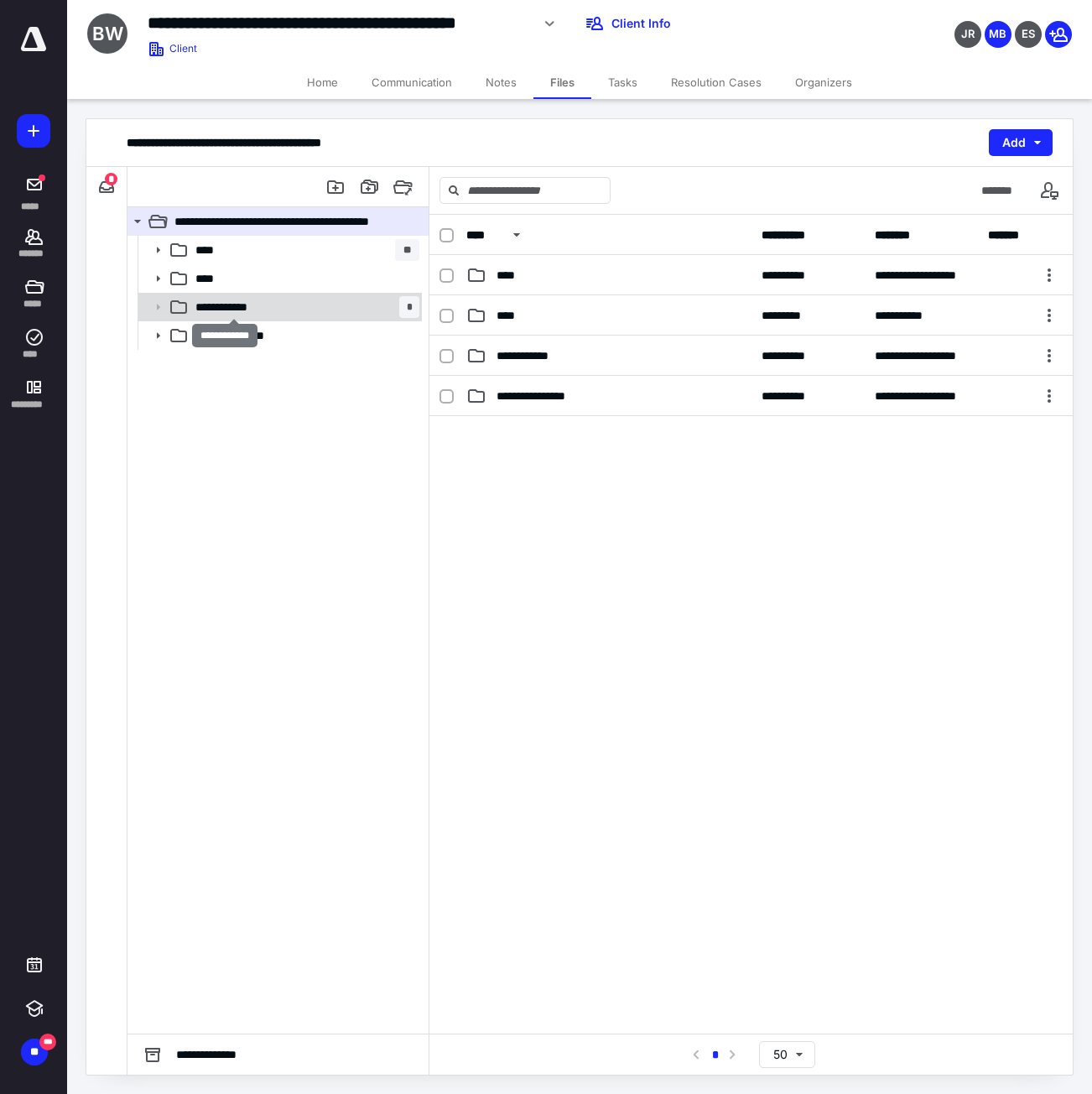 click on "**********" at bounding box center [234, 307] 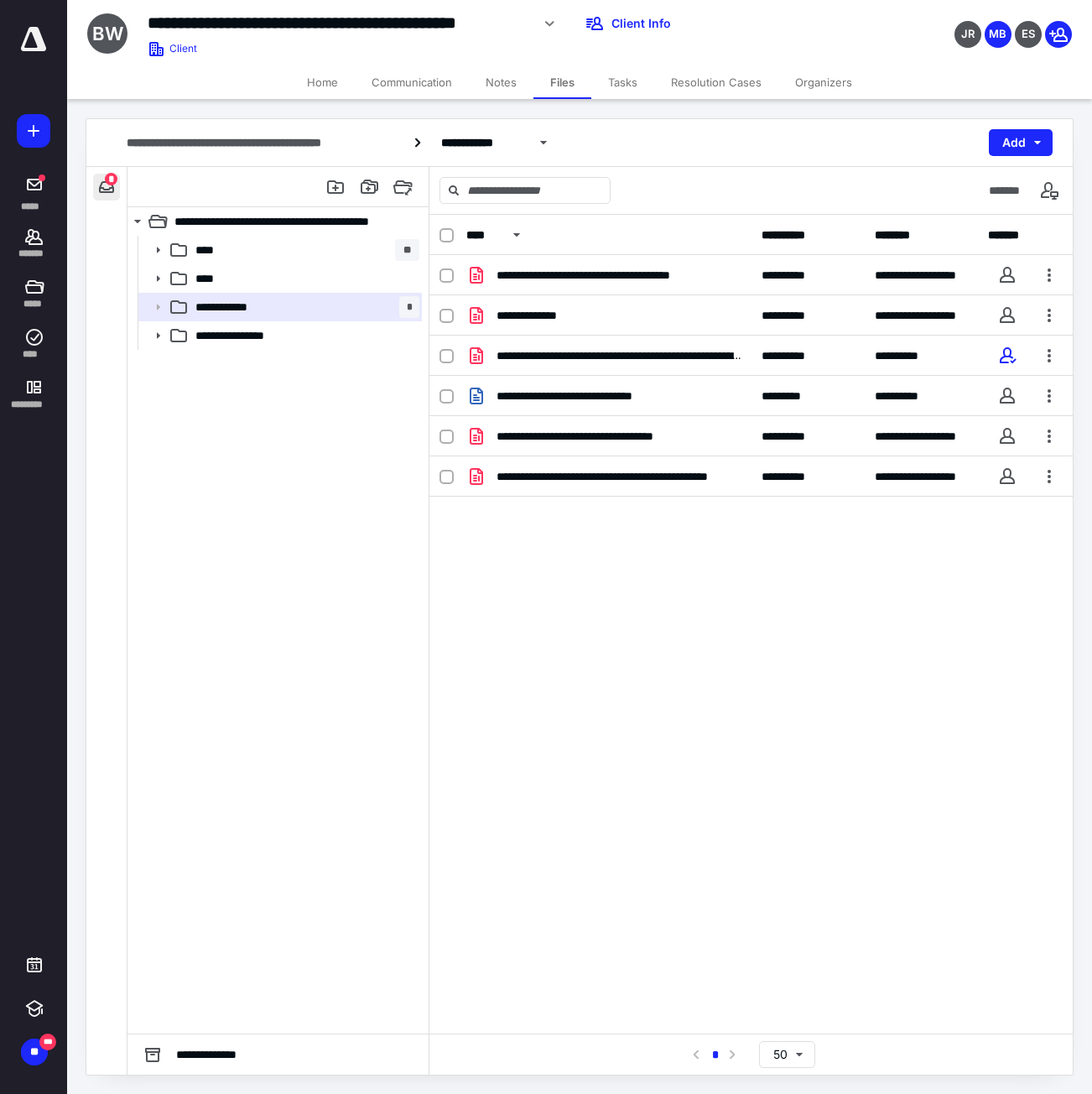 click at bounding box center (107, 187) 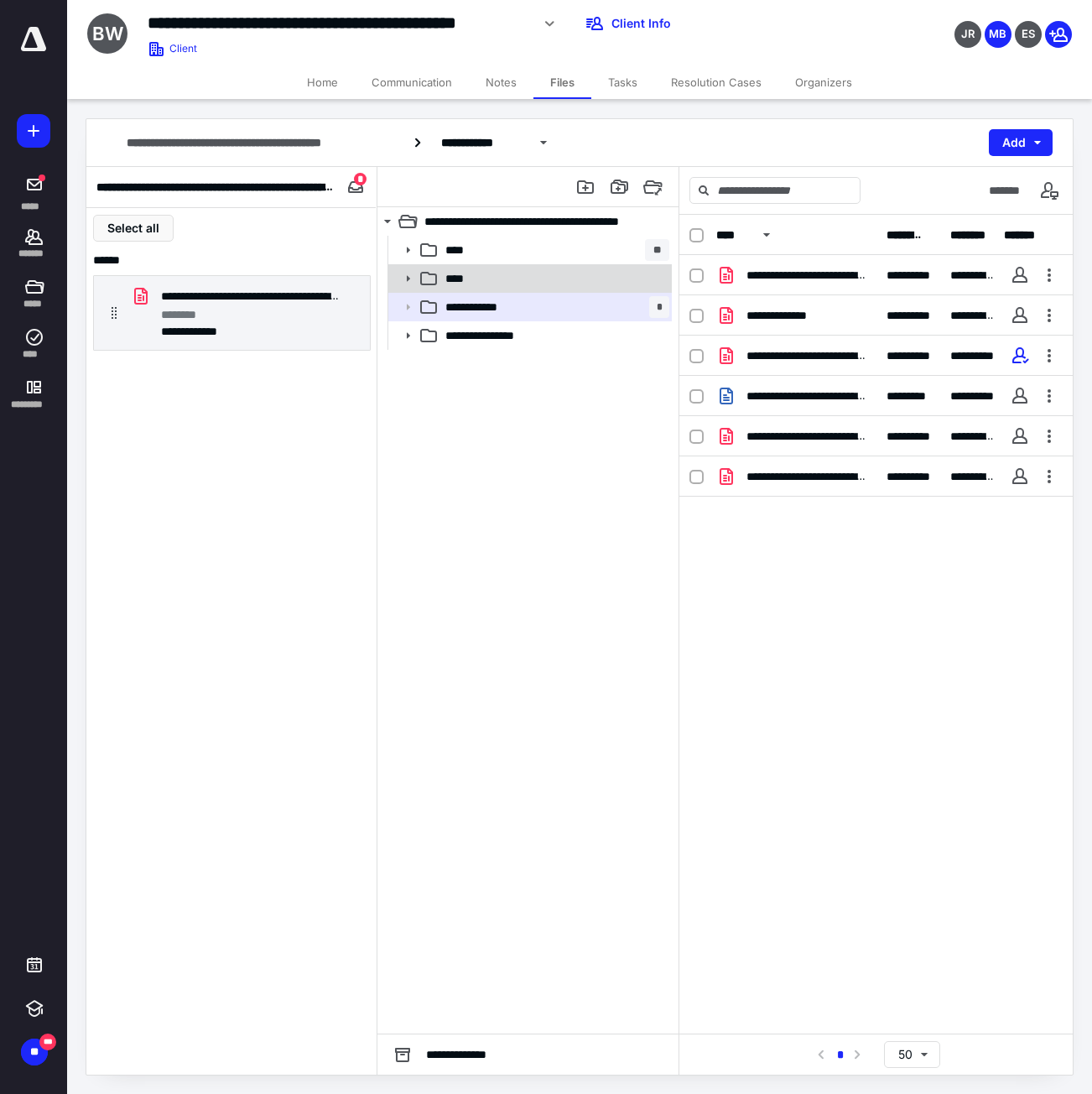 click on "****" at bounding box center (554, 279) 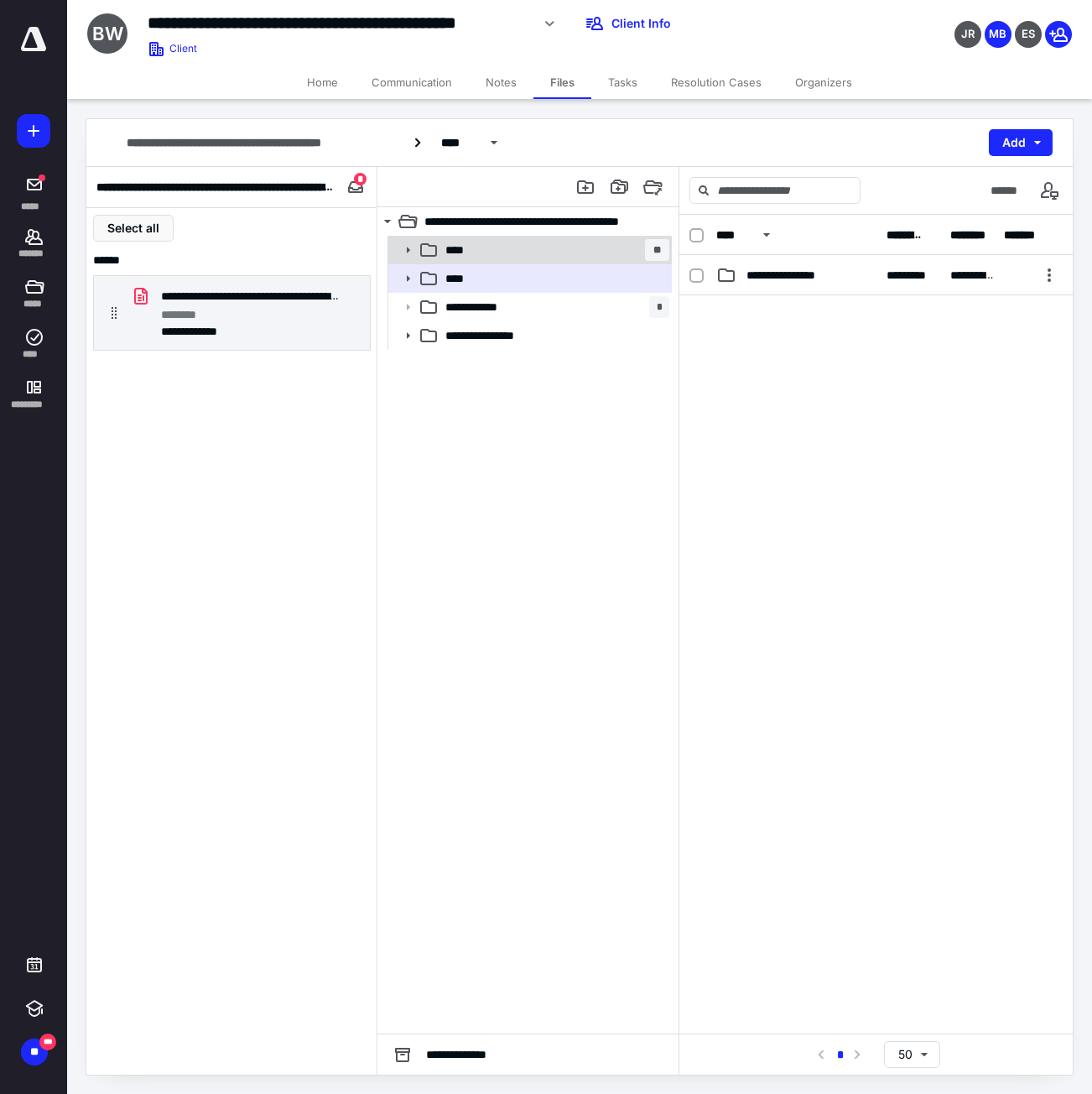 click on "**** **" at bounding box center (554, 250) 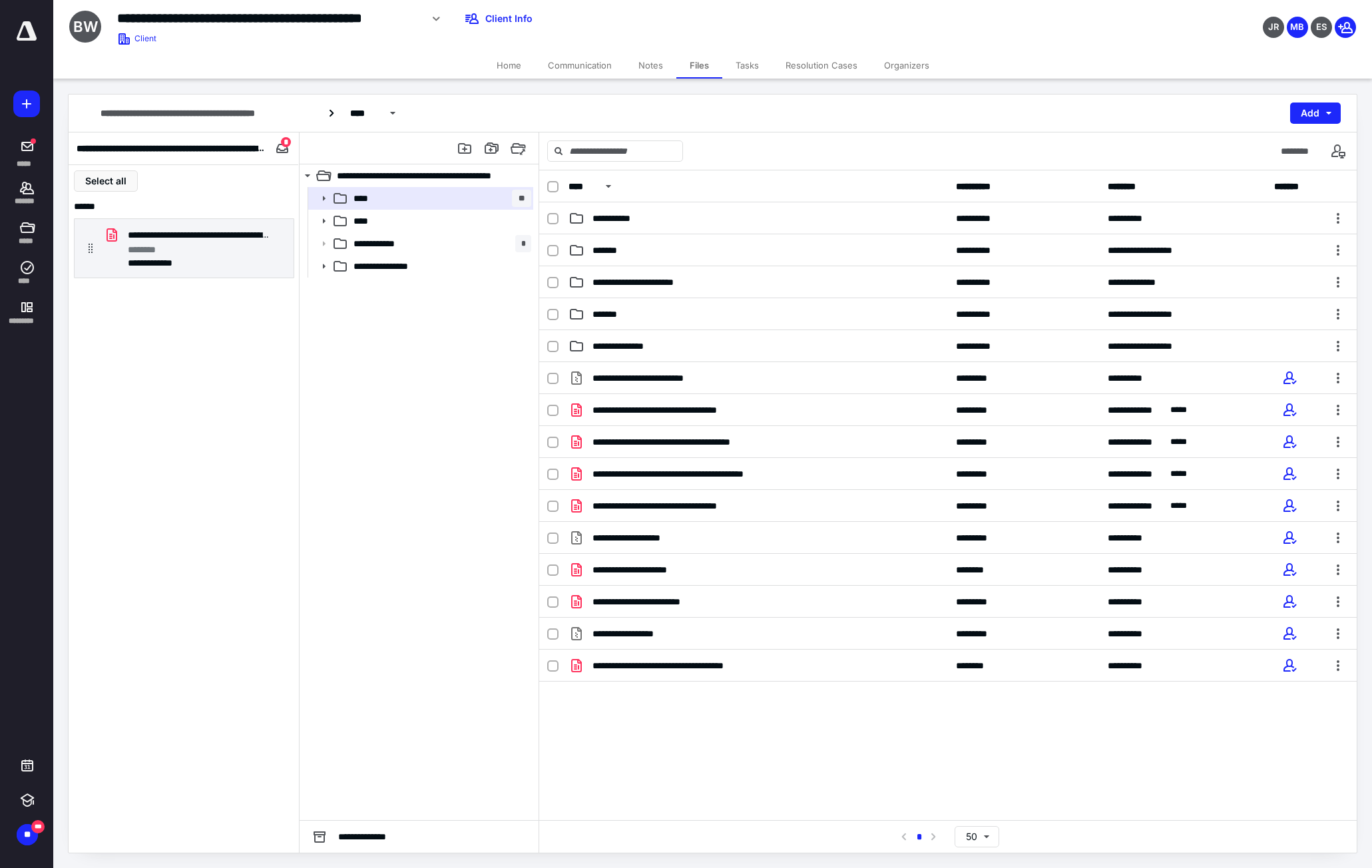 click on "Communication" at bounding box center (580, 65) 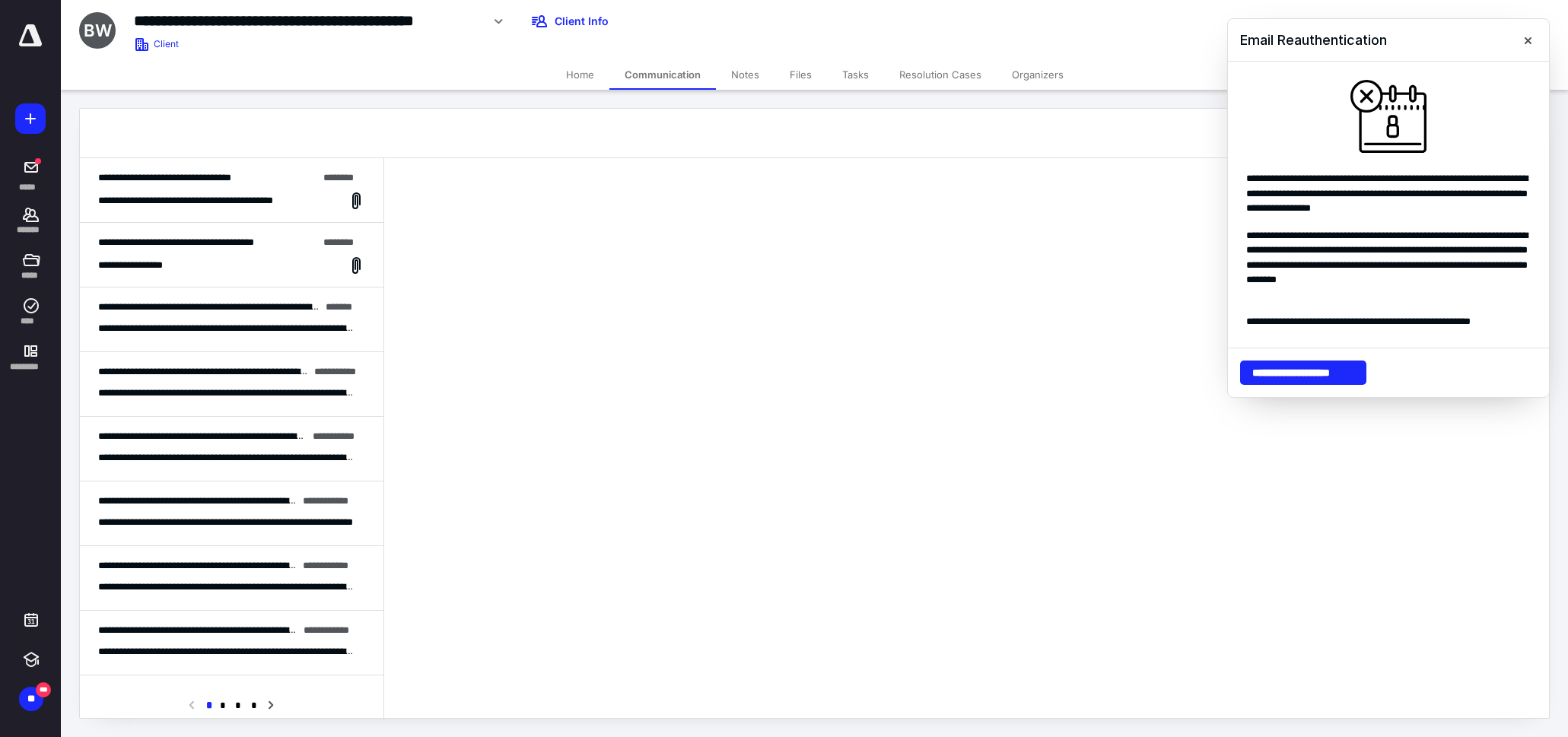 click on "**********" at bounding box center [231, 190] 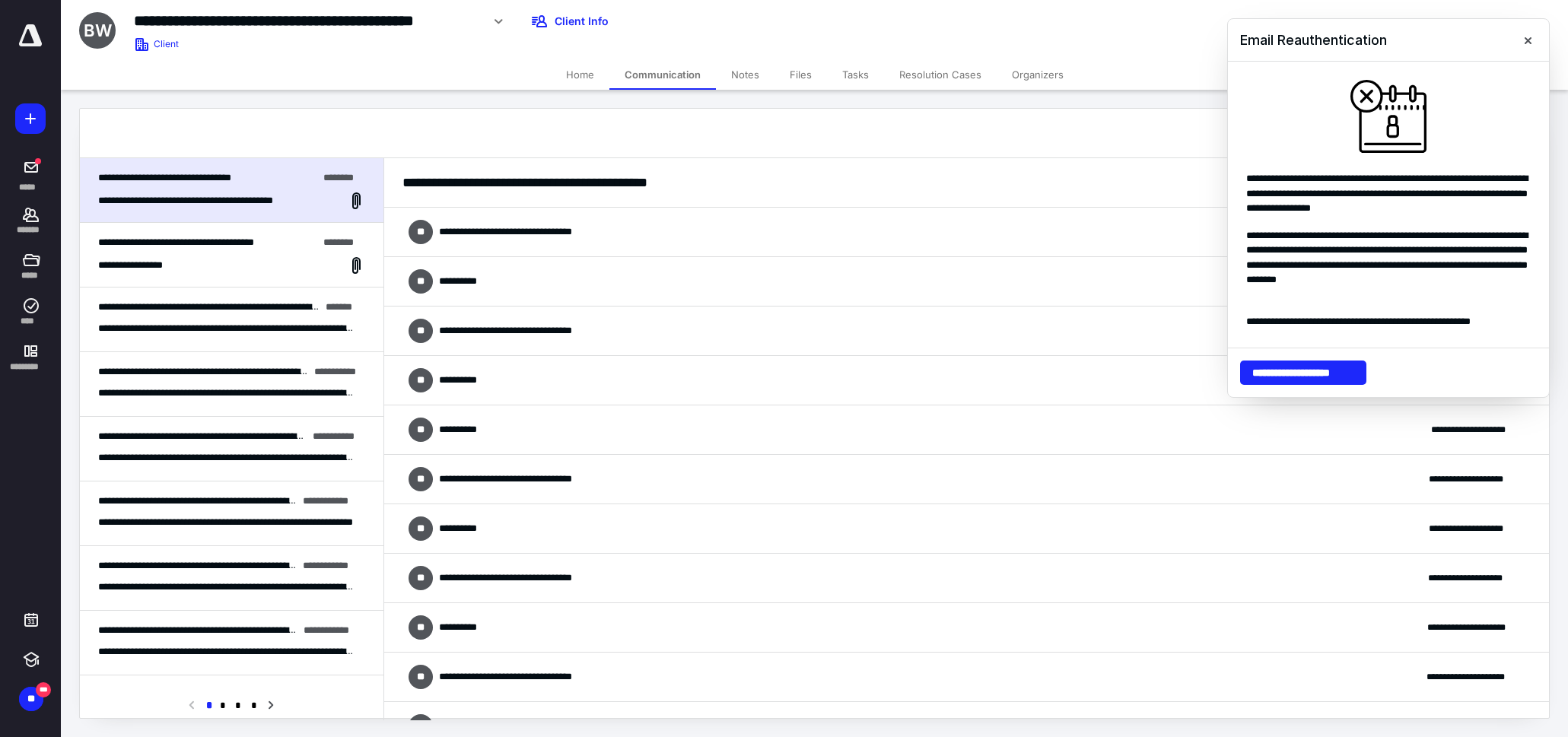 scroll, scrollTop: 793, scrollLeft: 0, axis: vertical 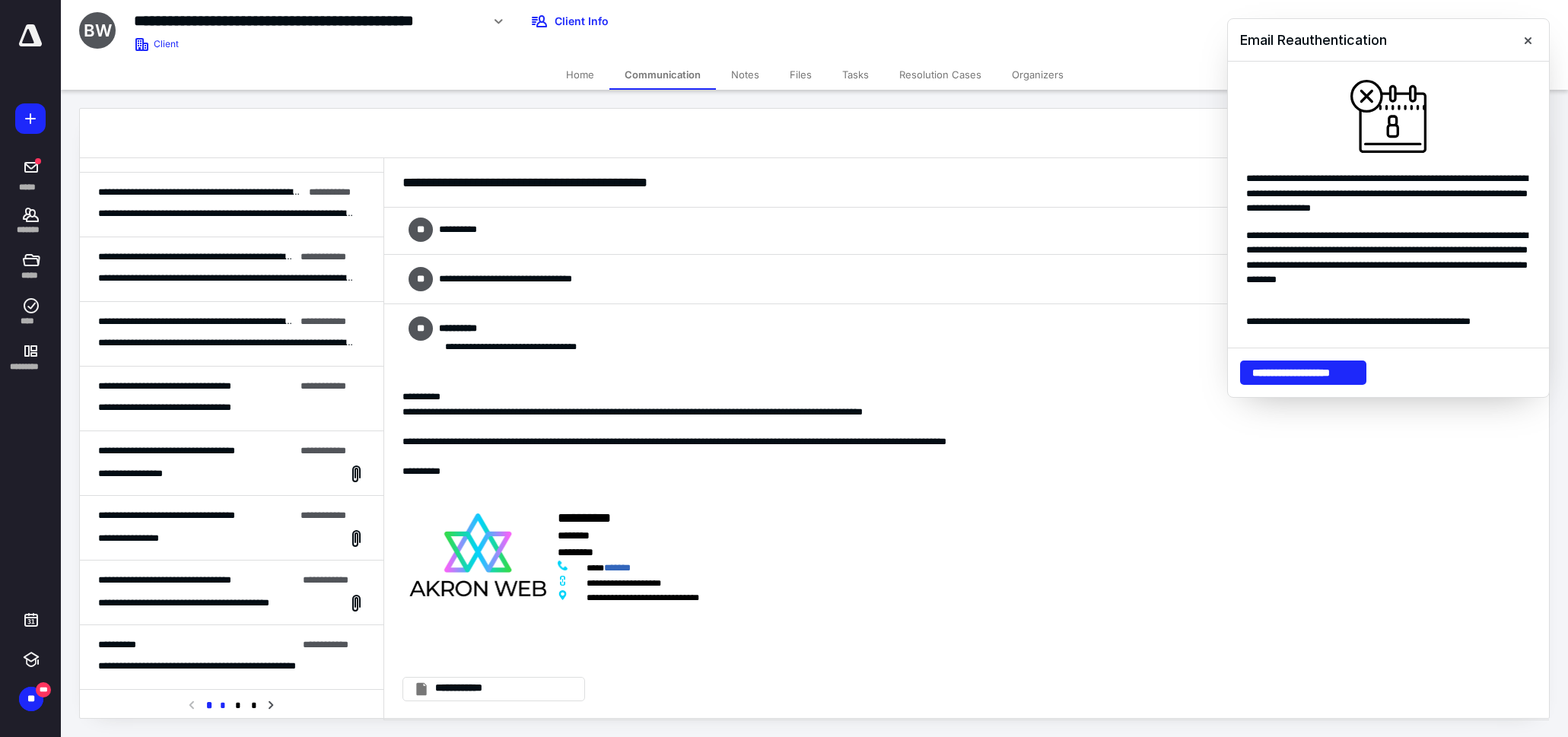 click on "*" at bounding box center (223, 706) 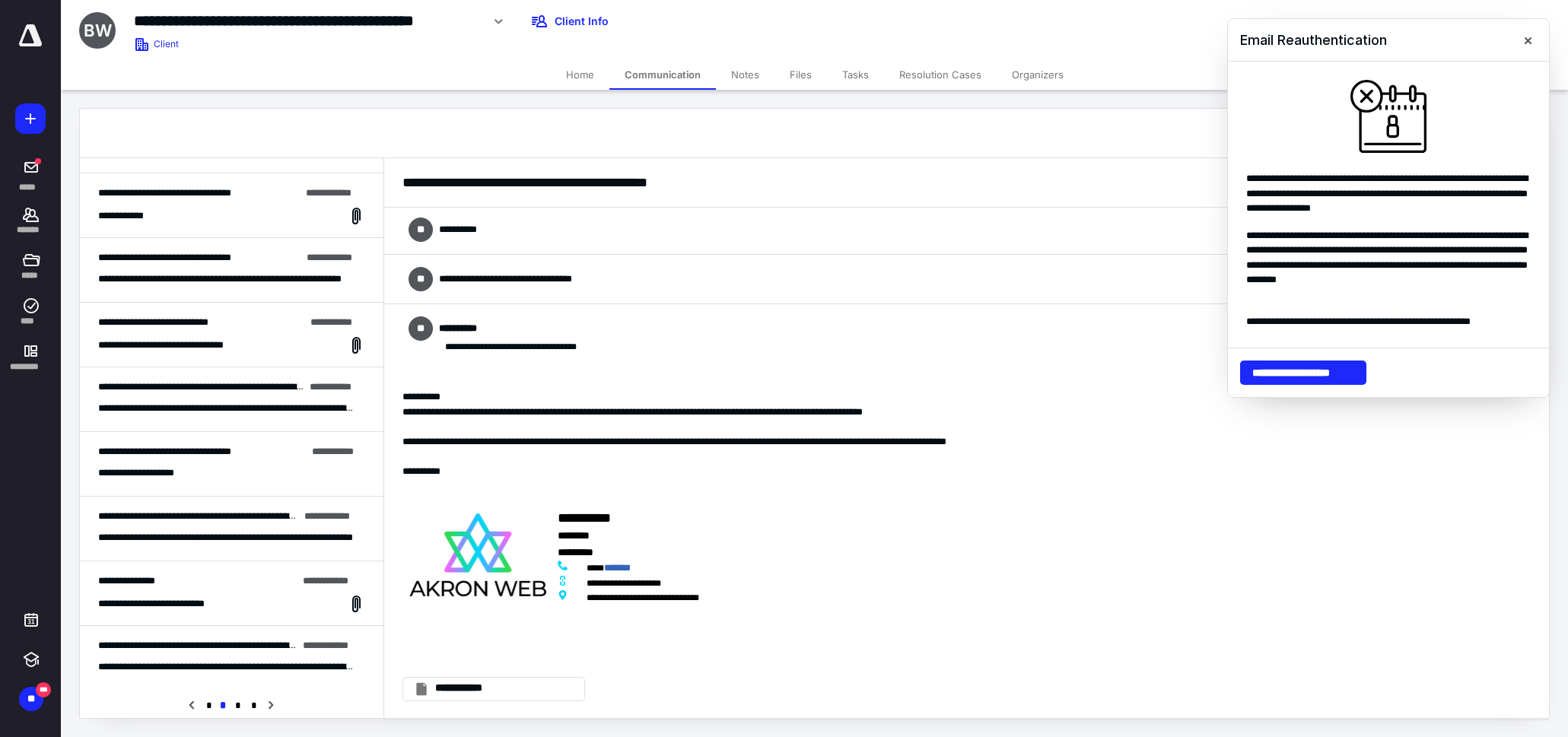 scroll, scrollTop: 761, scrollLeft: 0, axis: vertical 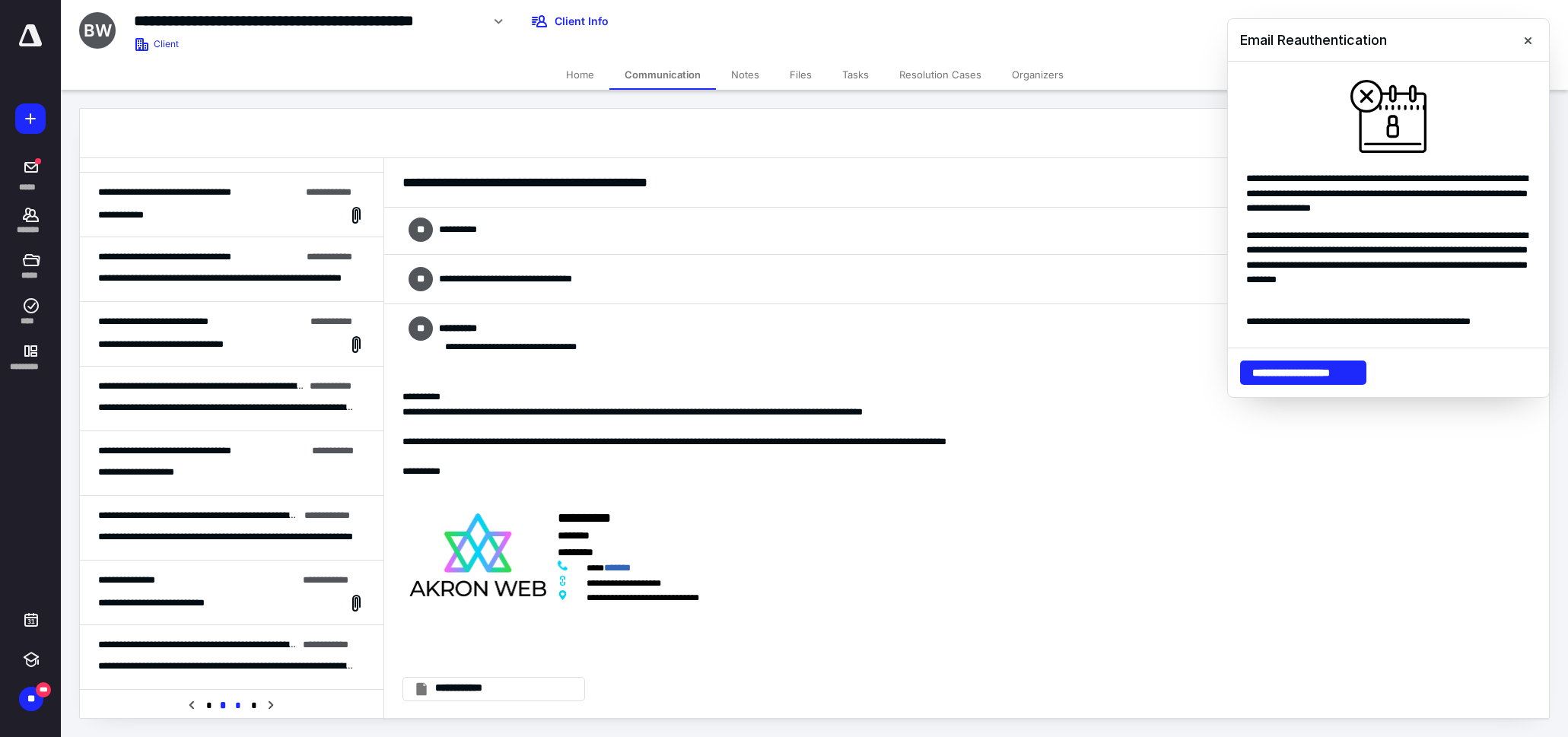 click on "*" at bounding box center [238, 706] 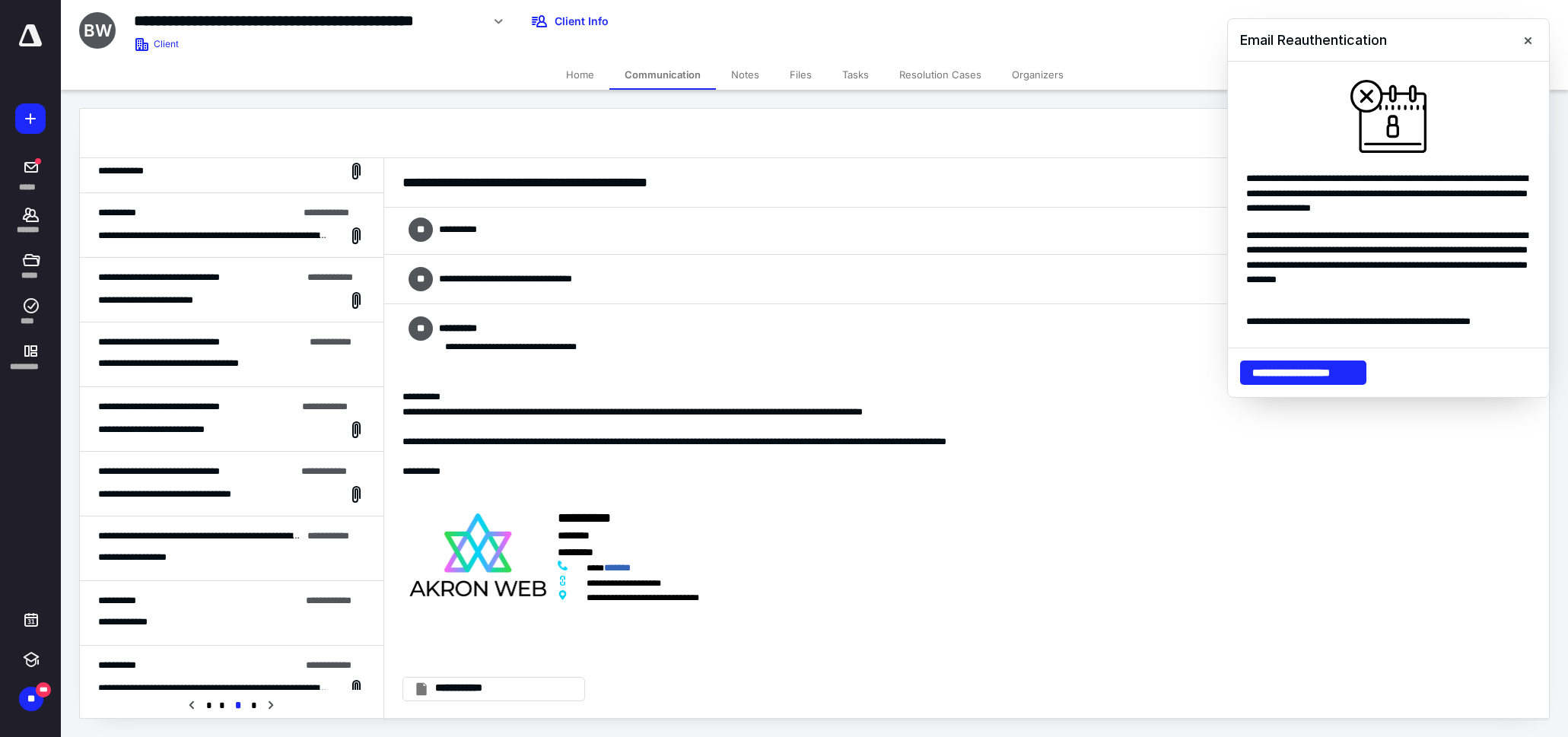 scroll, scrollTop: 761, scrollLeft: 0, axis: vertical 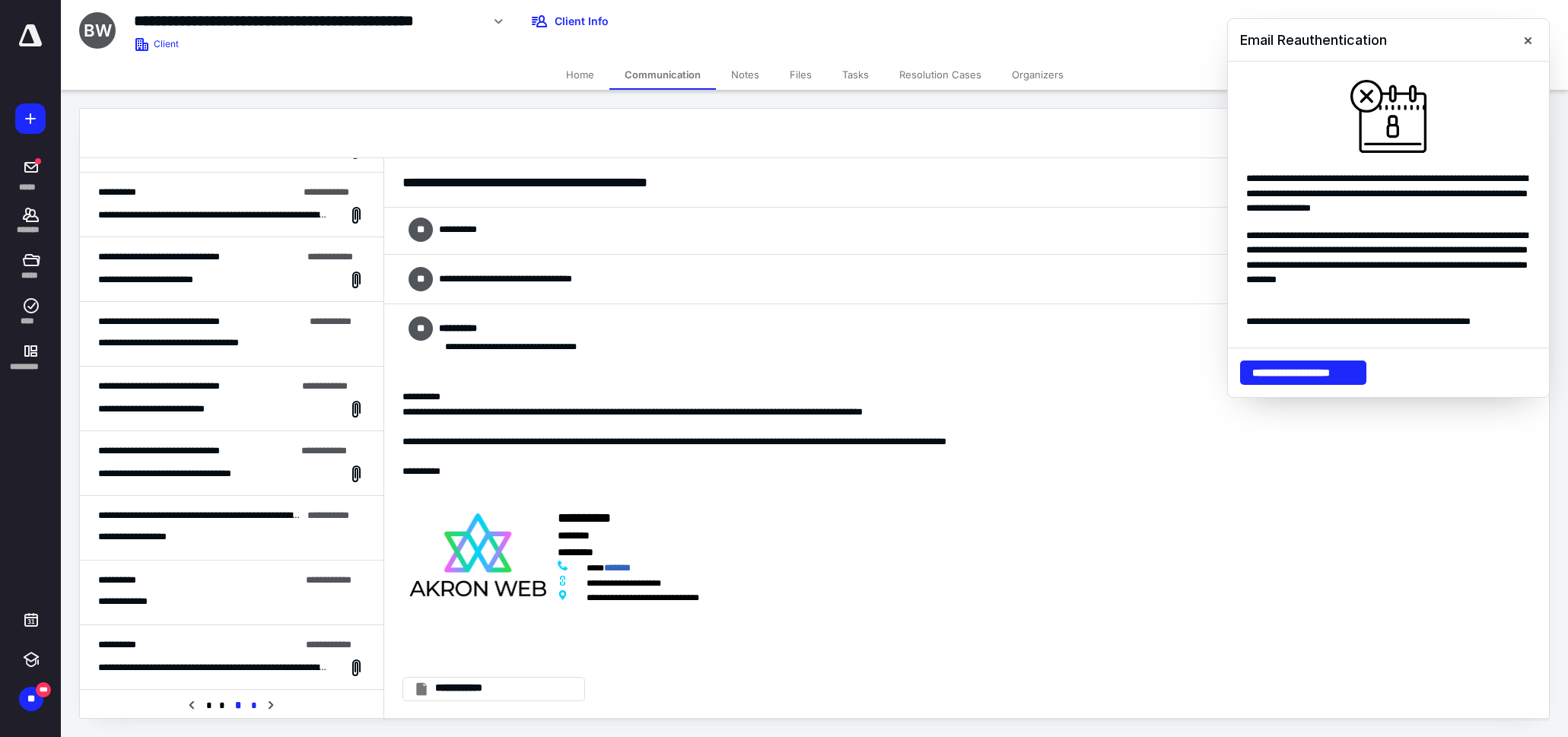 click on "*" at bounding box center (253, 706) 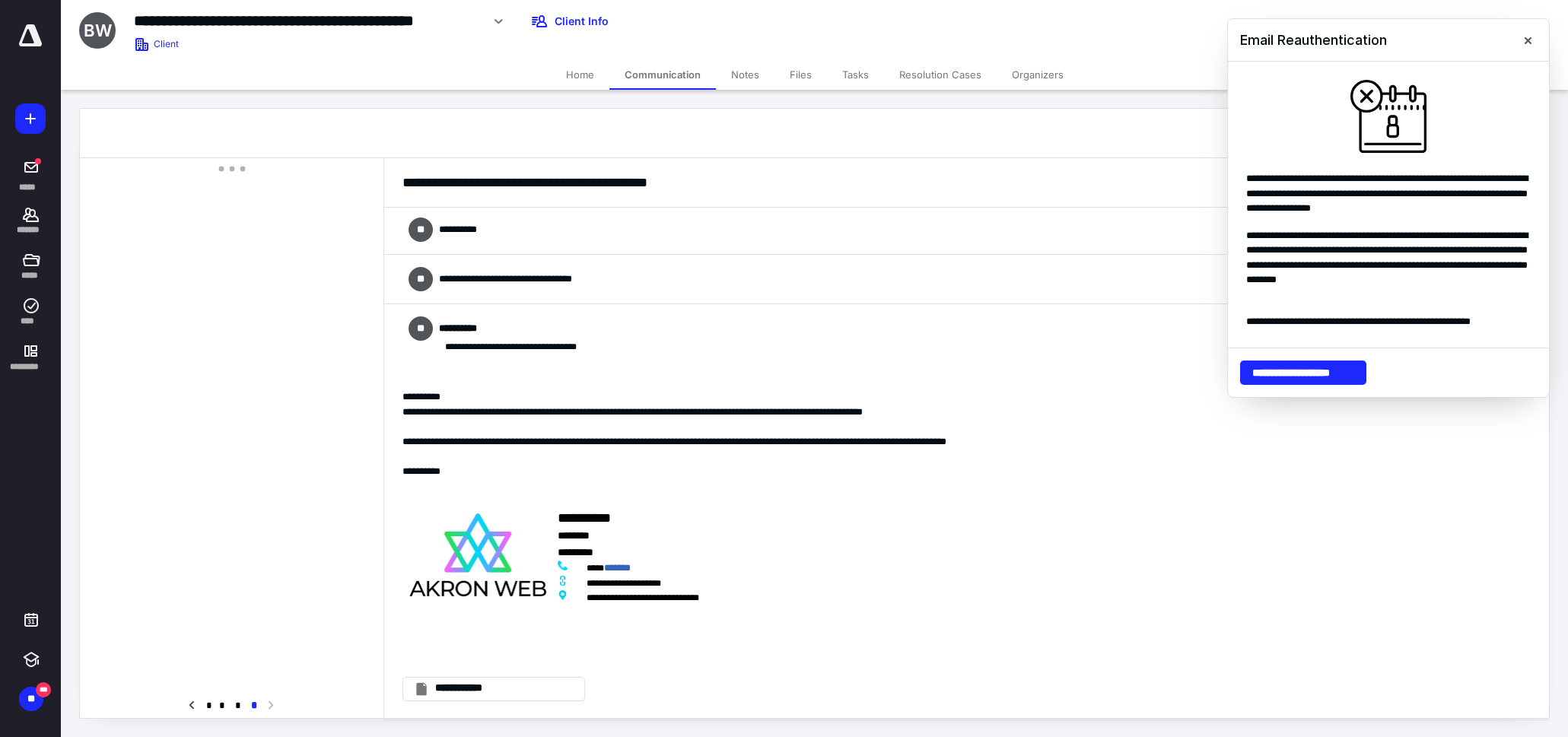 scroll, scrollTop: 0, scrollLeft: 0, axis: both 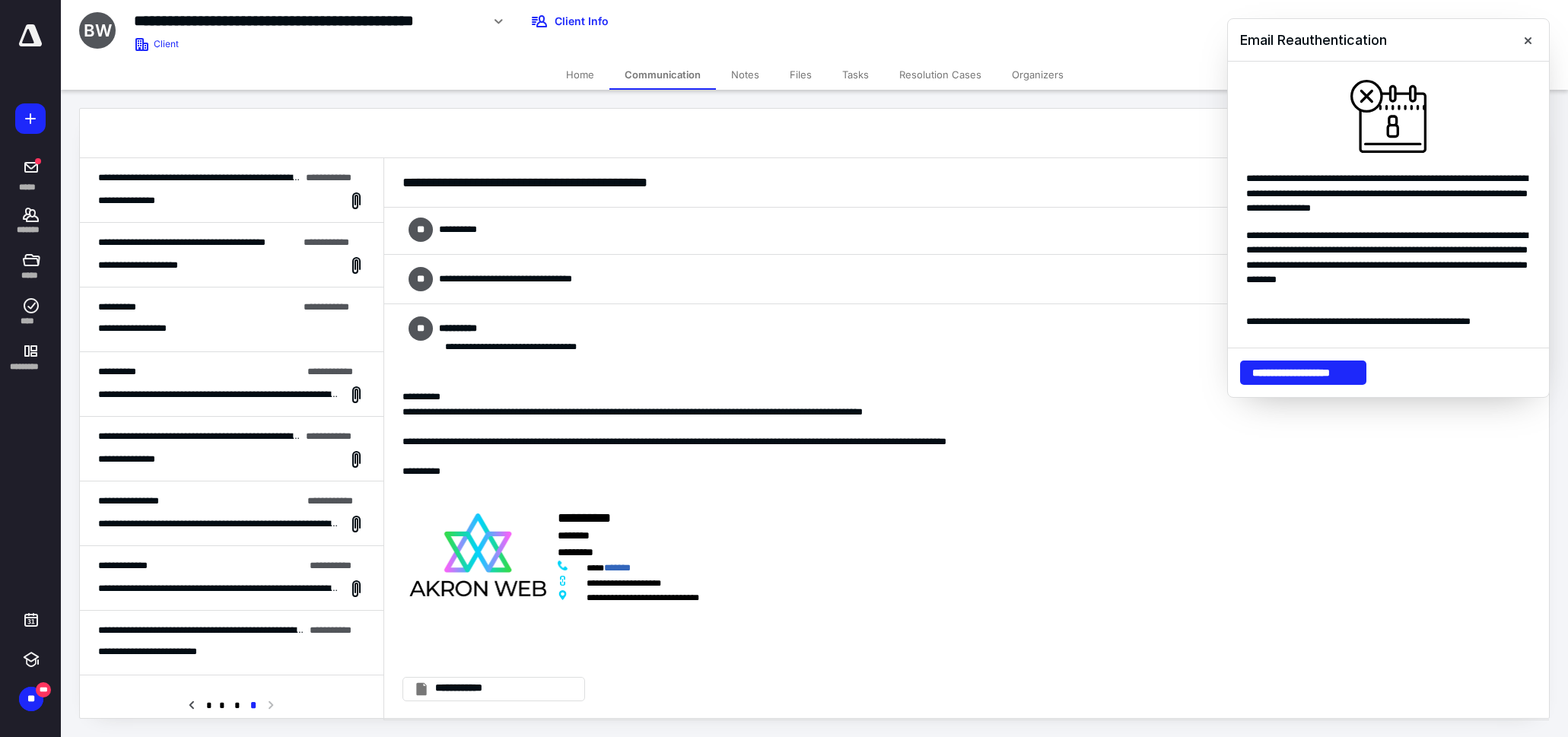 click on "Home" at bounding box center (580, 75) 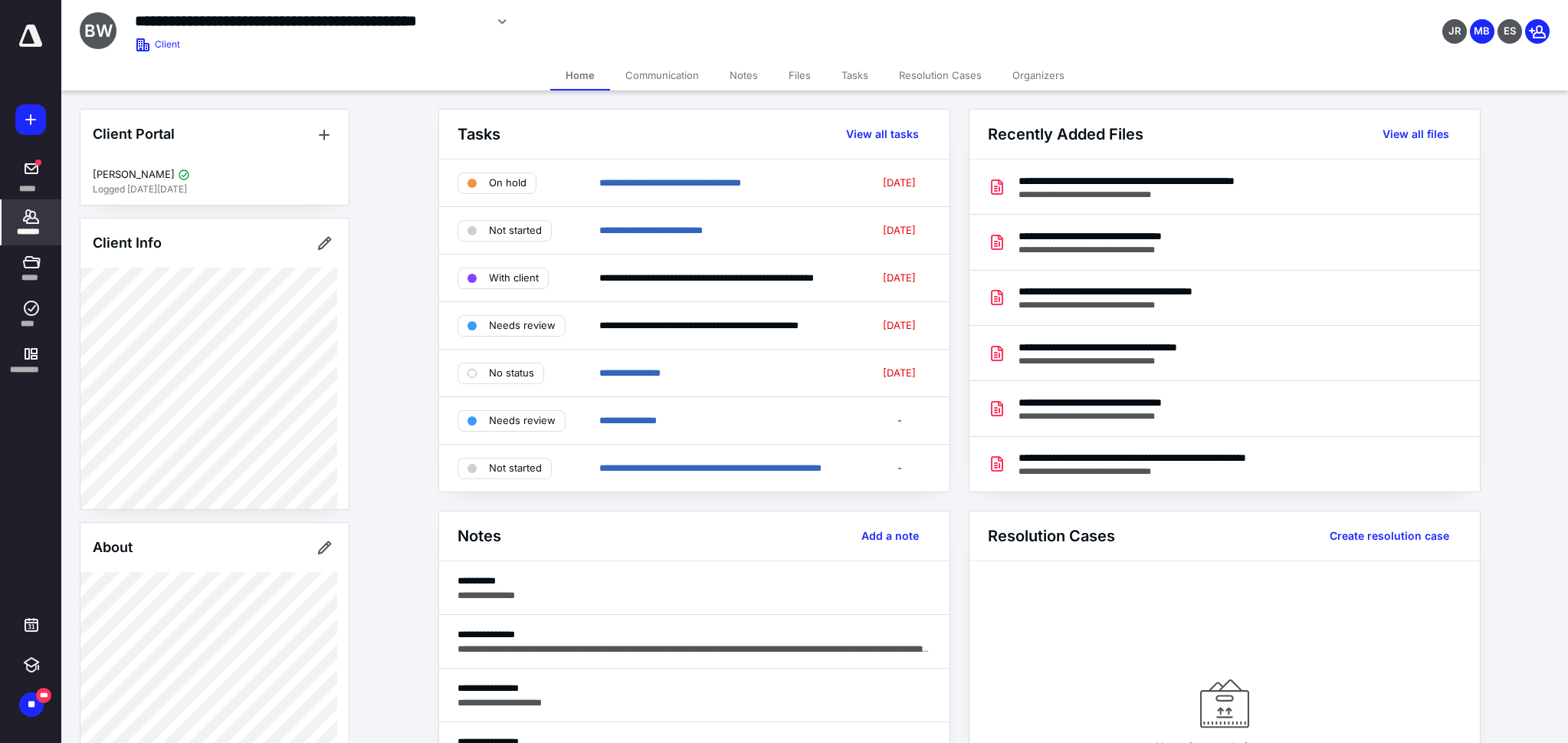 click on "Files" at bounding box center [799, 75] 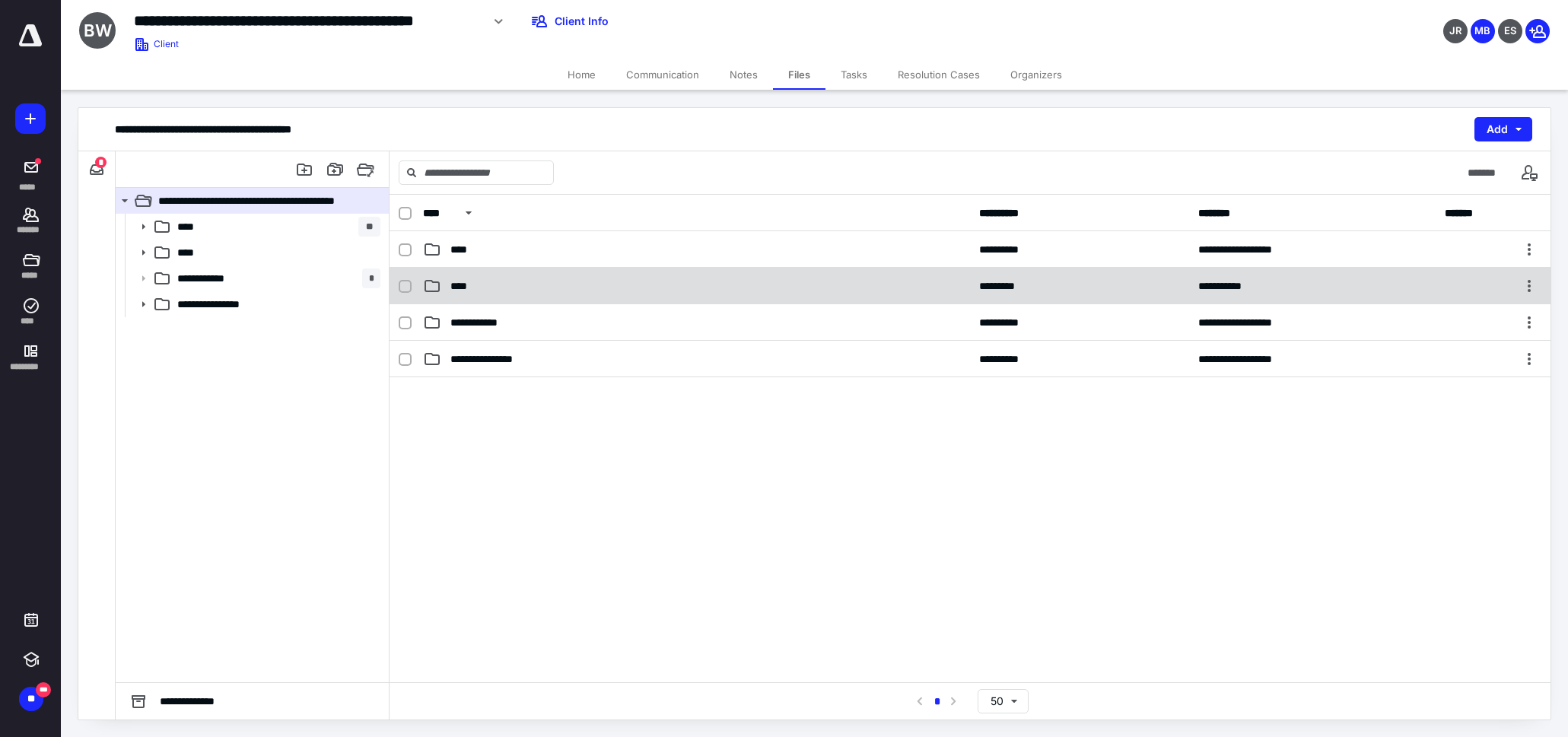 click on "****" at bounding box center [696, 286] 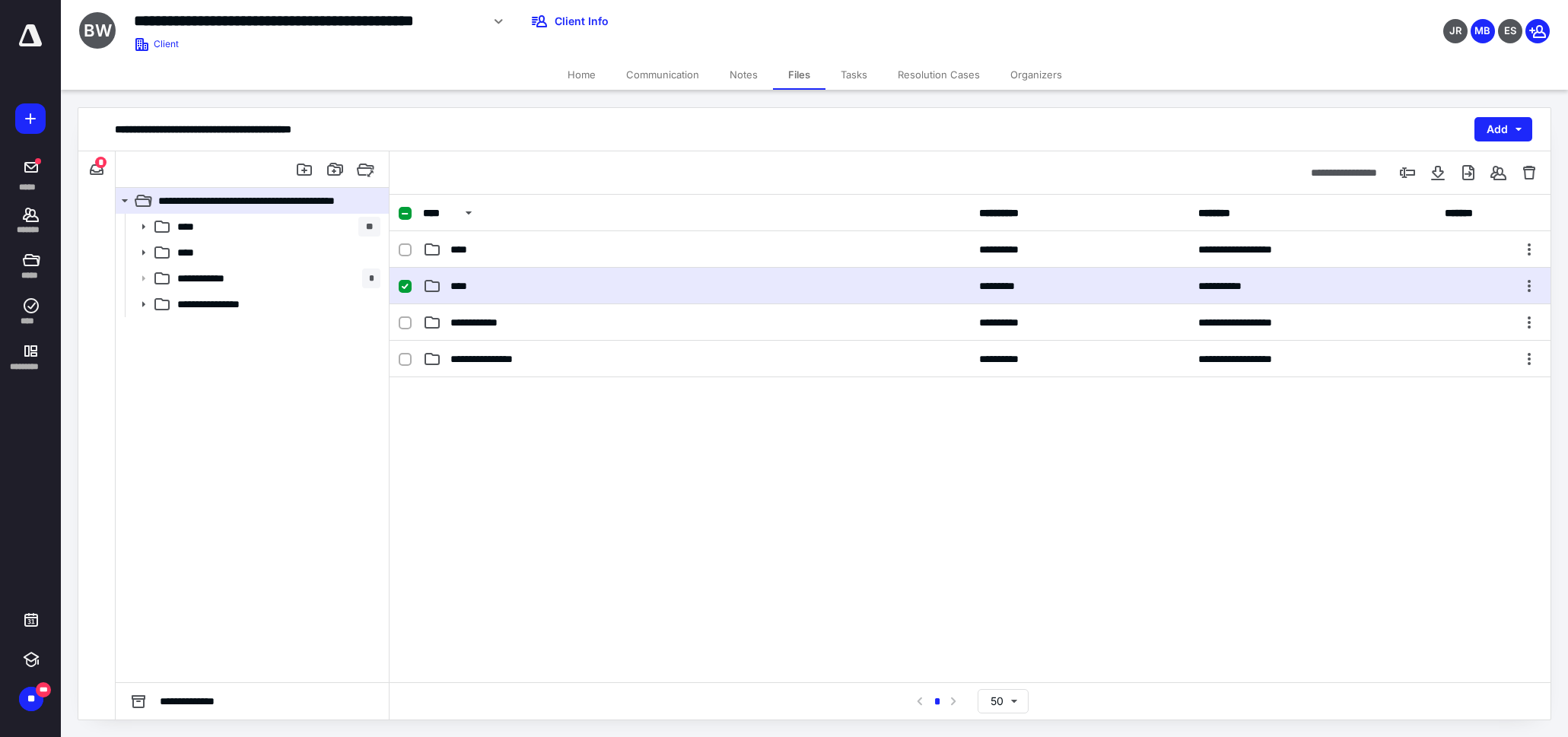 click on "****" at bounding box center (696, 286) 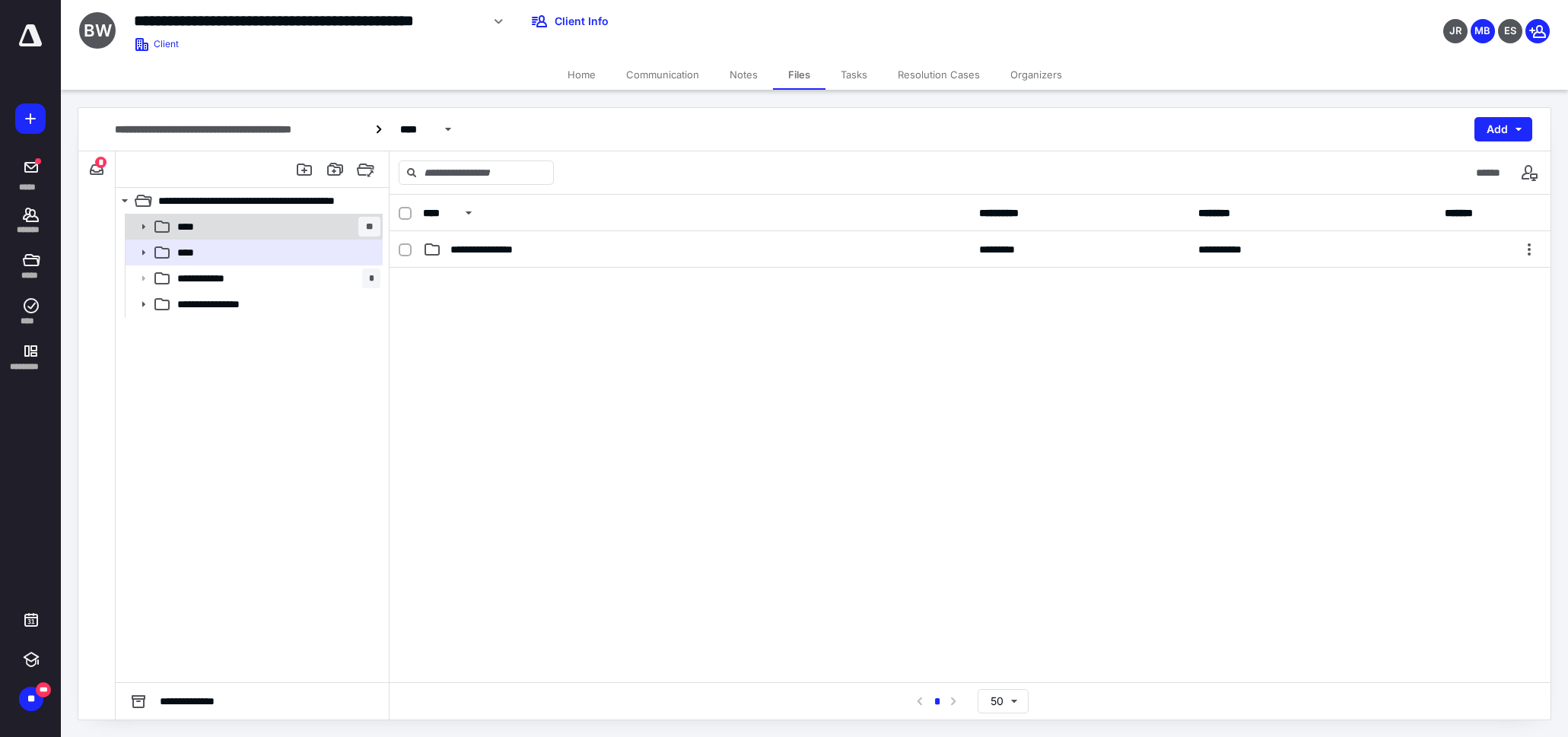 click on "**** **" at bounding box center [275, 227] 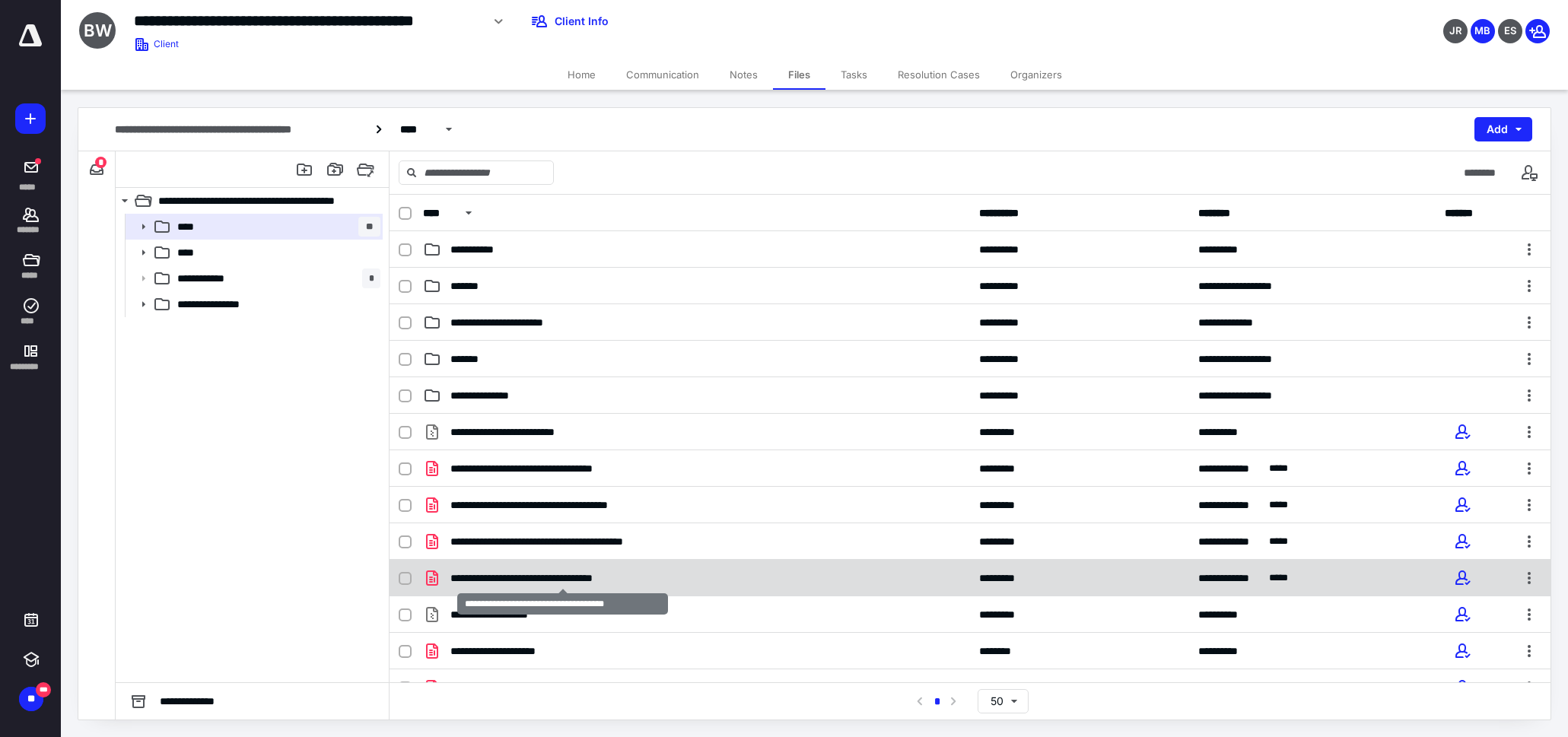 click on "**********" at bounding box center [563, 578] 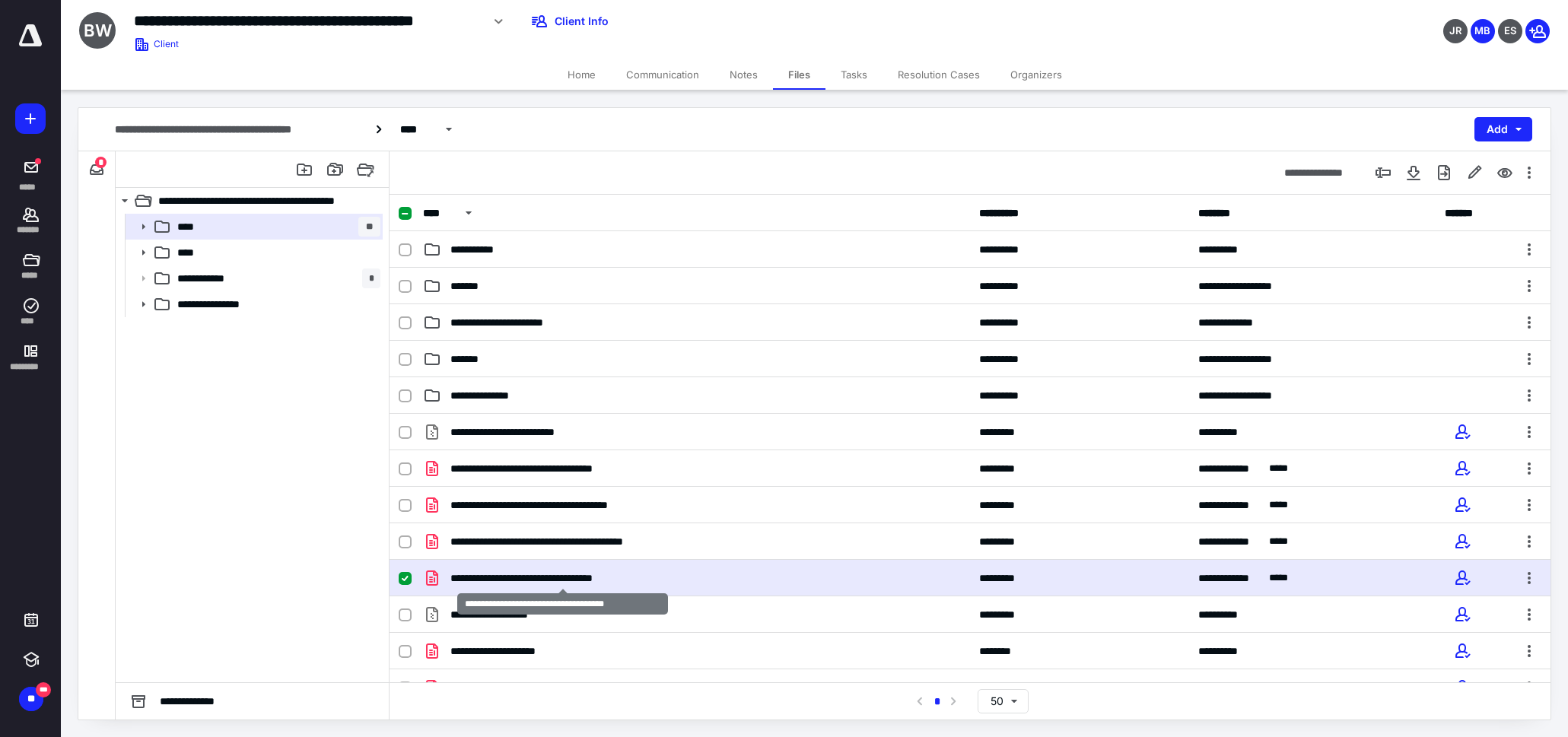 click on "**********" at bounding box center (563, 578) 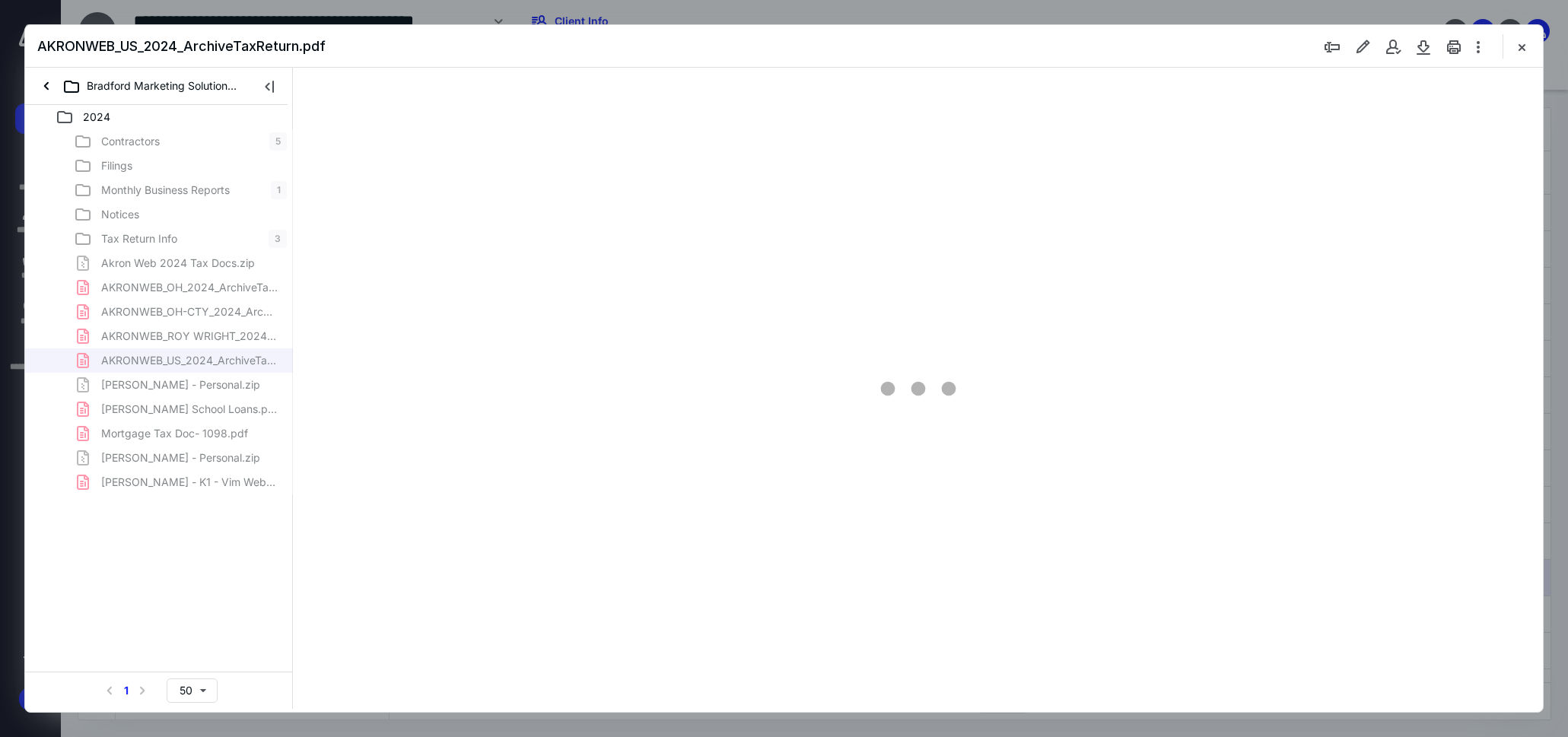 scroll, scrollTop: 0, scrollLeft: 0, axis: both 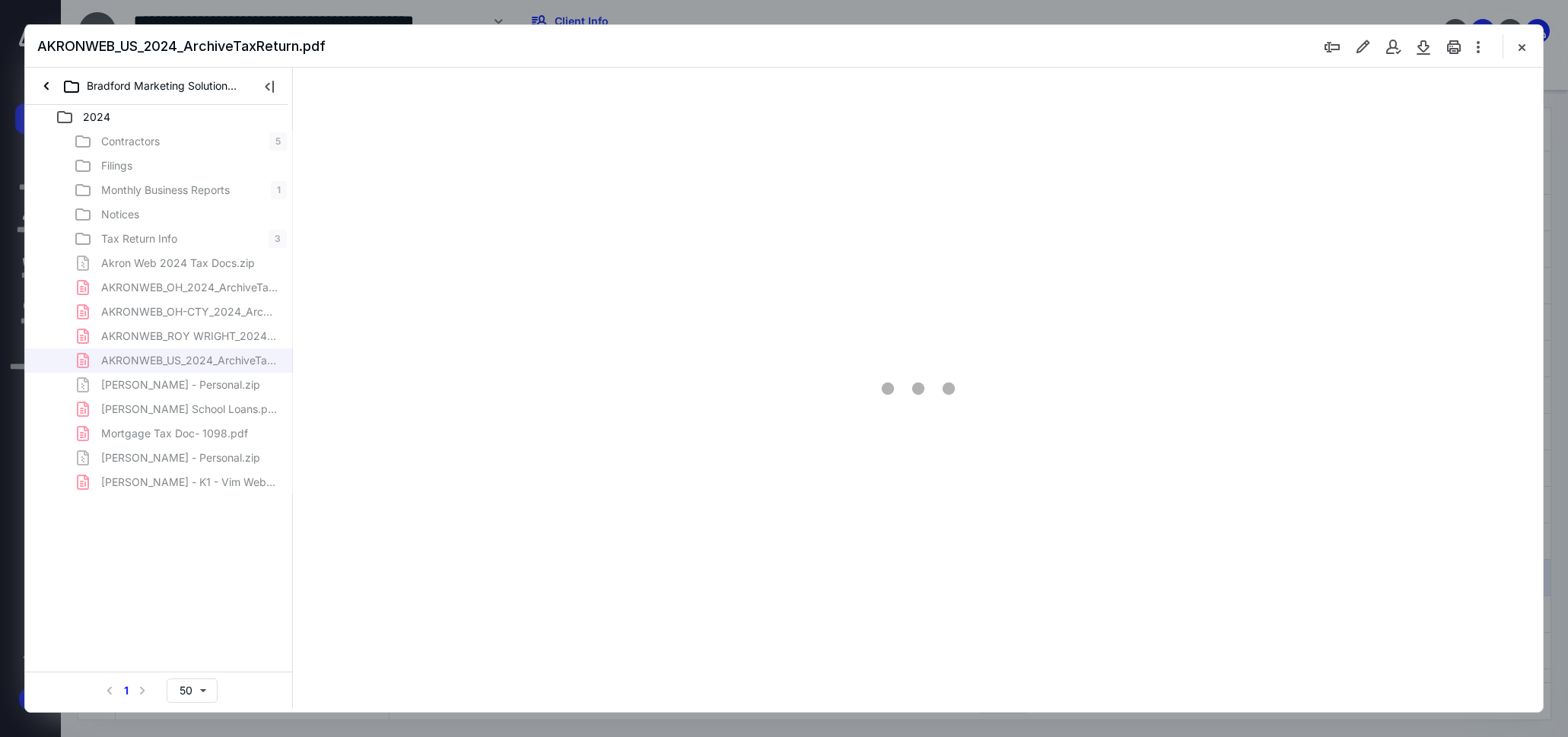 type on "249" 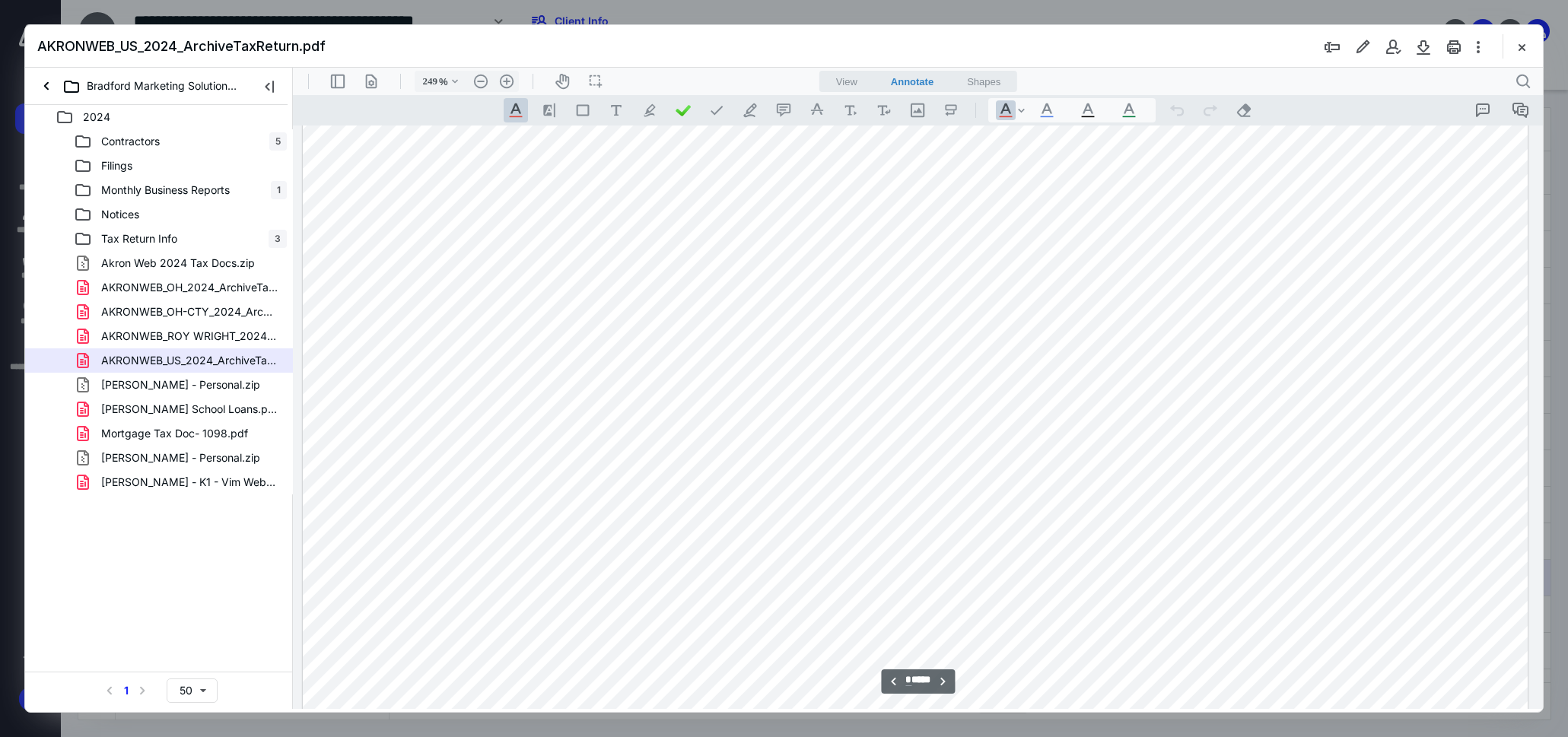 scroll, scrollTop: 13299, scrollLeft: 167, axis: both 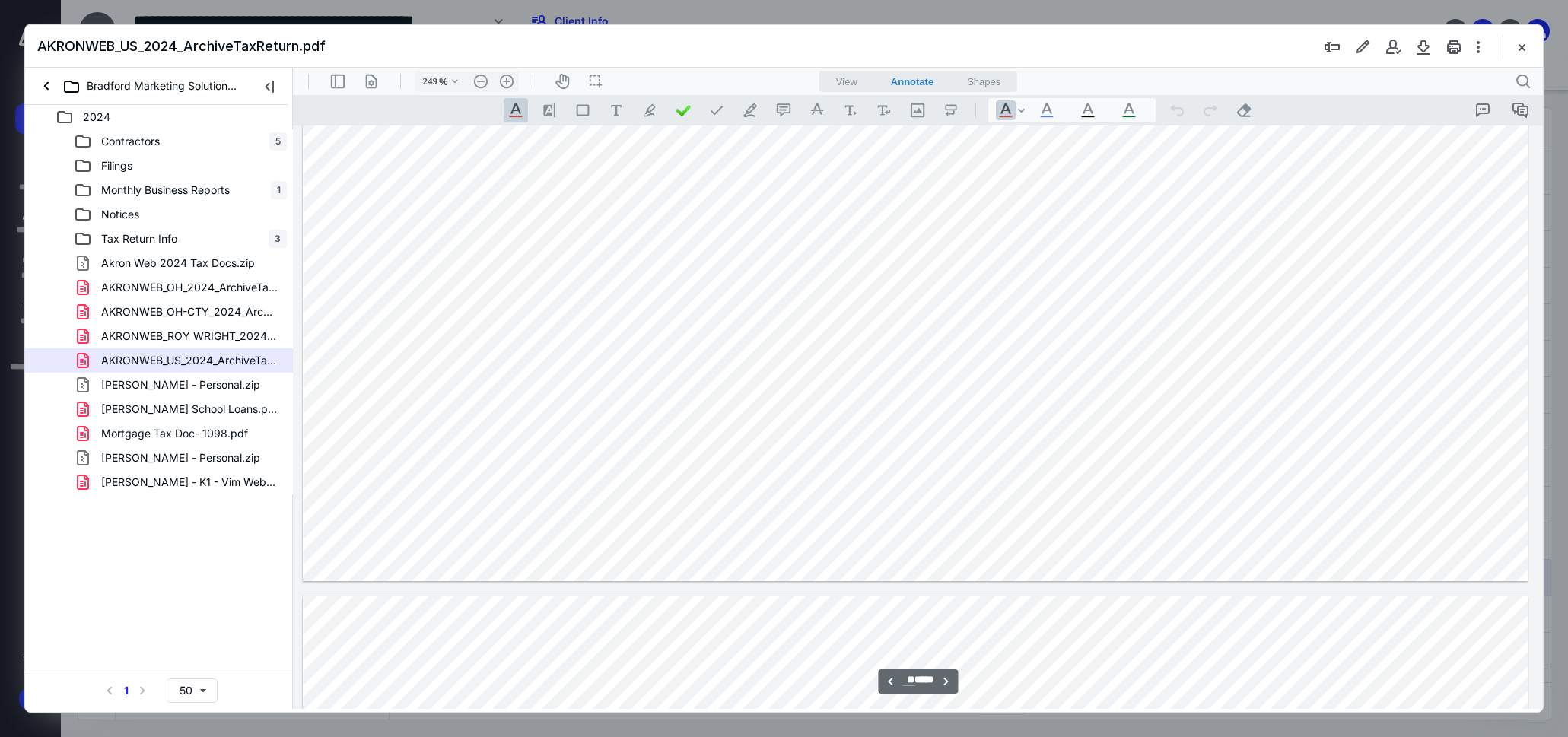 type on "**" 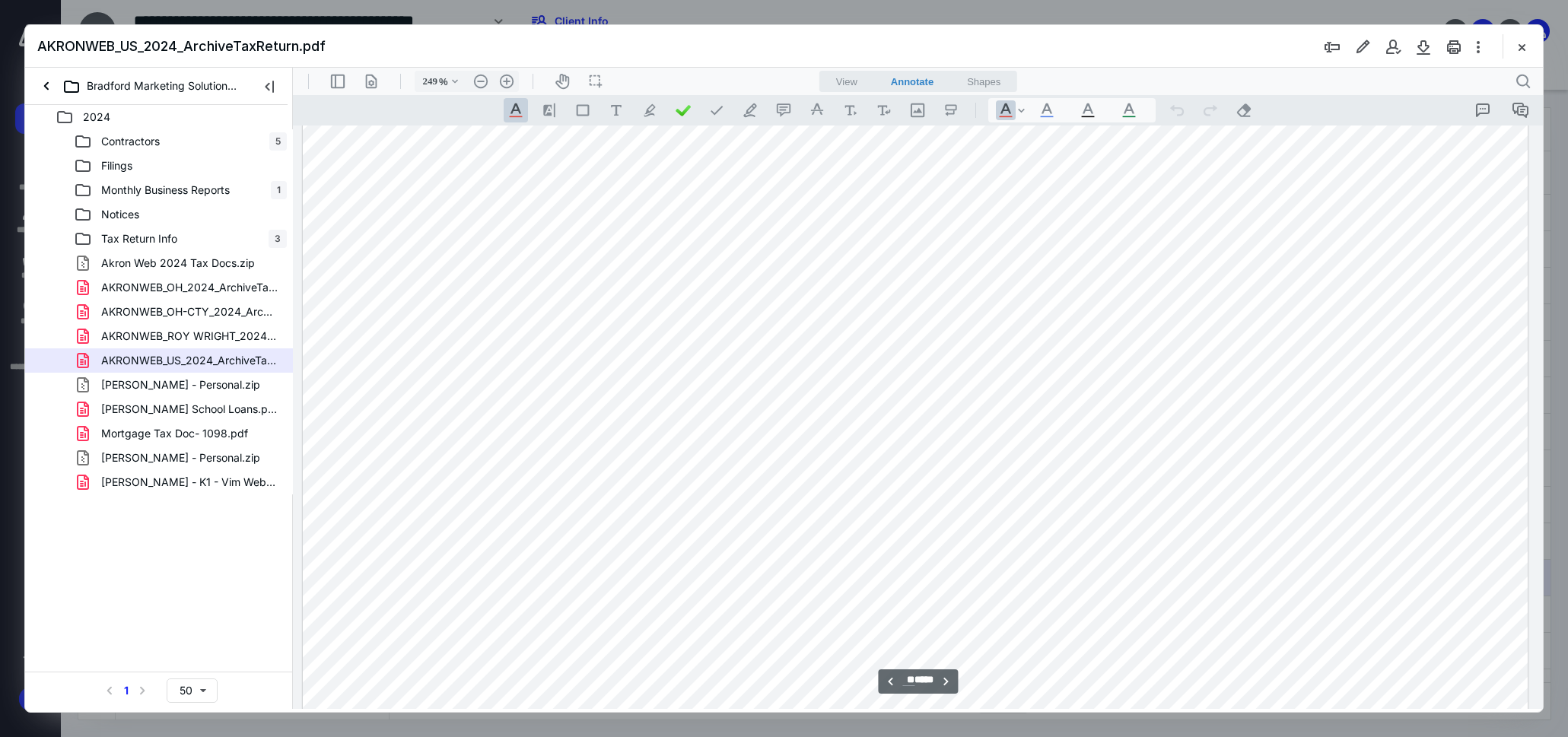 scroll, scrollTop: 22105, scrollLeft: 167, axis: both 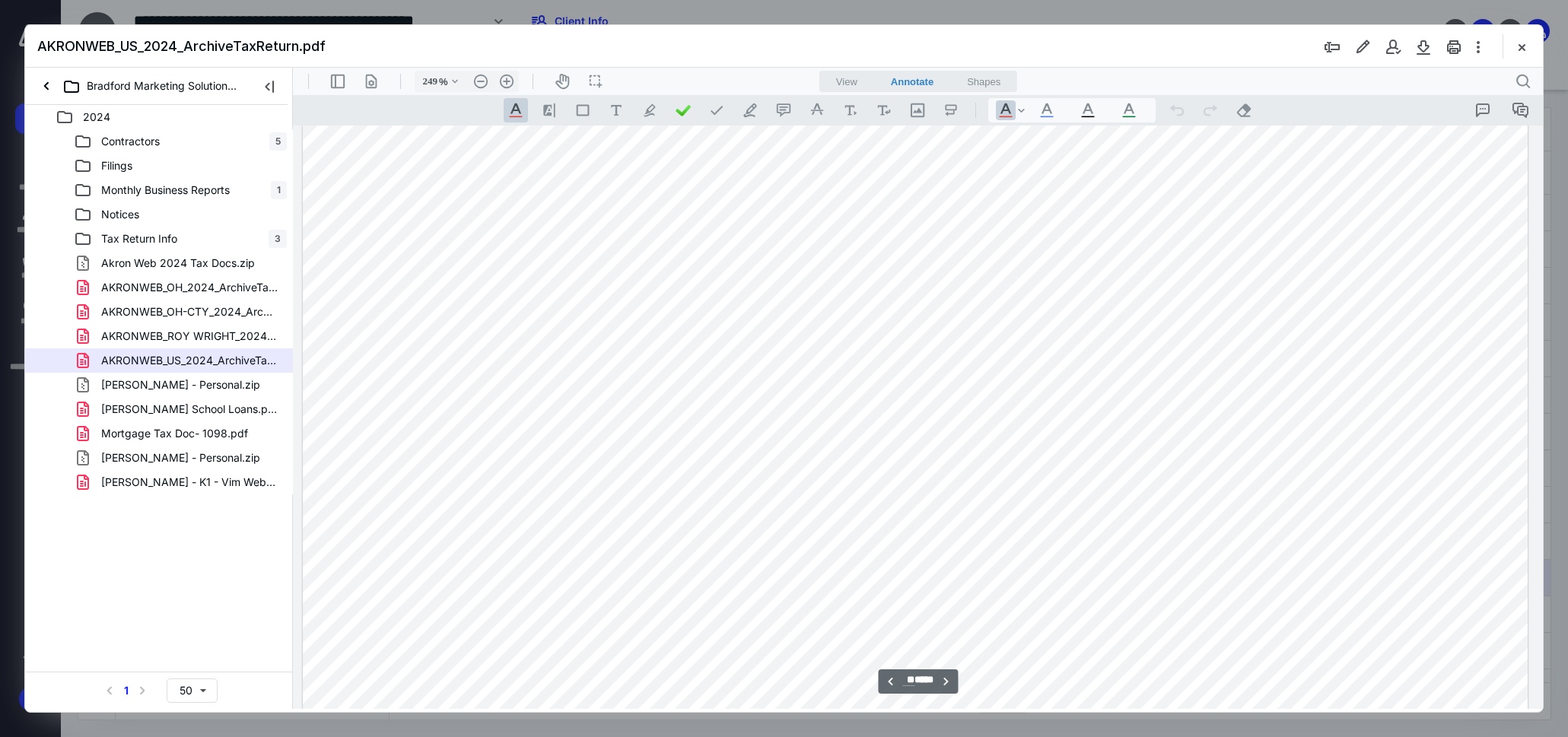 drag, startPoint x: 1539, startPoint y: 338, endPoint x: 1841, endPoint y: 541, distance: 363.88597 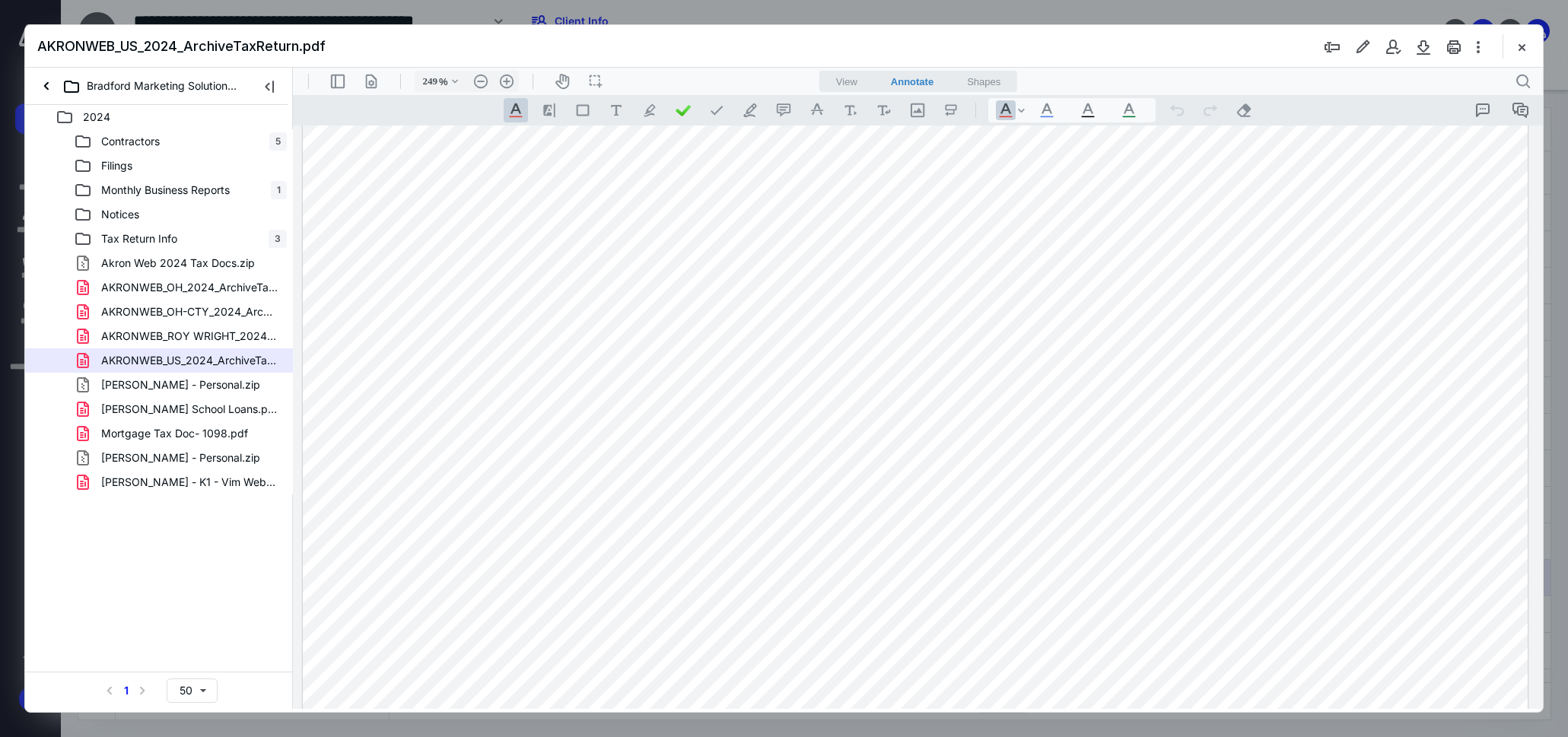 click at bounding box center (915, 882) 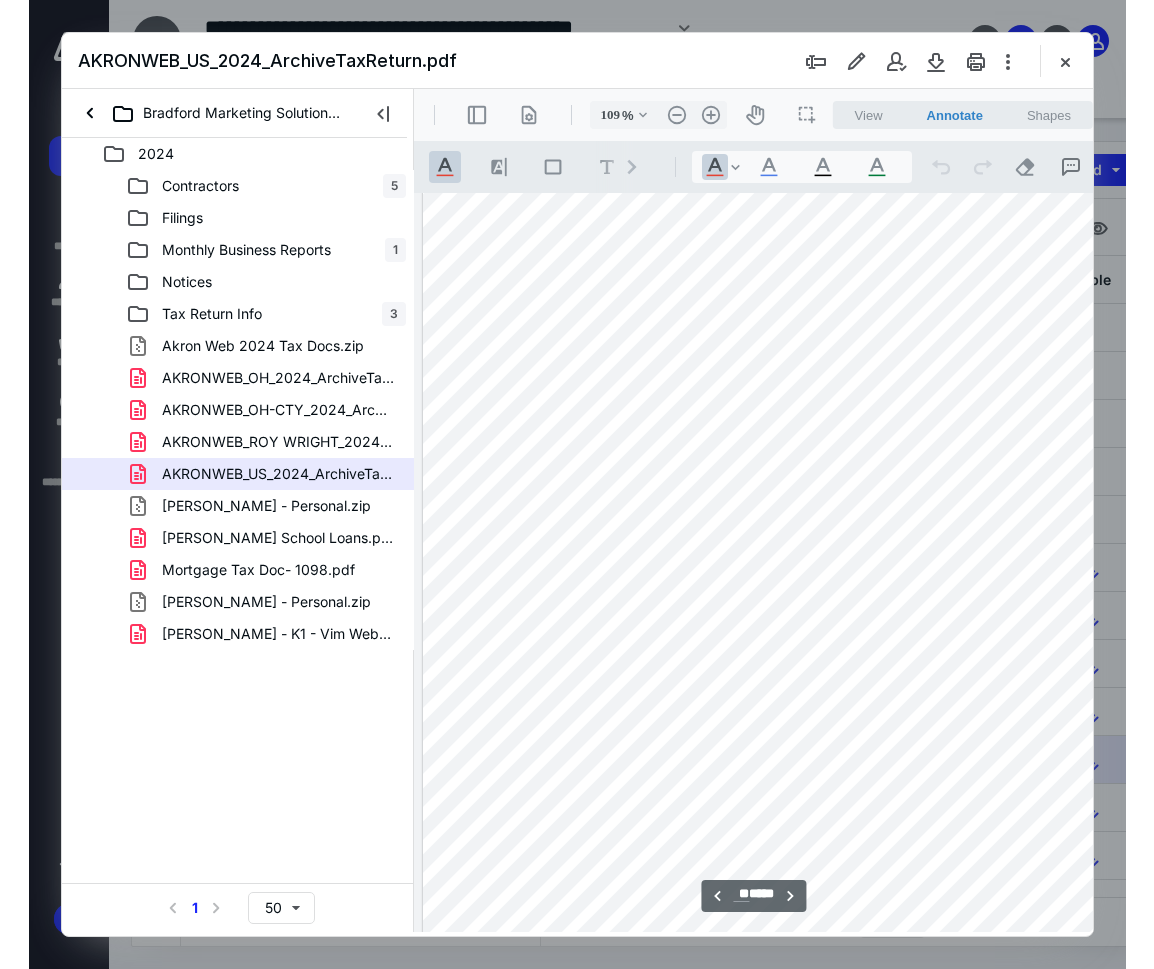 type on "101" 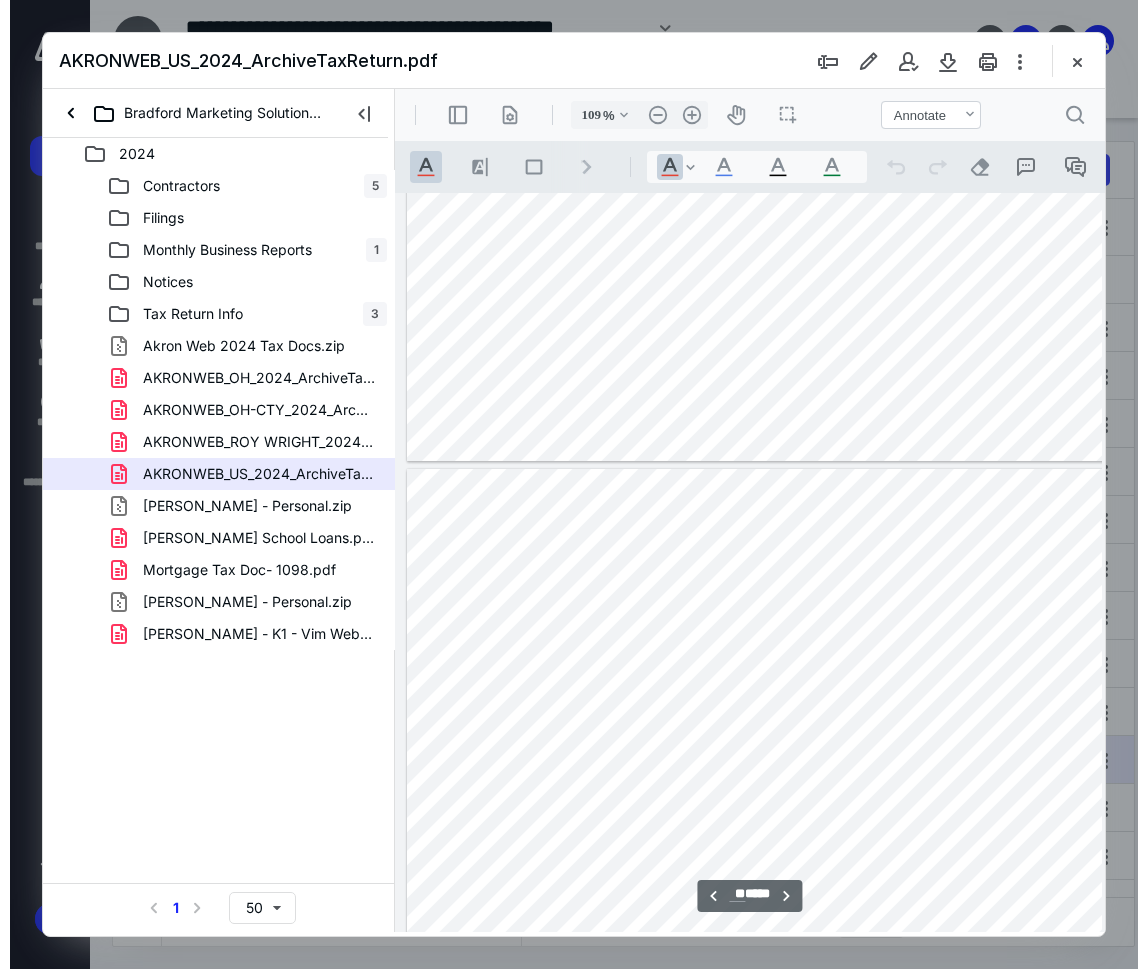 scroll, scrollTop: 12706, scrollLeft: 91, axis: both 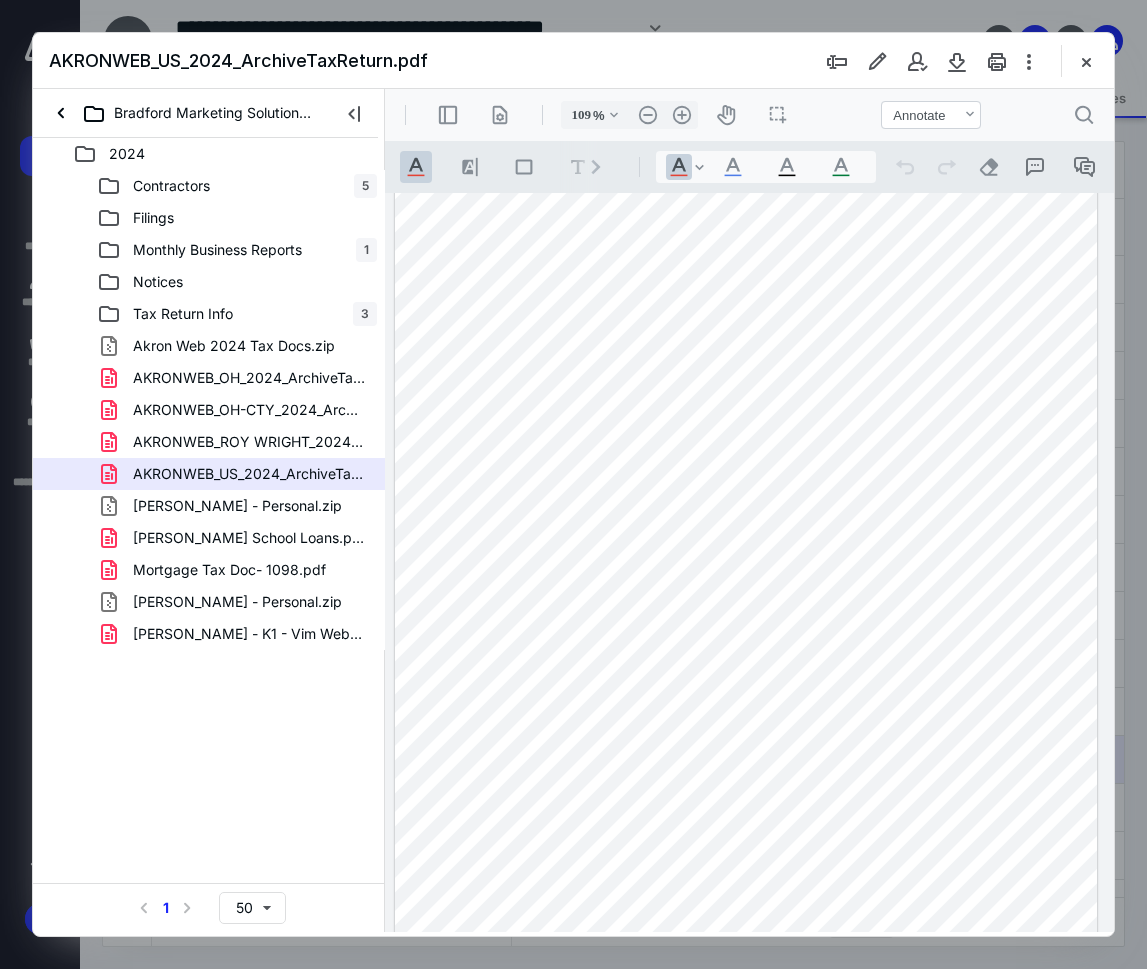 drag, startPoint x: 1093, startPoint y: 58, endPoint x: 1097, endPoint y: 38, distance: 20.396078 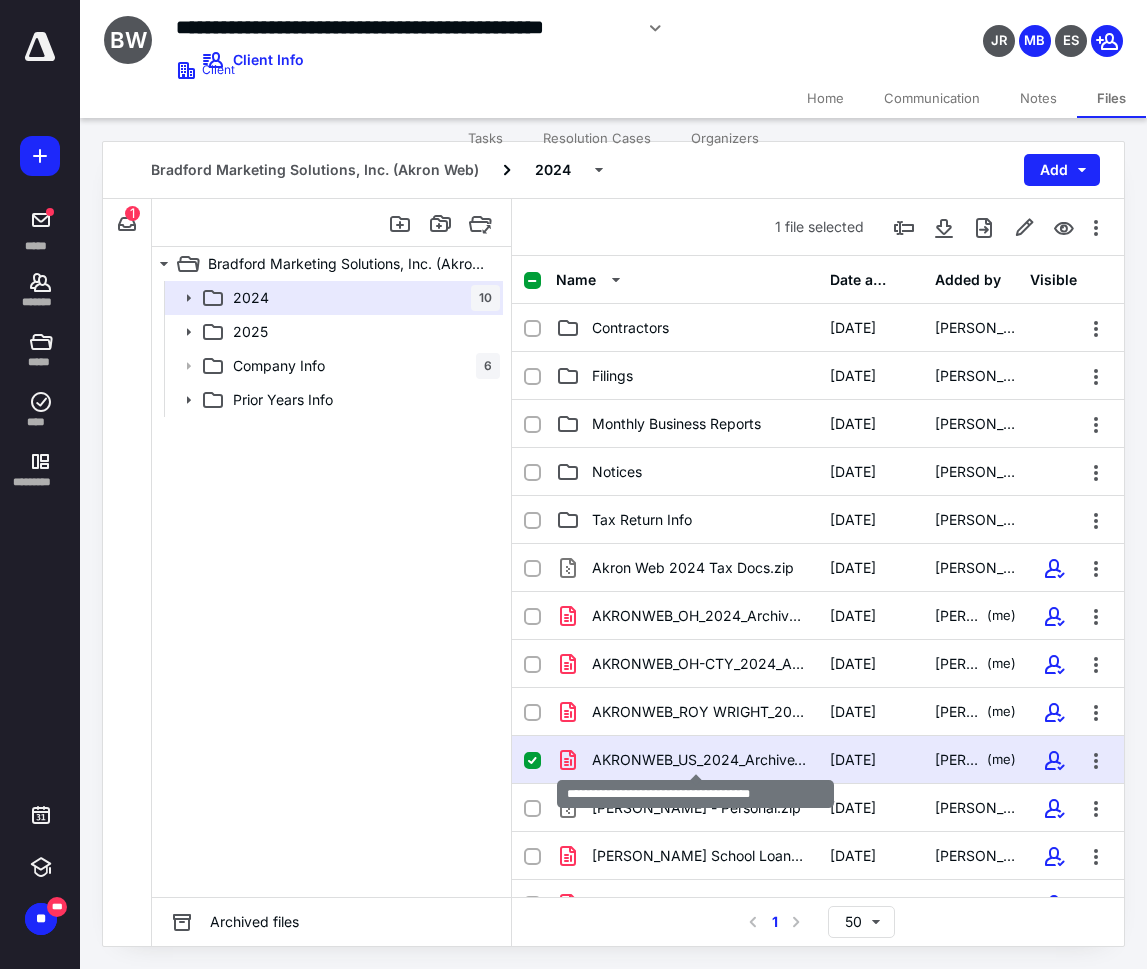 click on "AKRONWEB_US_2024_ArchiveTaxReturn.pdf" at bounding box center [699, 760] 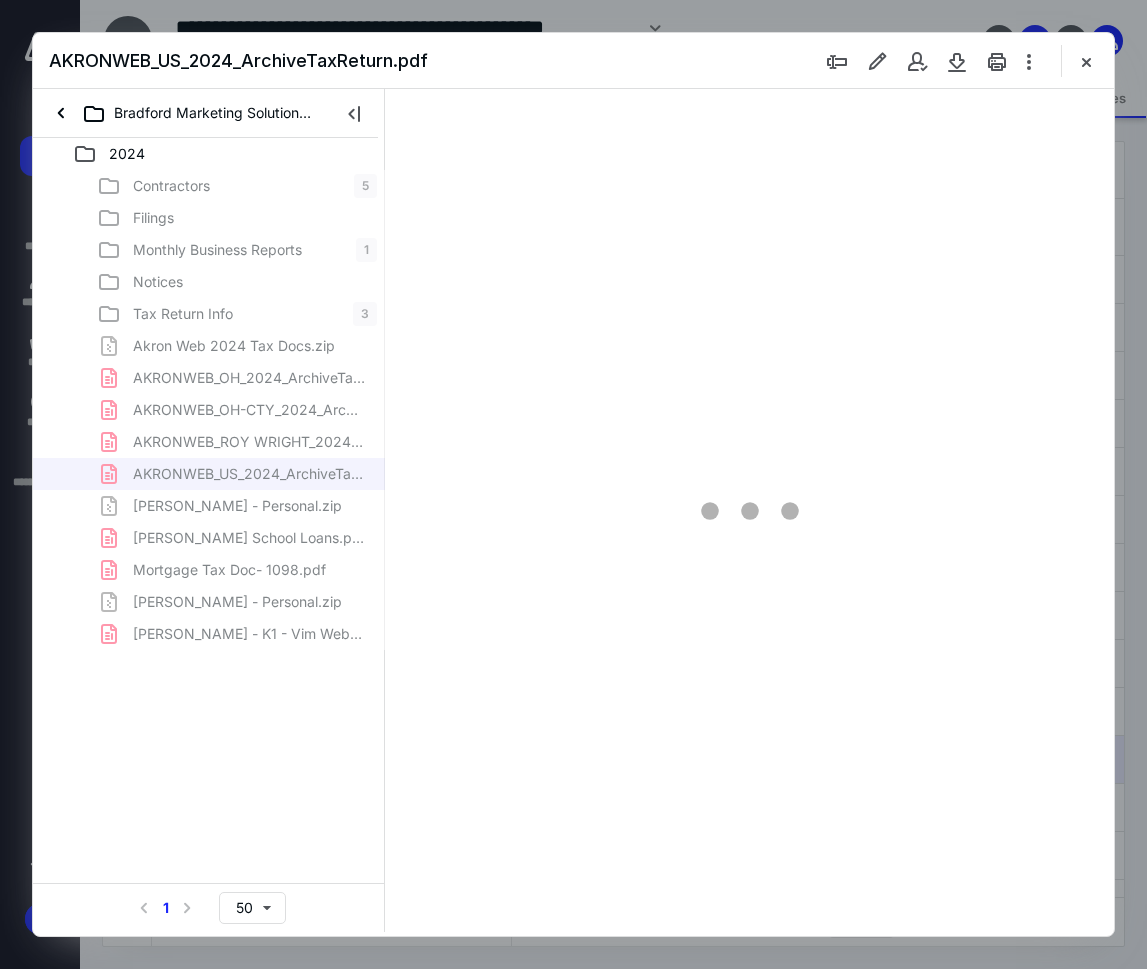 scroll, scrollTop: 0, scrollLeft: 0, axis: both 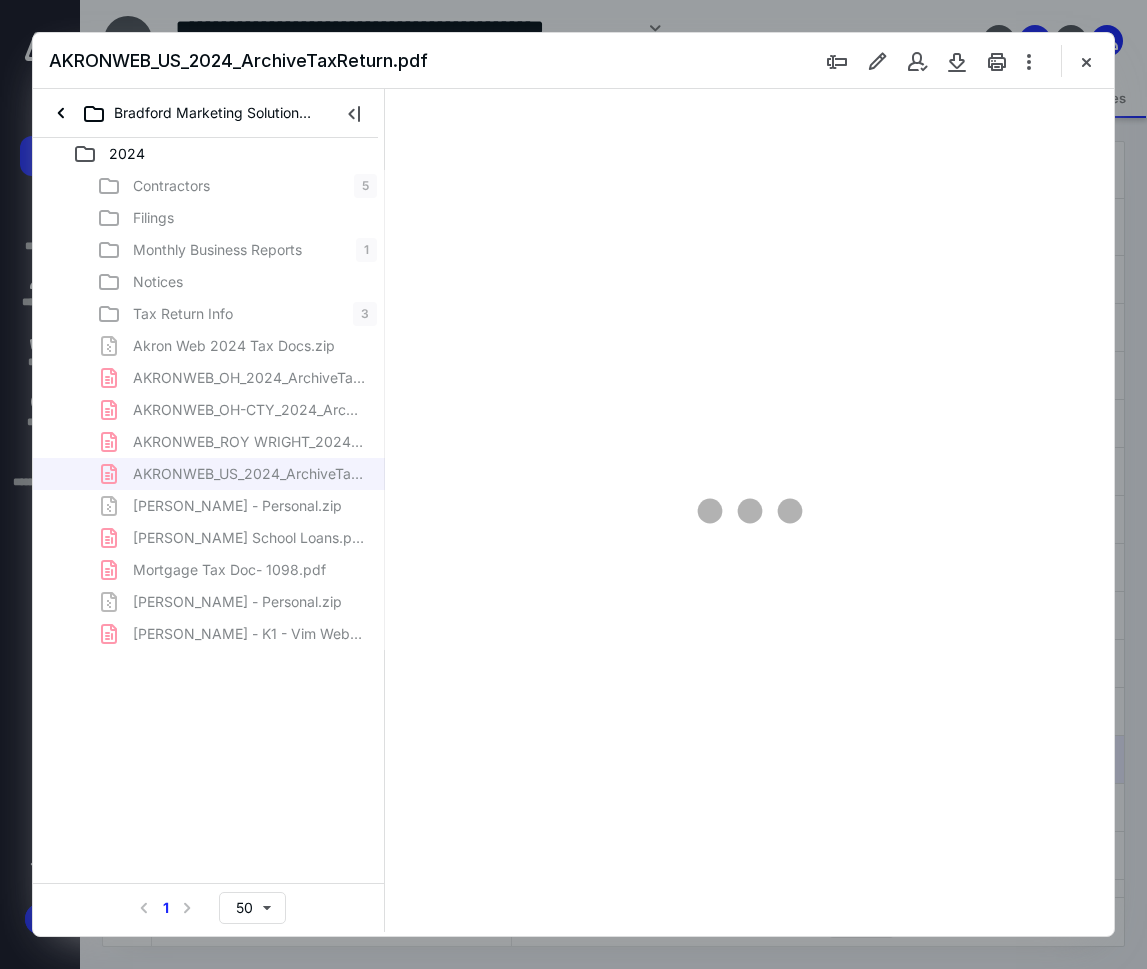 type on "110" 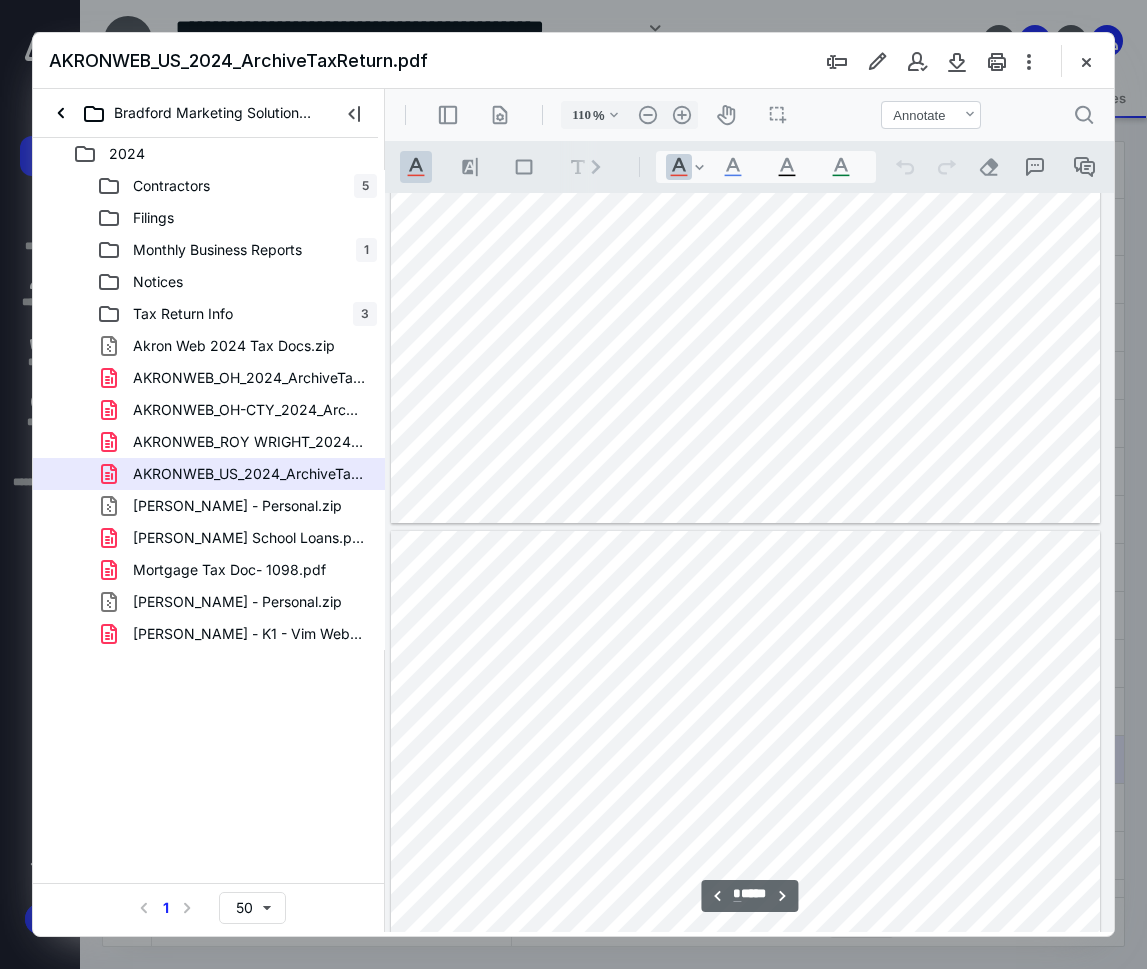 scroll, scrollTop: 608, scrollLeft: 95, axis: both 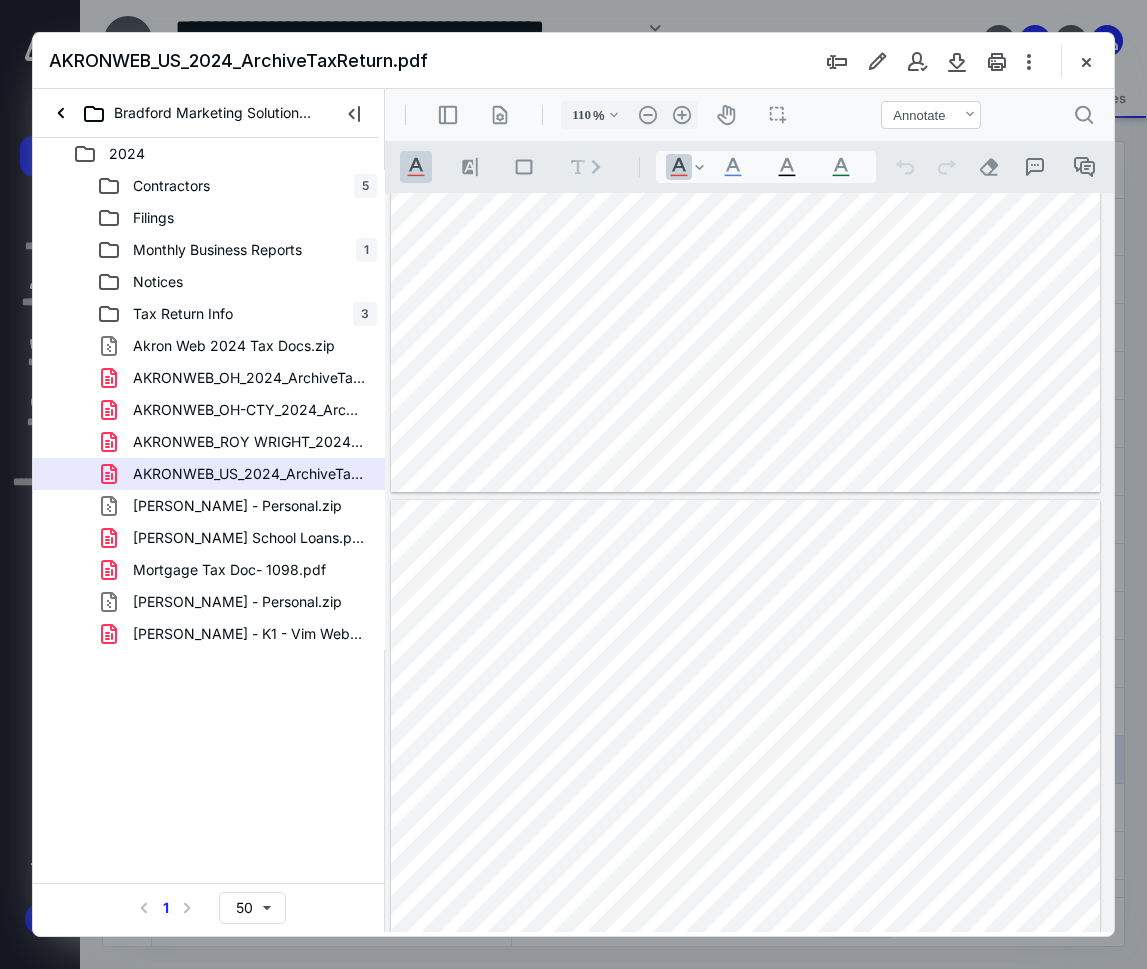 drag, startPoint x: 1112, startPoint y: 224, endPoint x: 1124, endPoint y: 289, distance: 66.09841 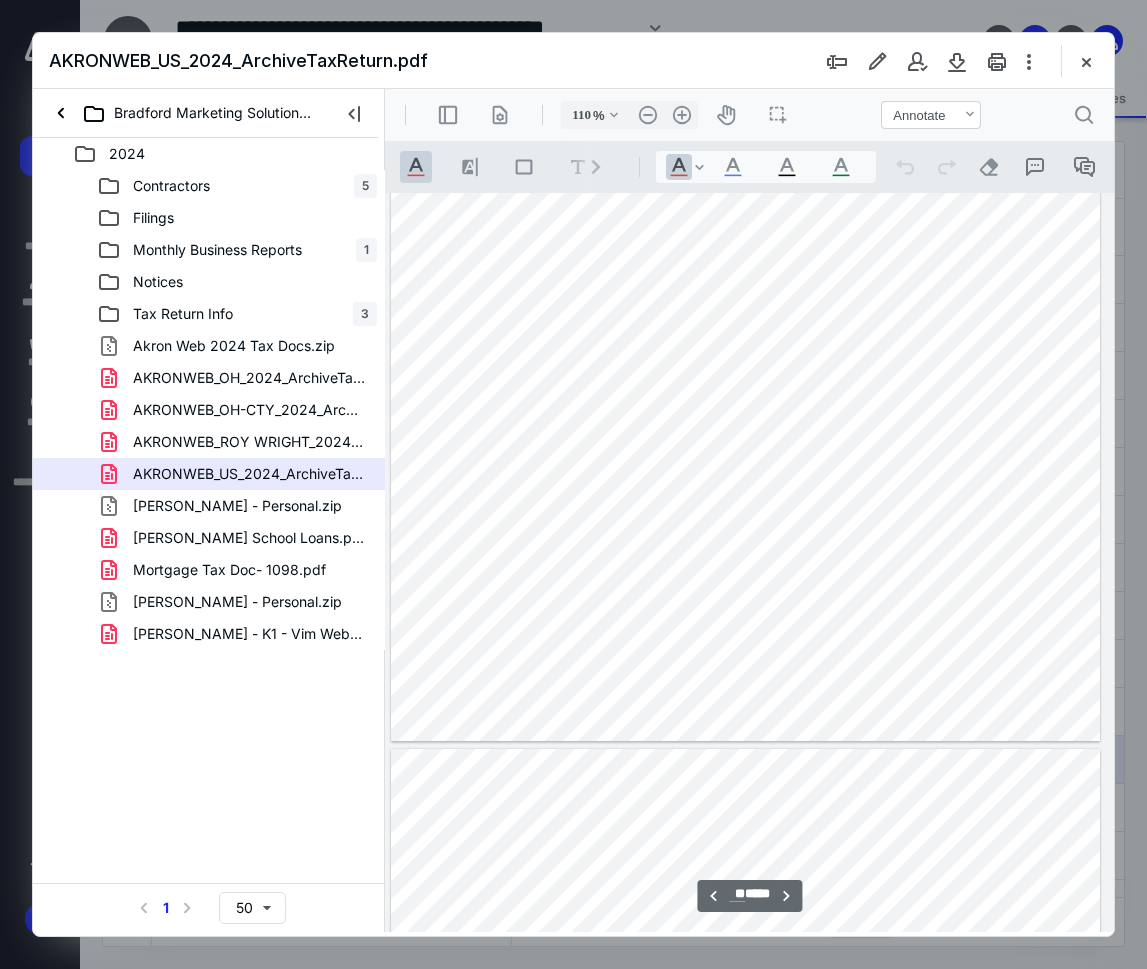 scroll, scrollTop: 12705, scrollLeft: 95, axis: both 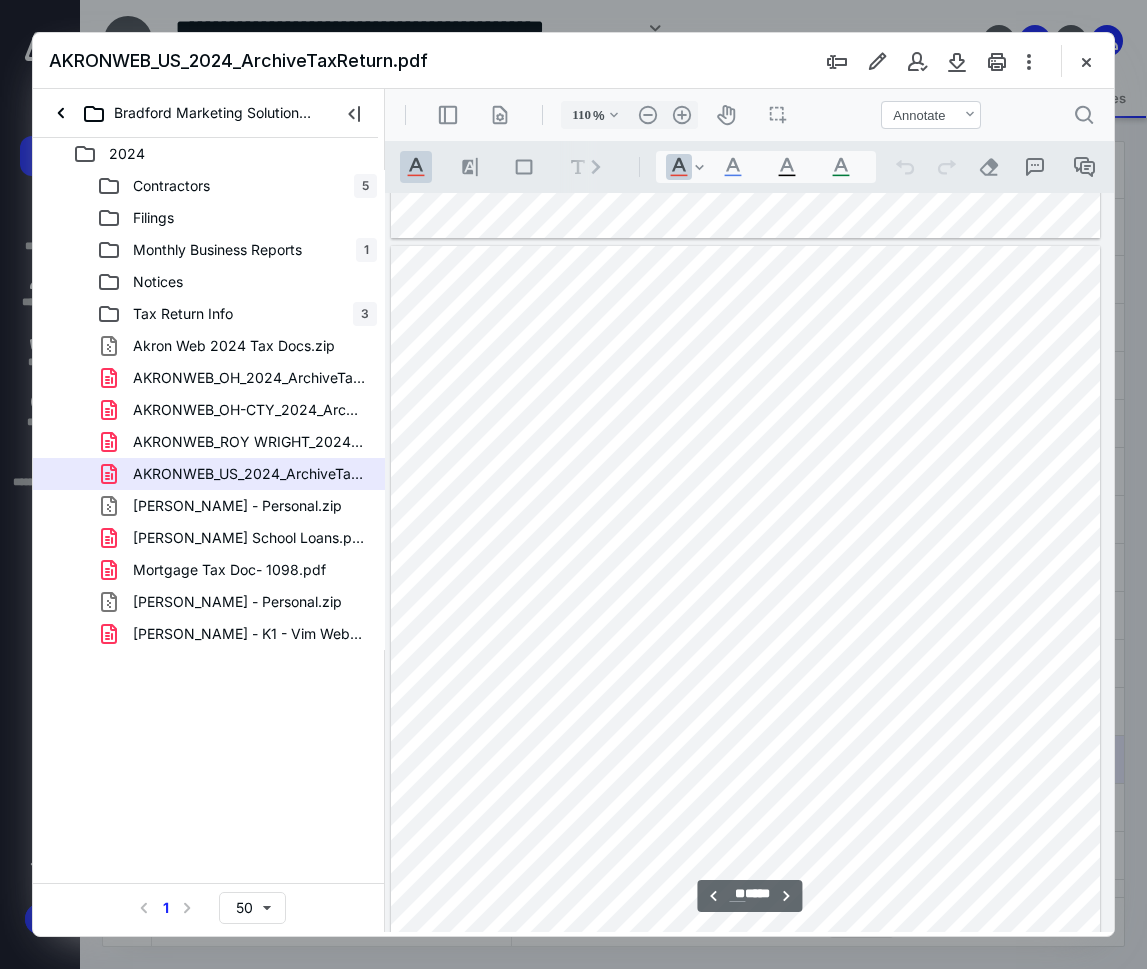 drag, startPoint x: 1106, startPoint y: 224, endPoint x: 1516, endPoint y: 722, distance: 645.0612 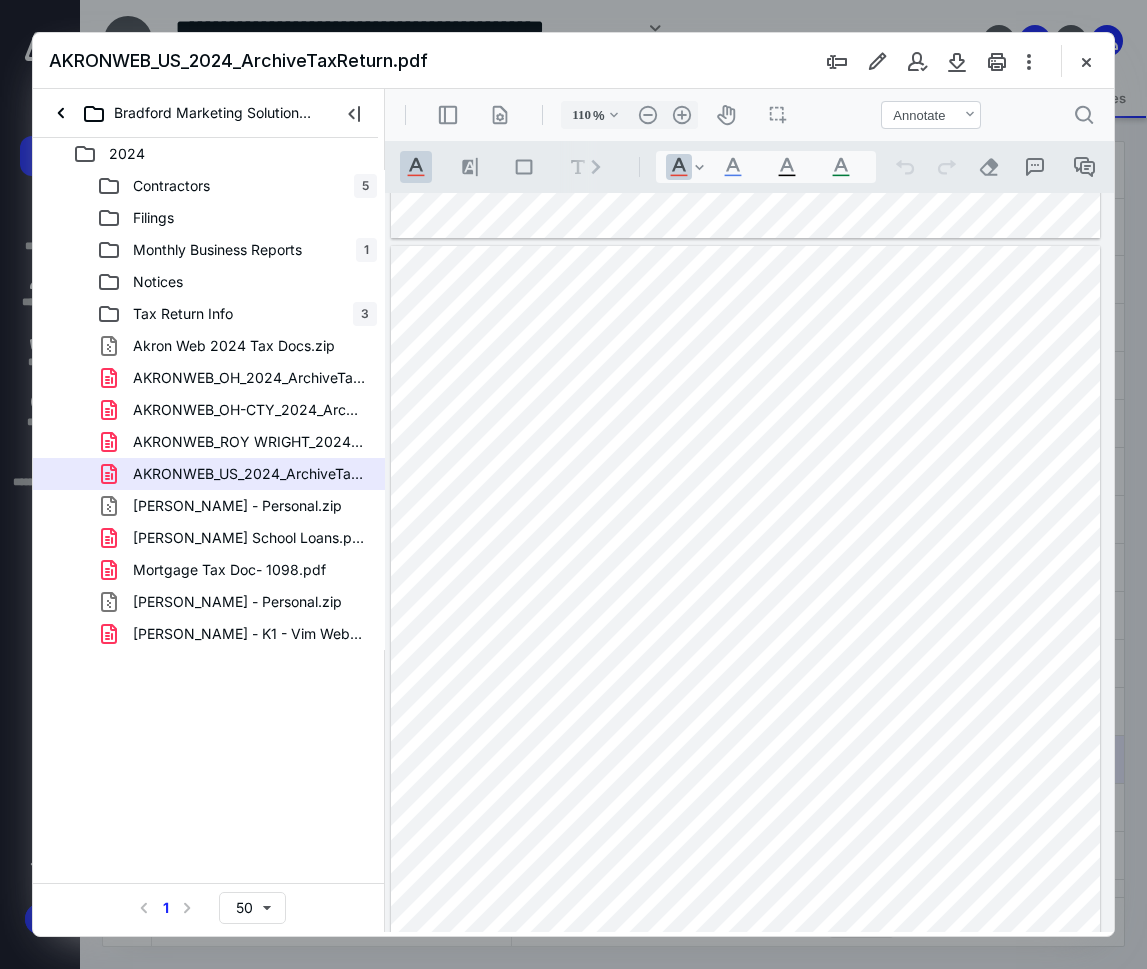 click on "AKRONWEB_US_2024_ArchiveTaxReturn.pdf" at bounding box center (573, 61) 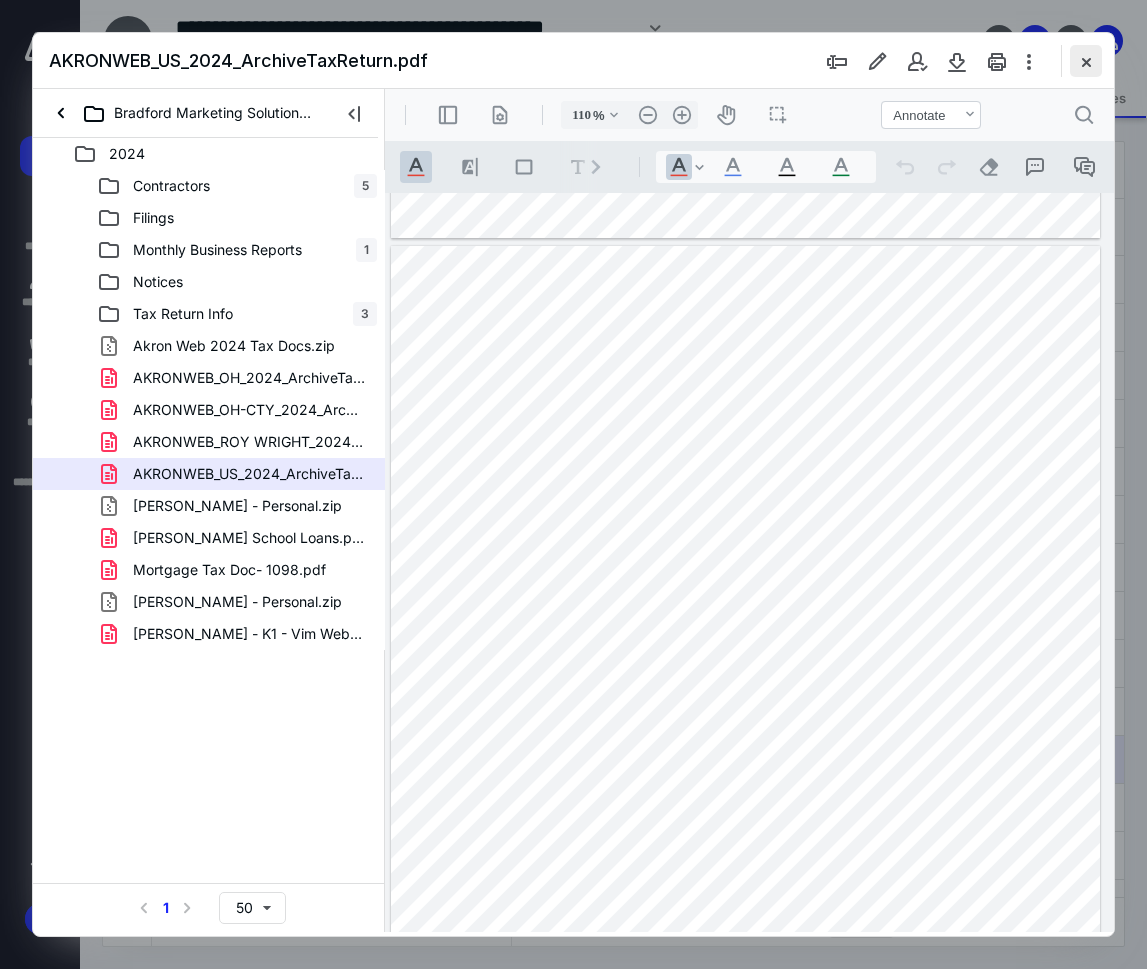 click at bounding box center [1086, 61] 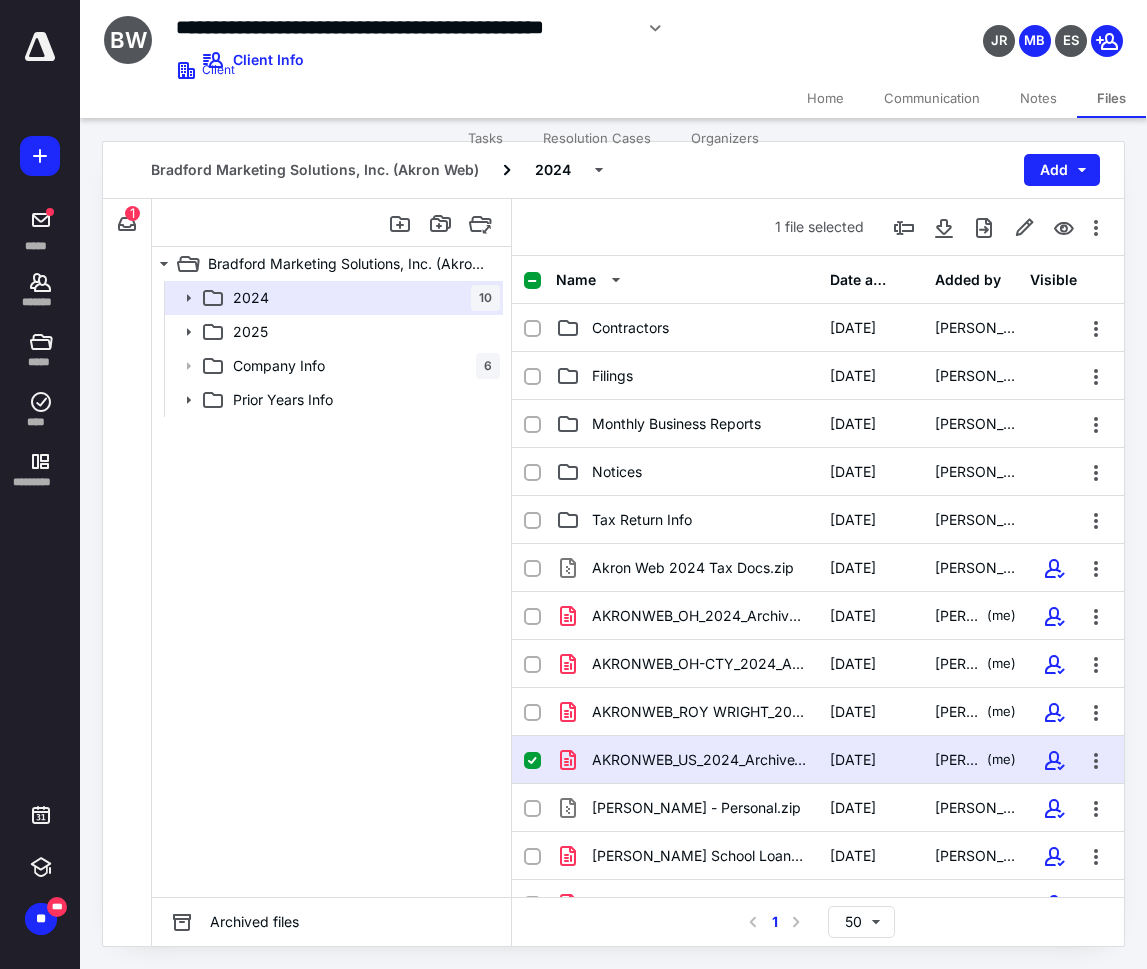 drag, startPoint x: 834, startPoint y: 161, endPoint x: 867, endPoint y: 160, distance: 33.01515 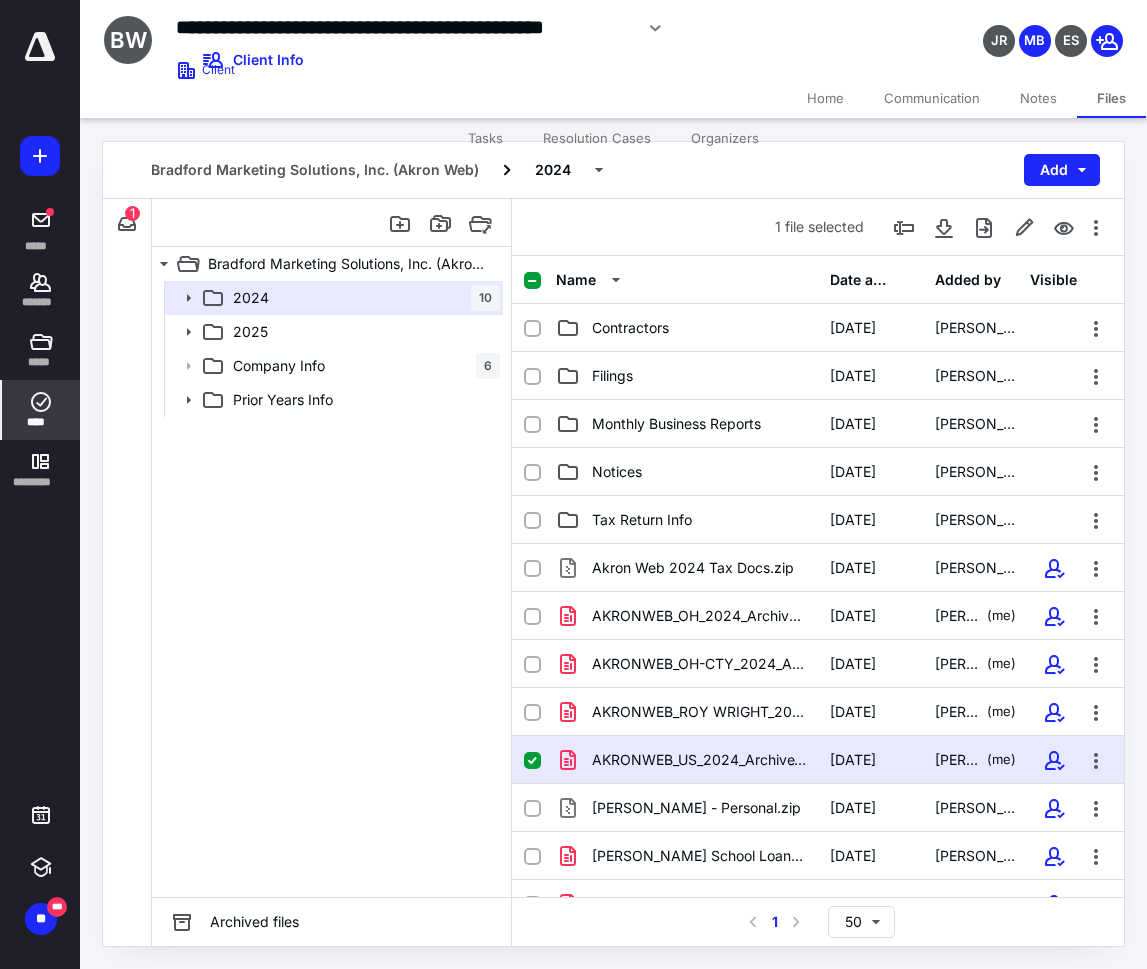 click 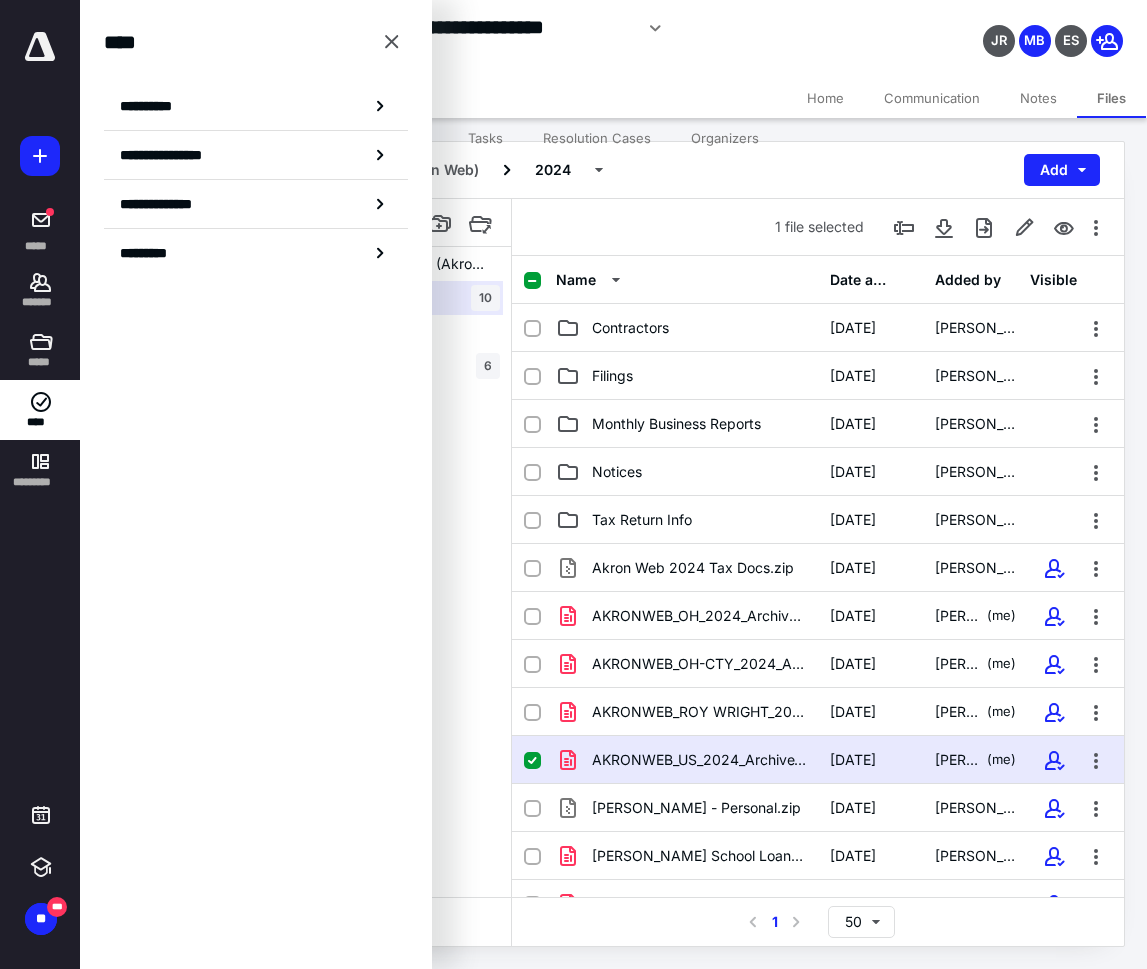 click on "**********" at bounding box center [476, 44] 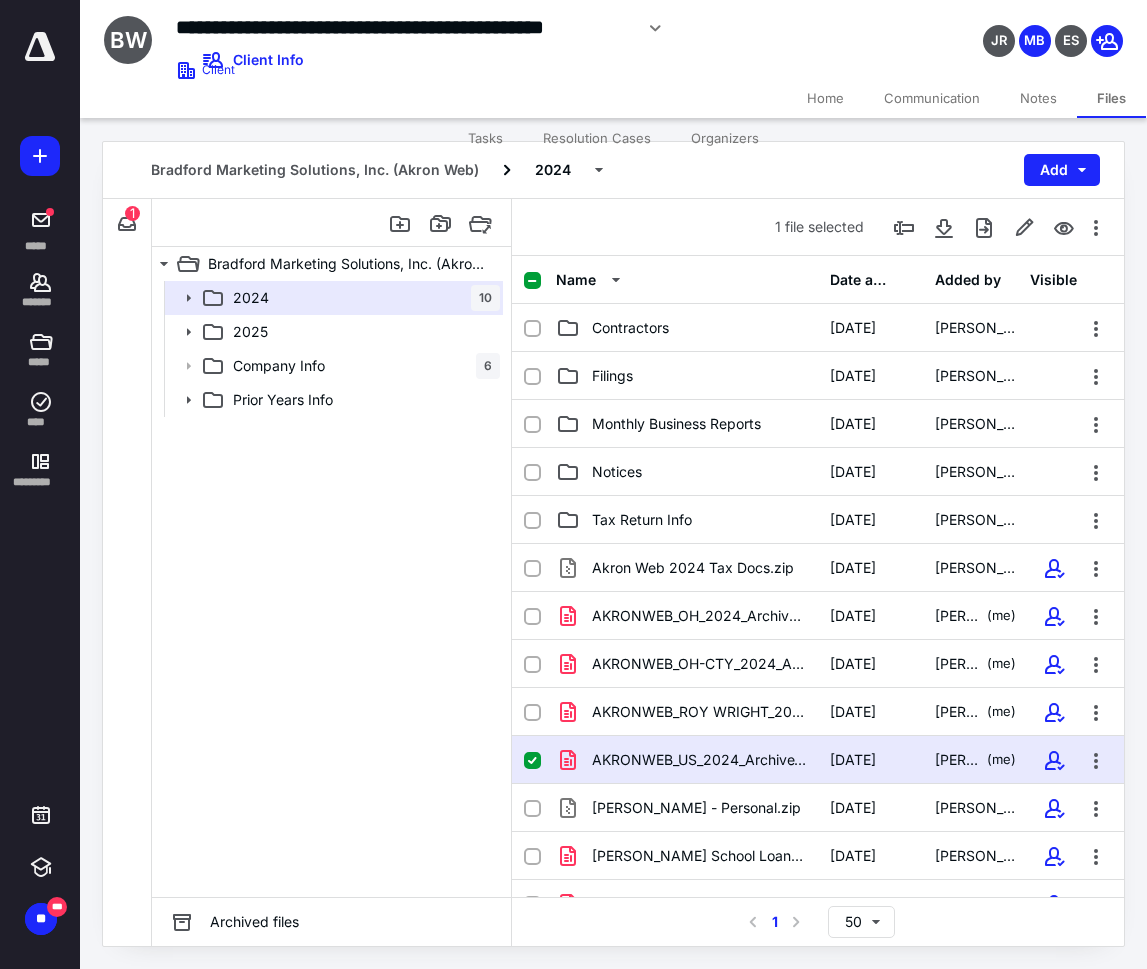 click on "Communication" at bounding box center (932, 98) 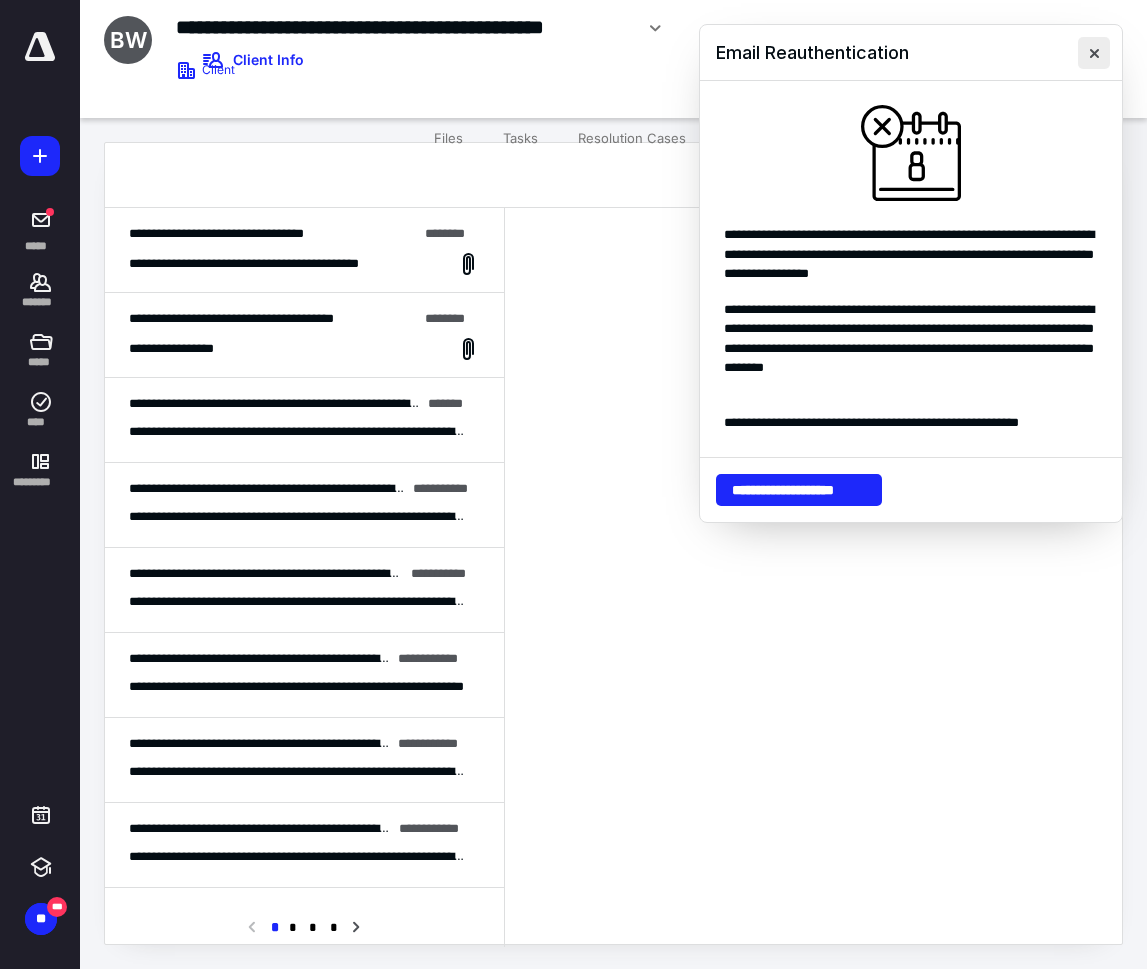 click at bounding box center [1094, 53] 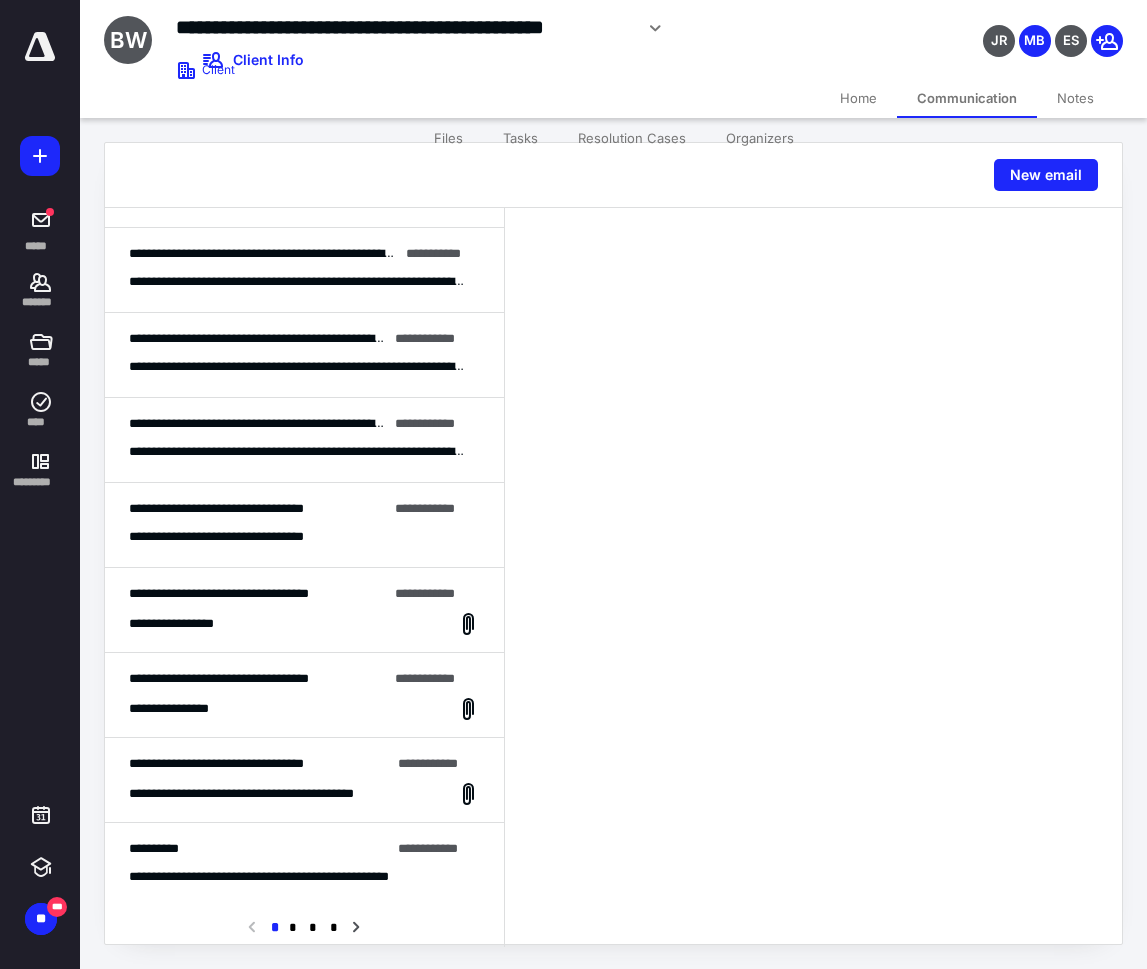 scroll, scrollTop: 1001, scrollLeft: 0, axis: vertical 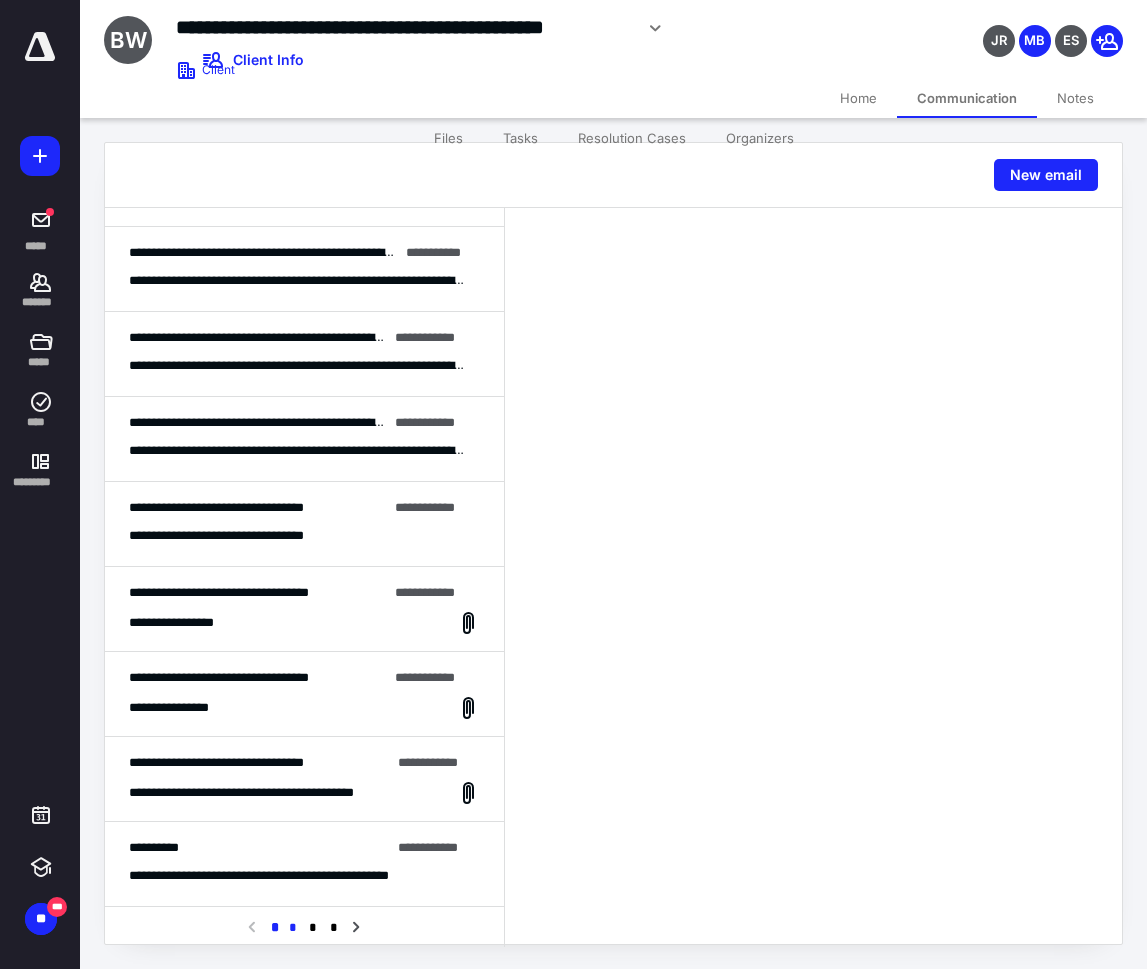 click on "*" at bounding box center (293, 928) 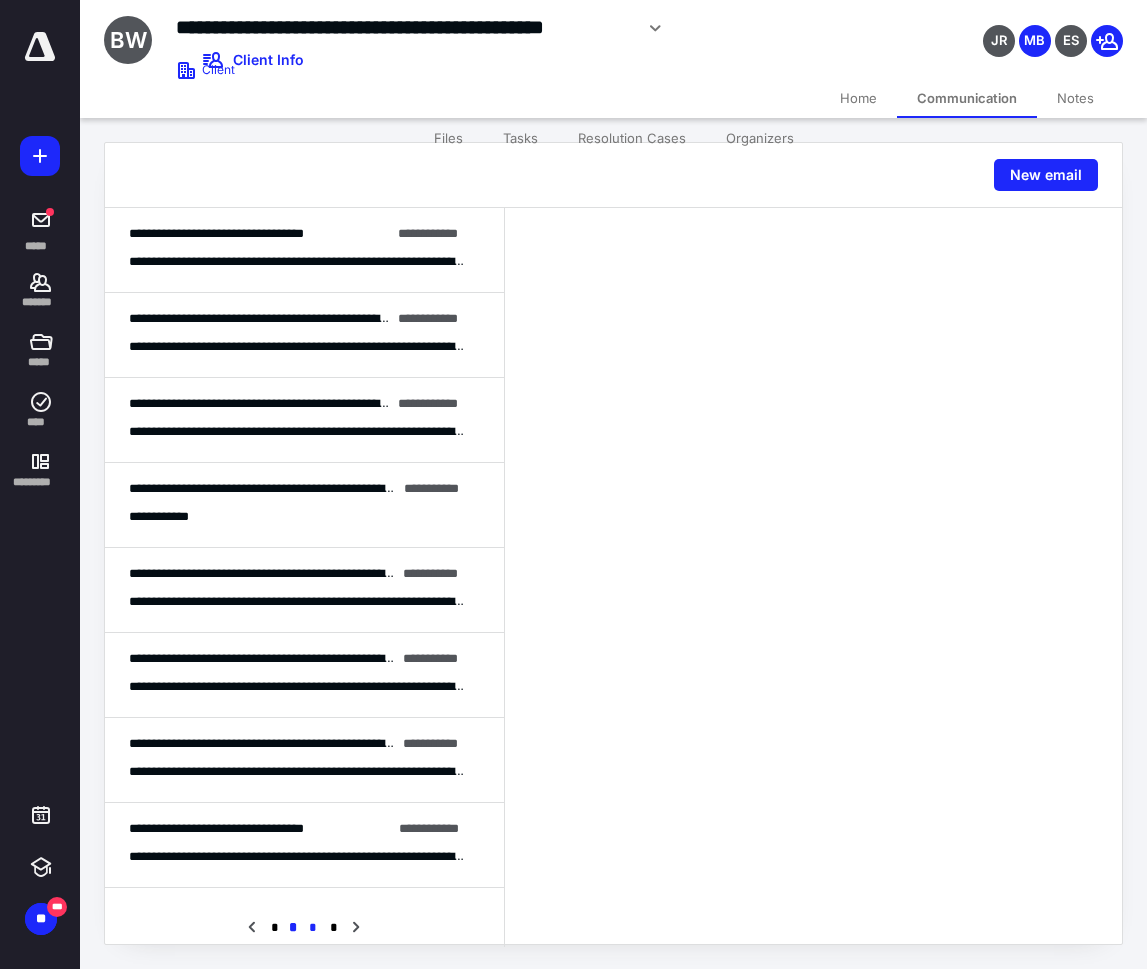click on "*" at bounding box center (313, 928) 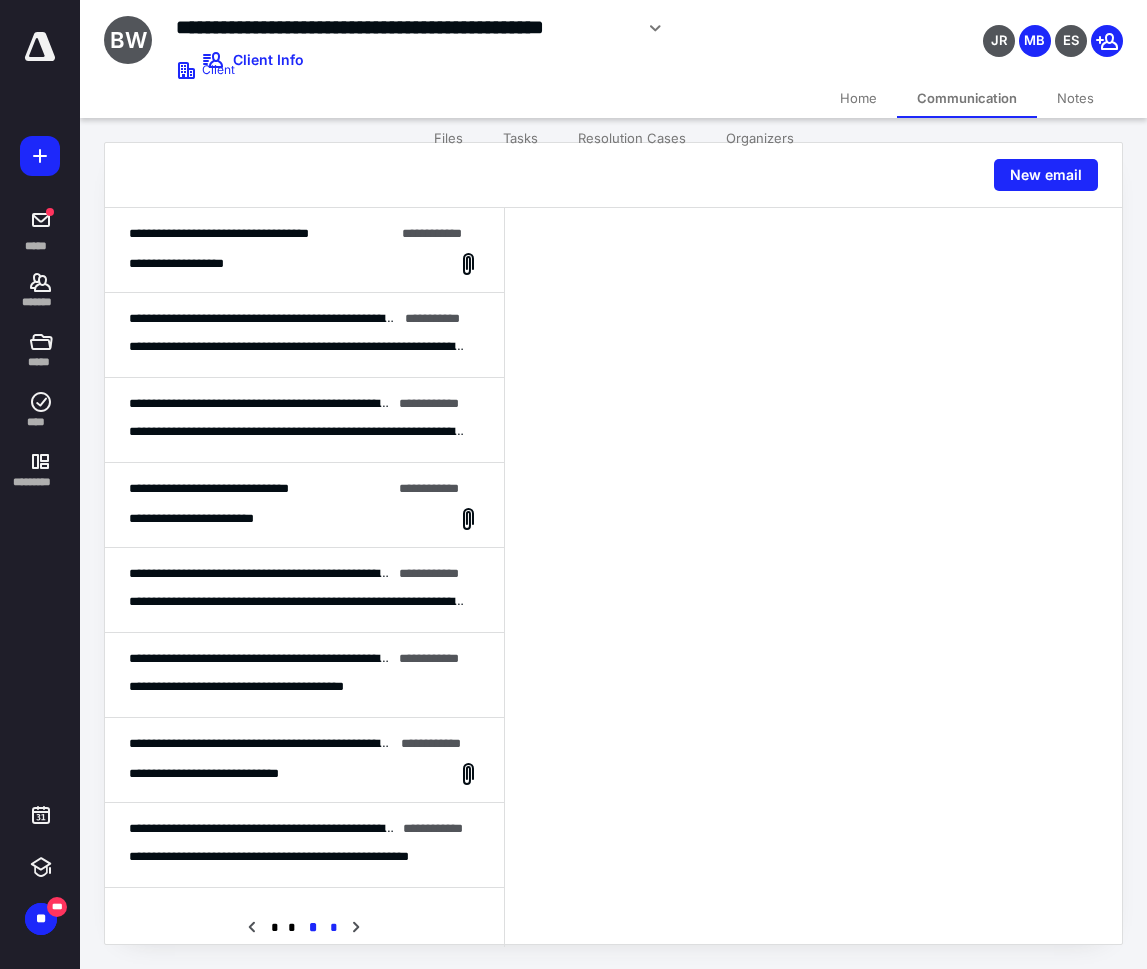 click on "*" at bounding box center [333, 928] 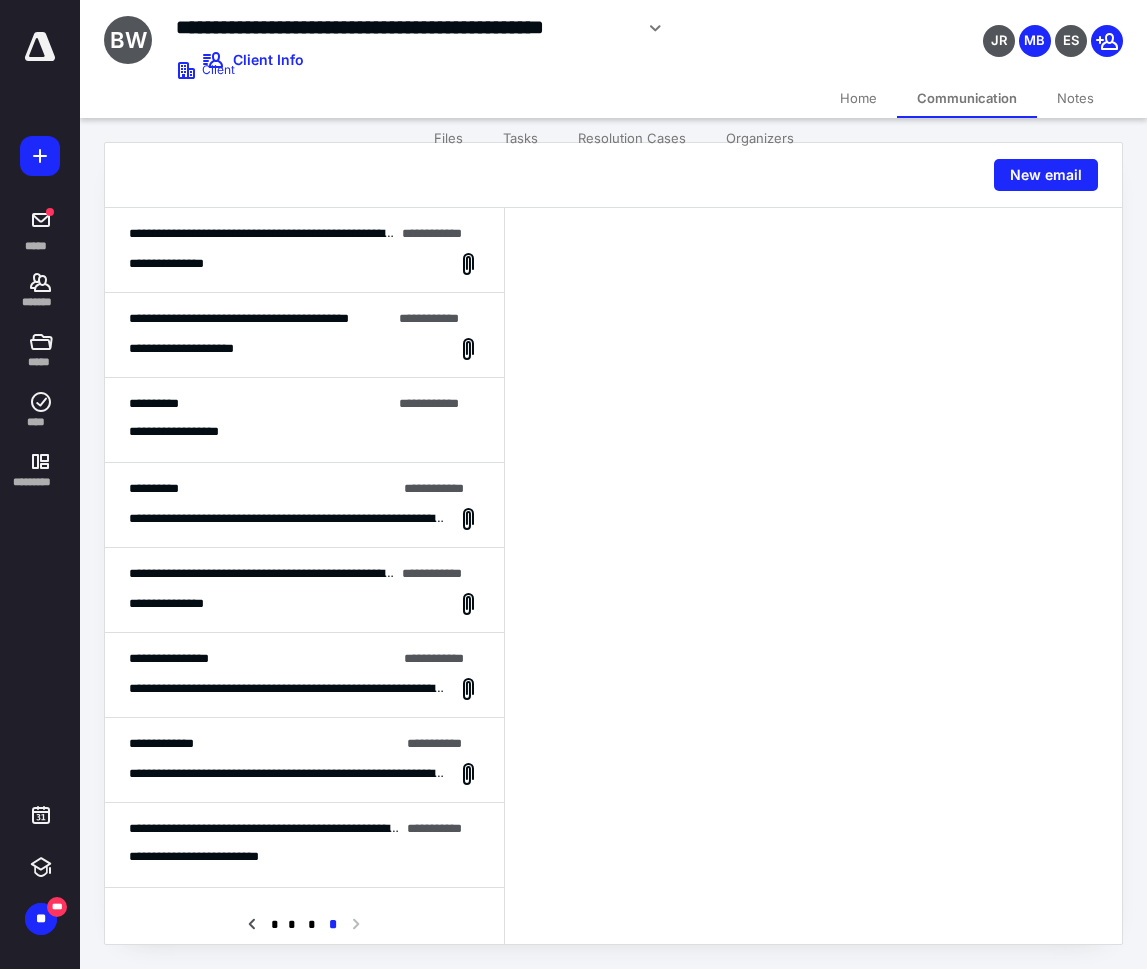 click on "**********" at bounding box center [304, 432] 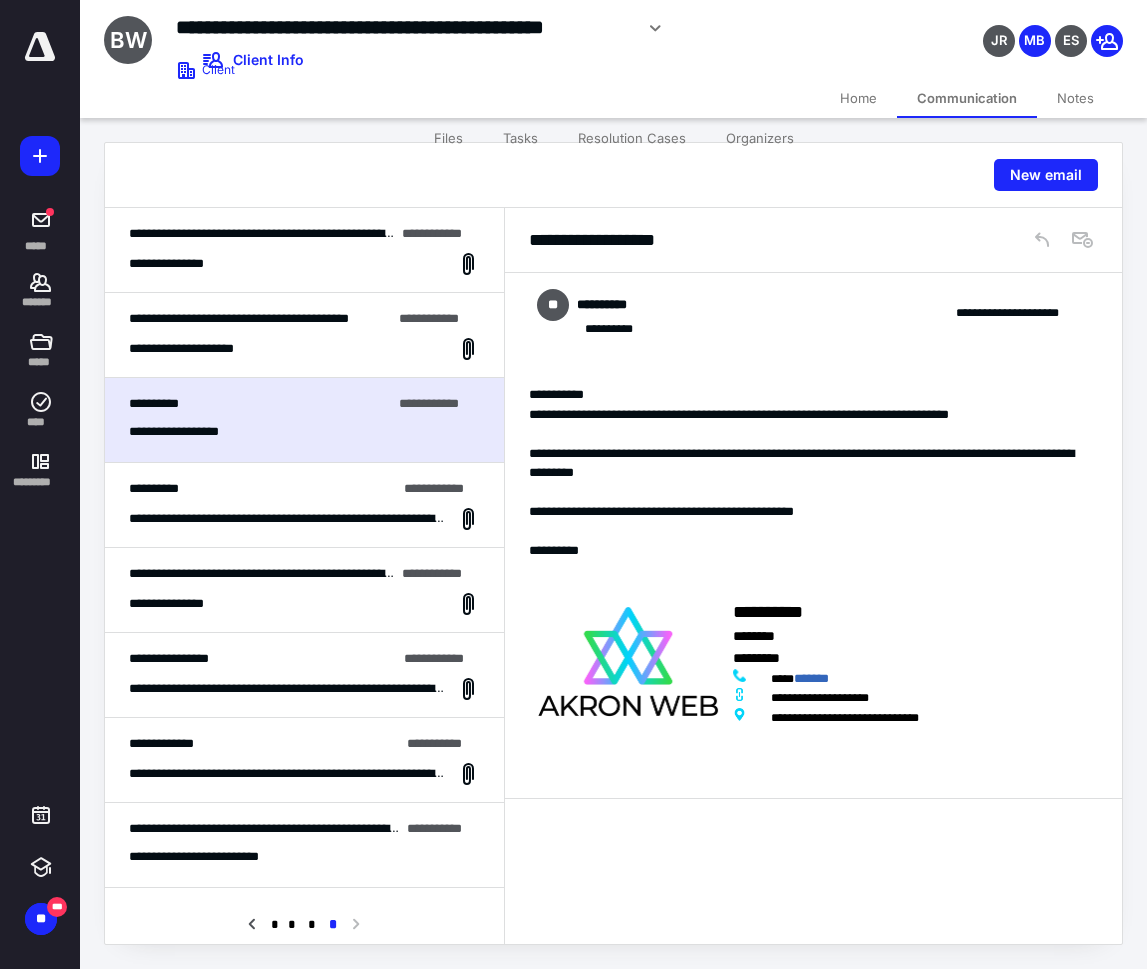 click on "**********" at bounding box center [304, 349] 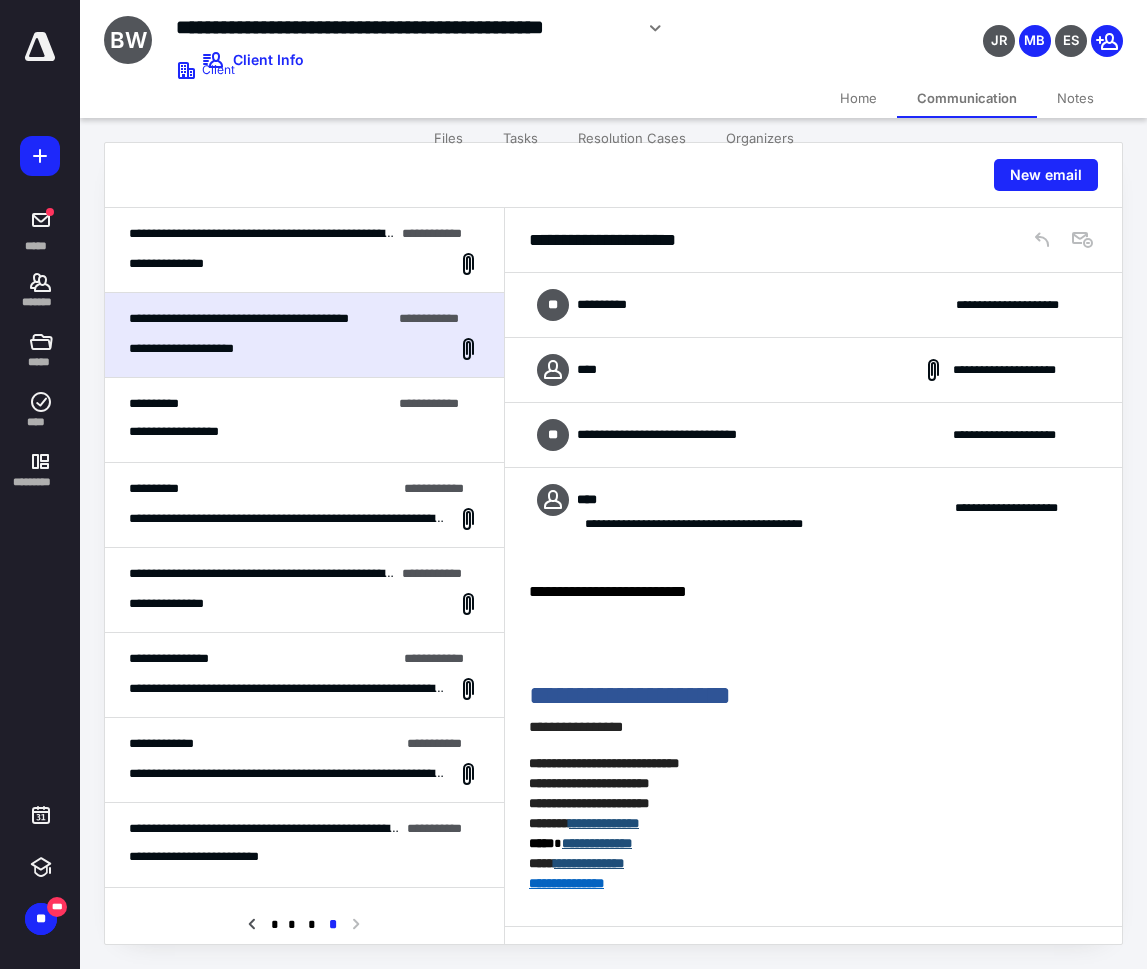 click on "**********" at bounding box center (304, 264) 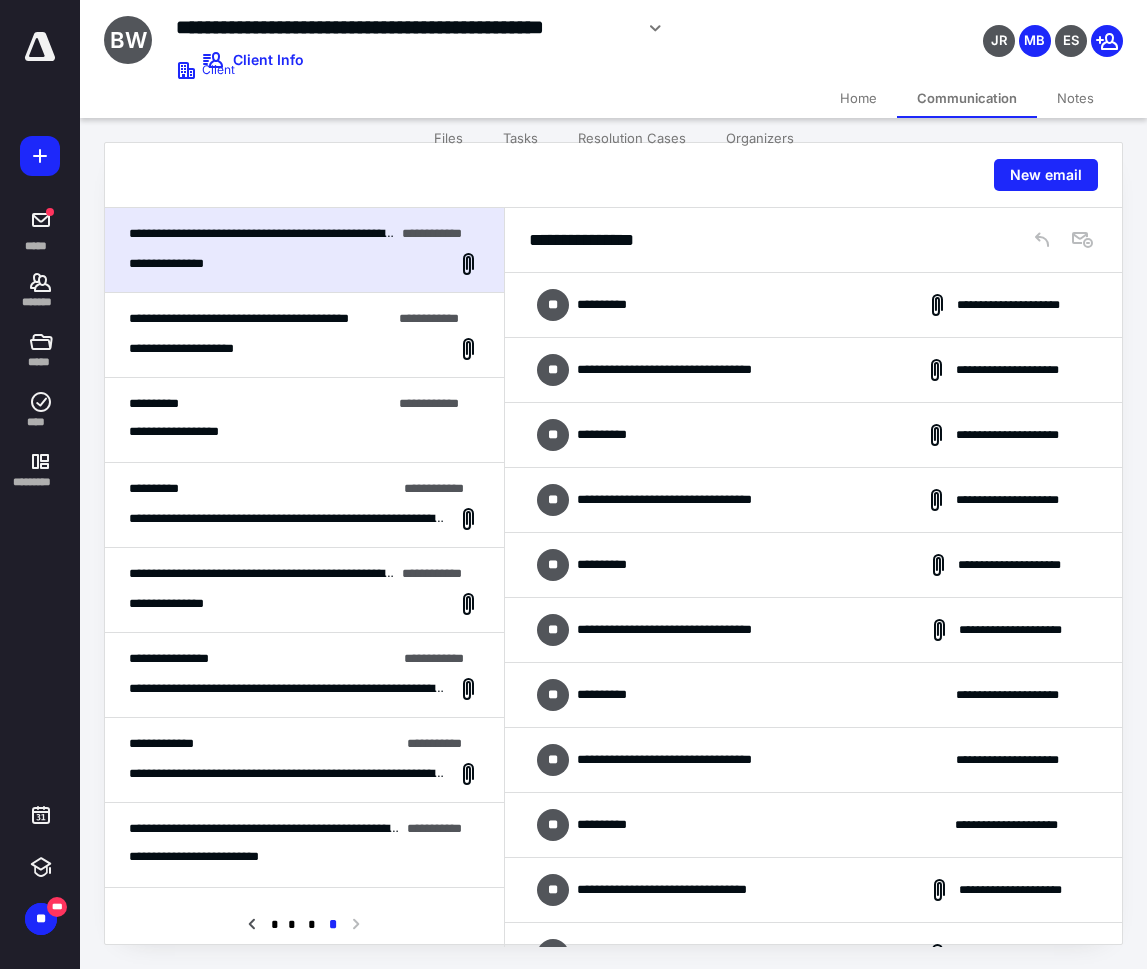 scroll, scrollTop: 1124, scrollLeft: 0, axis: vertical 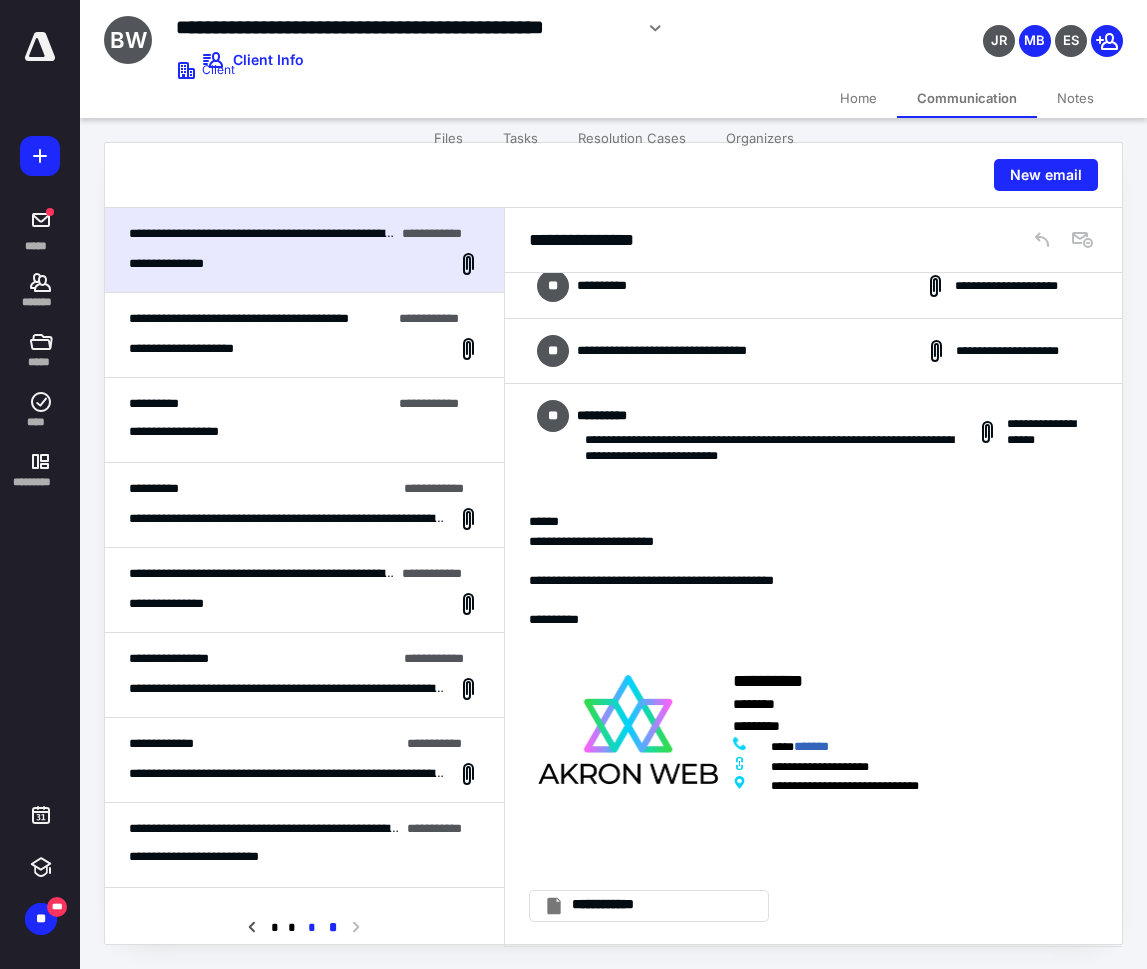 click on "*" at bounding box center [312, 928] 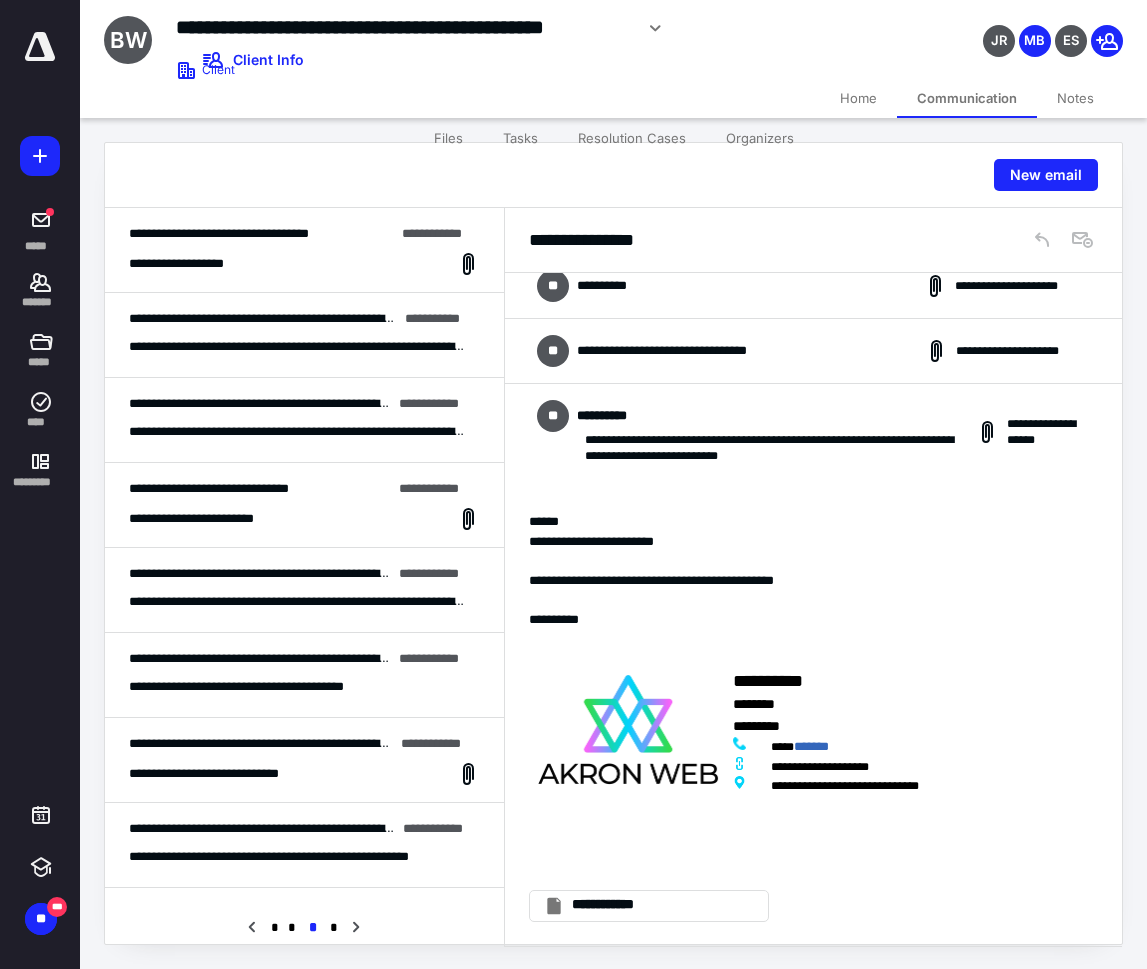 click on "**********" at bounding box center (304, 845) 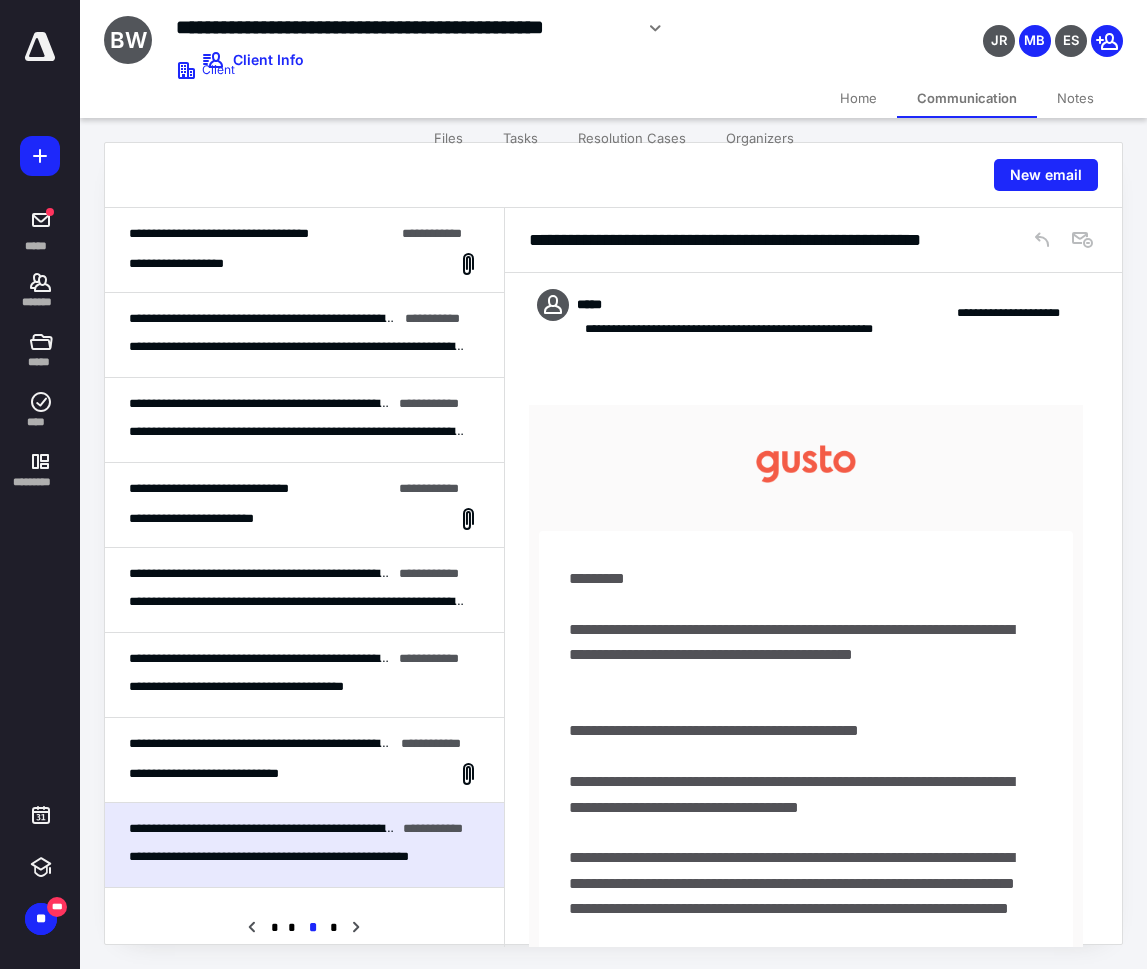 scroll, scrollTop: 564, scrollLeft: 0, axis: vertical 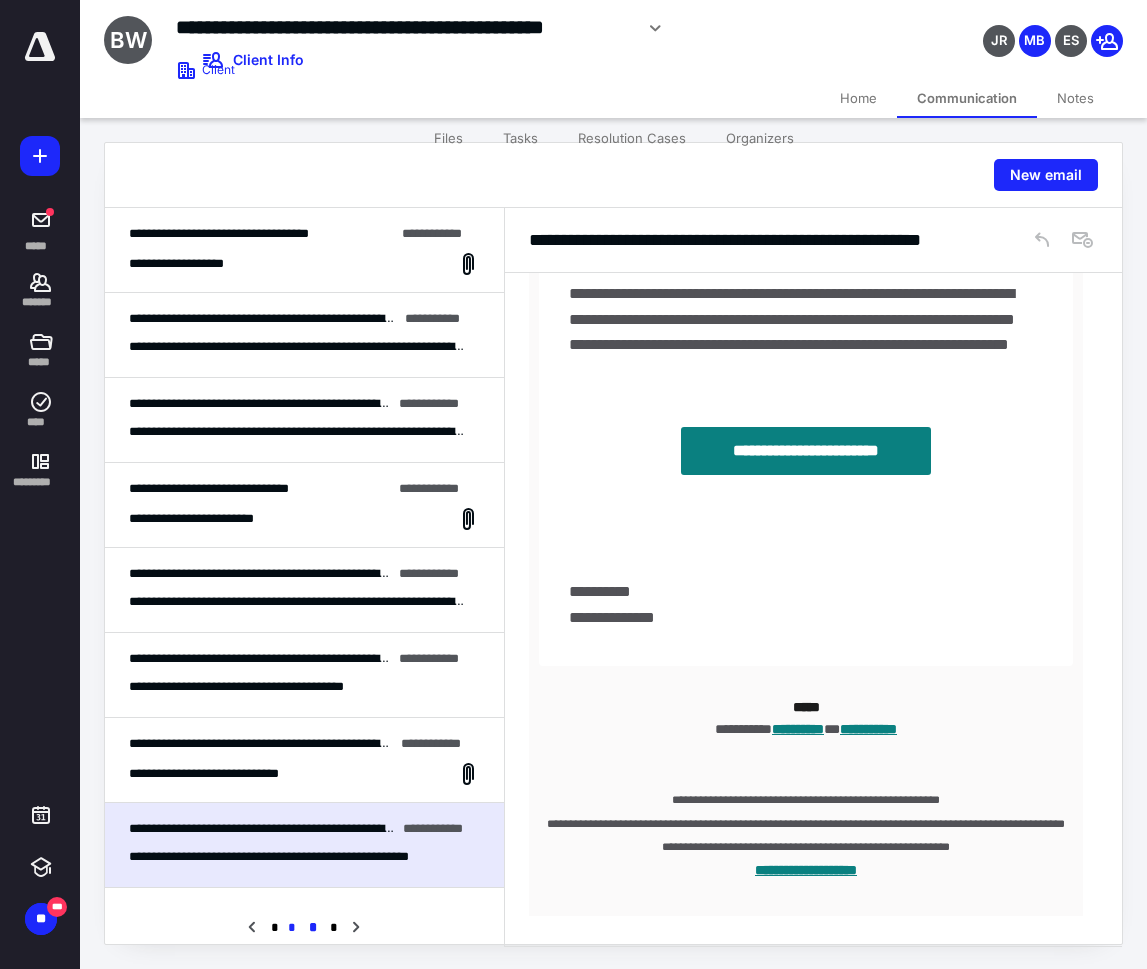 click on "*" at bounding box center (292, 928) 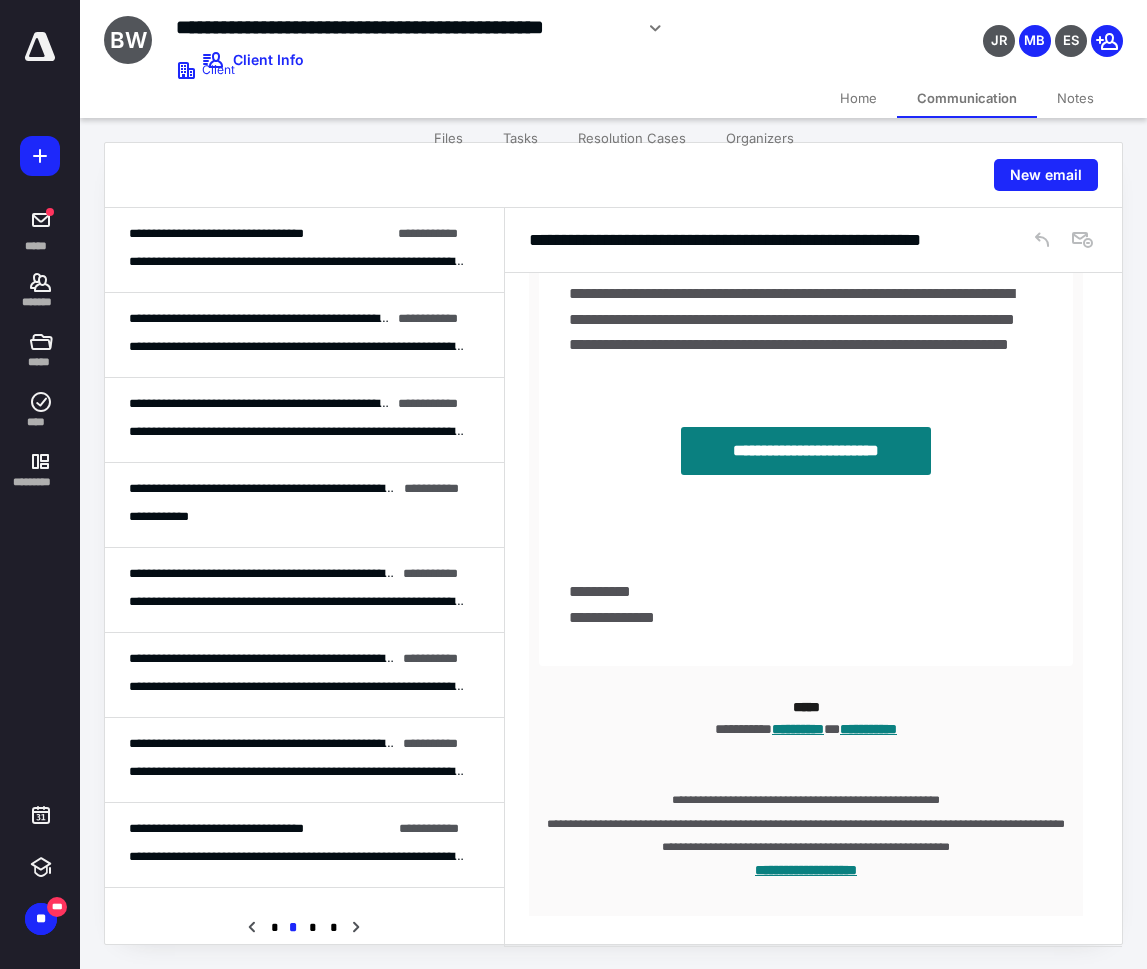 click on "**********" at bounding box center (304, 760) 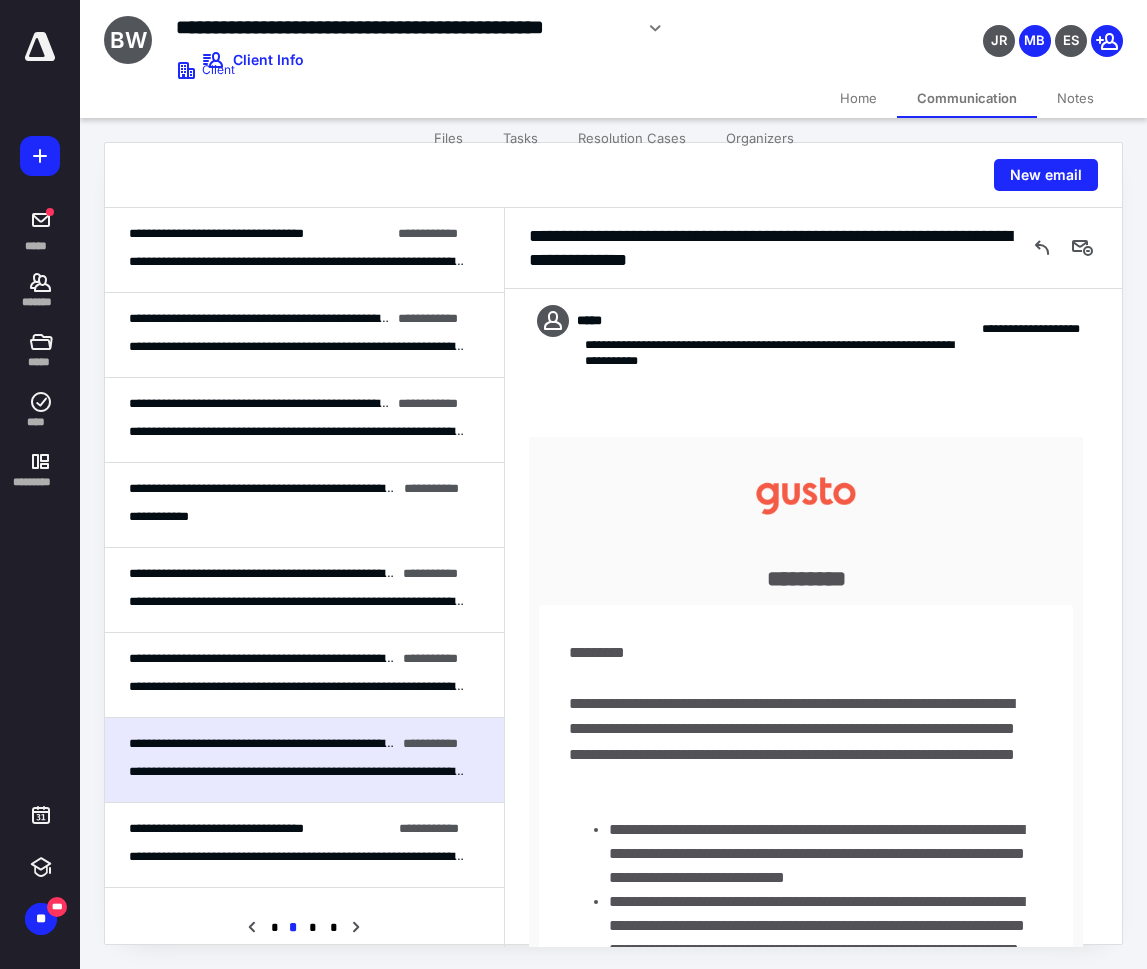 scroll, scrollTop: 922, scrollLeft: 0, axis: vertical 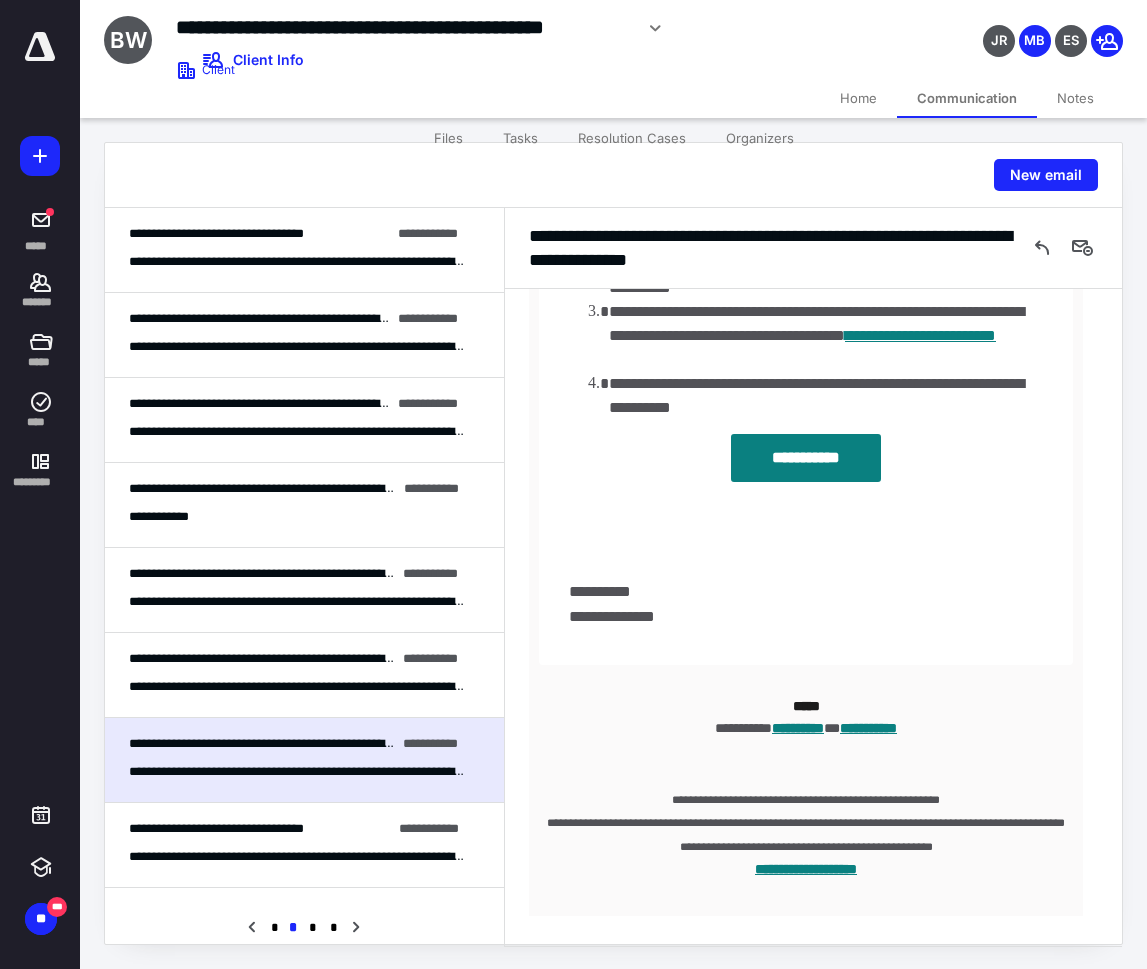 click on "**********" at bounding box center [344, 403] 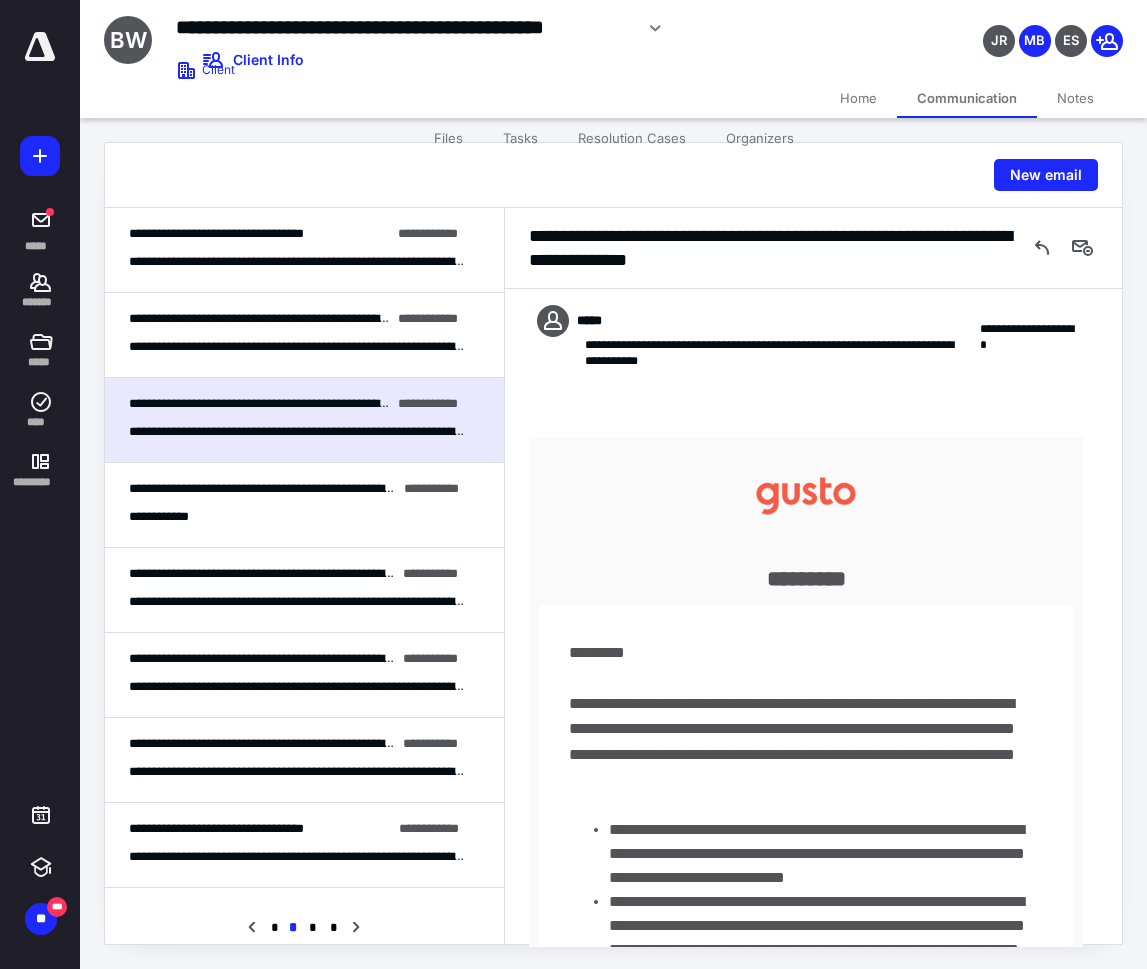 click on "**********" at bounding box center [344, 318] 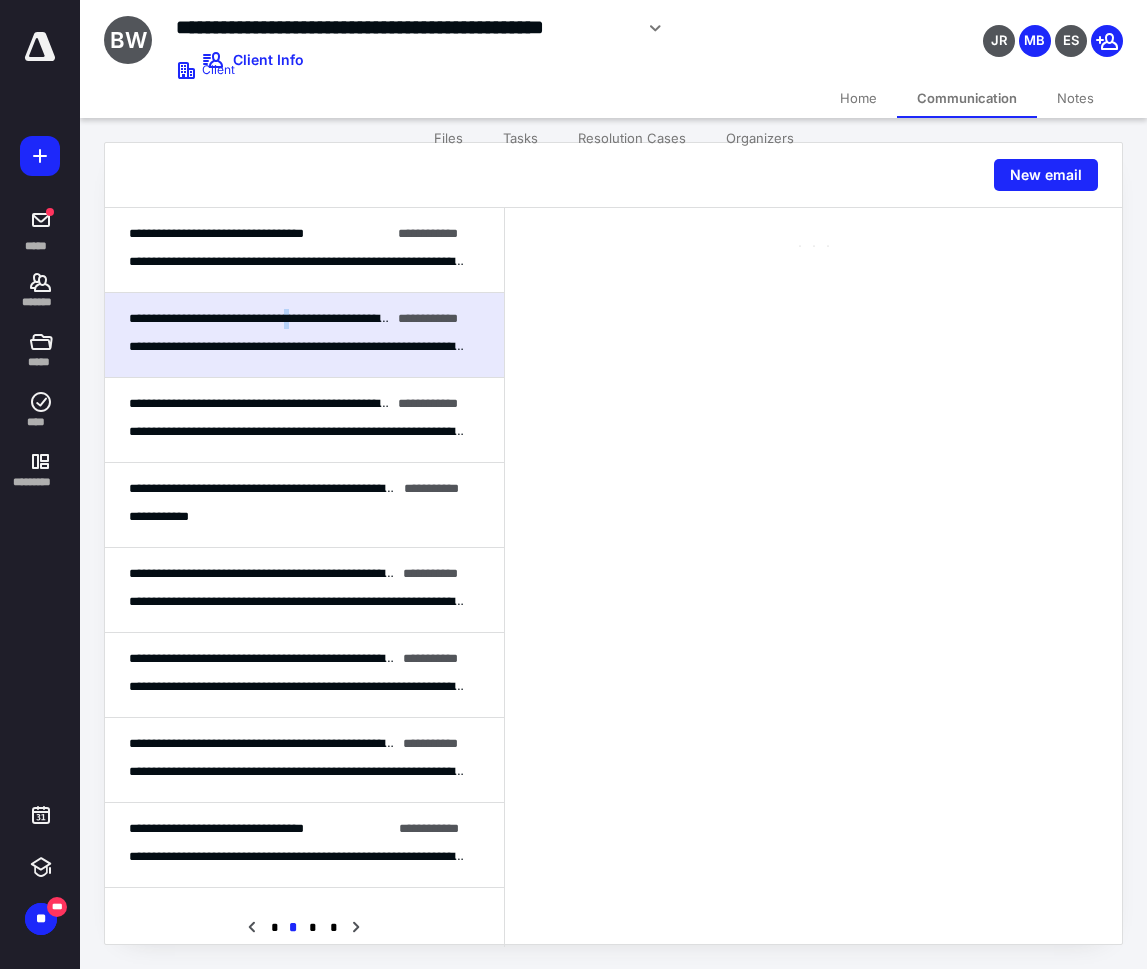 click on "**********" at bounding box center [297, 262] 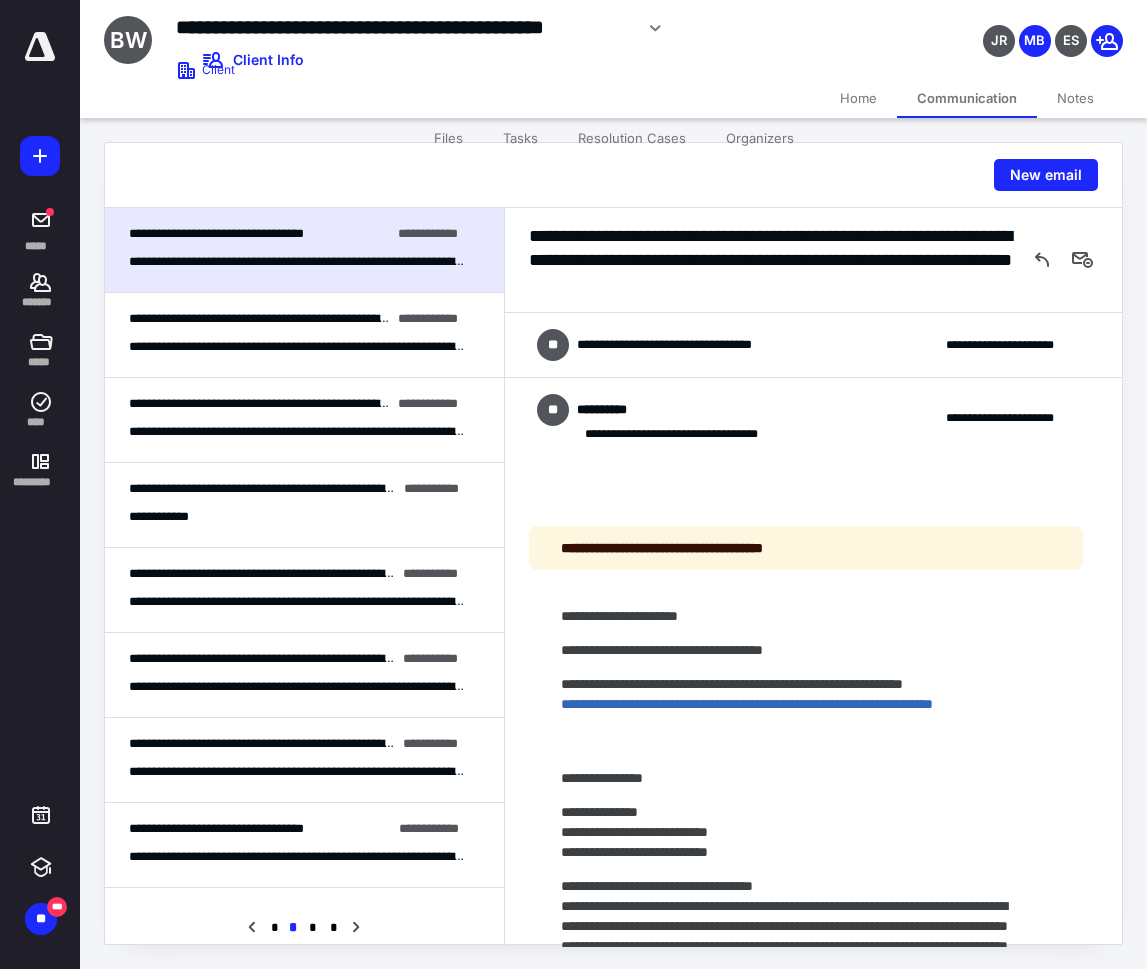 scroll, scrollTop: 790, scrollLeft: 0, axis: vertical 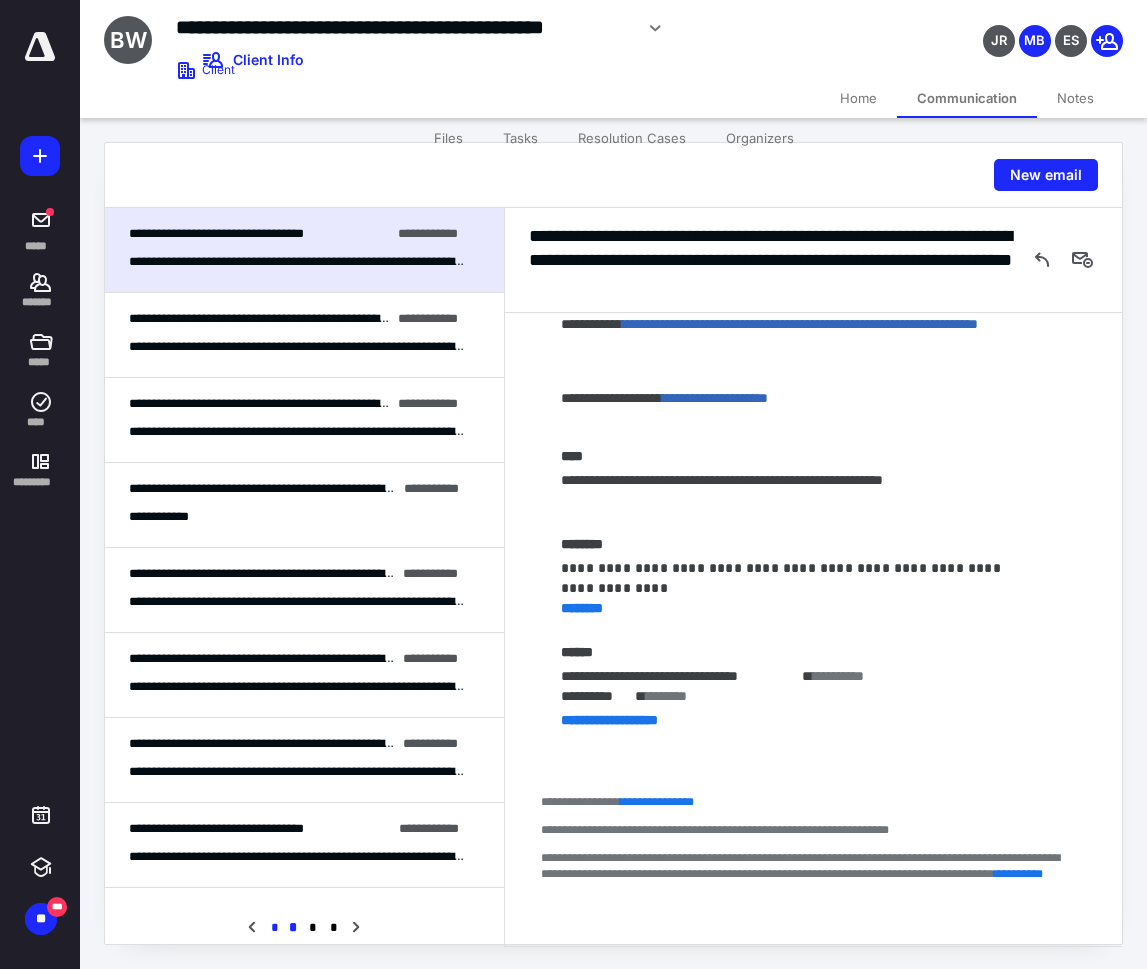 click on "*" at bounding box center [273, 928] 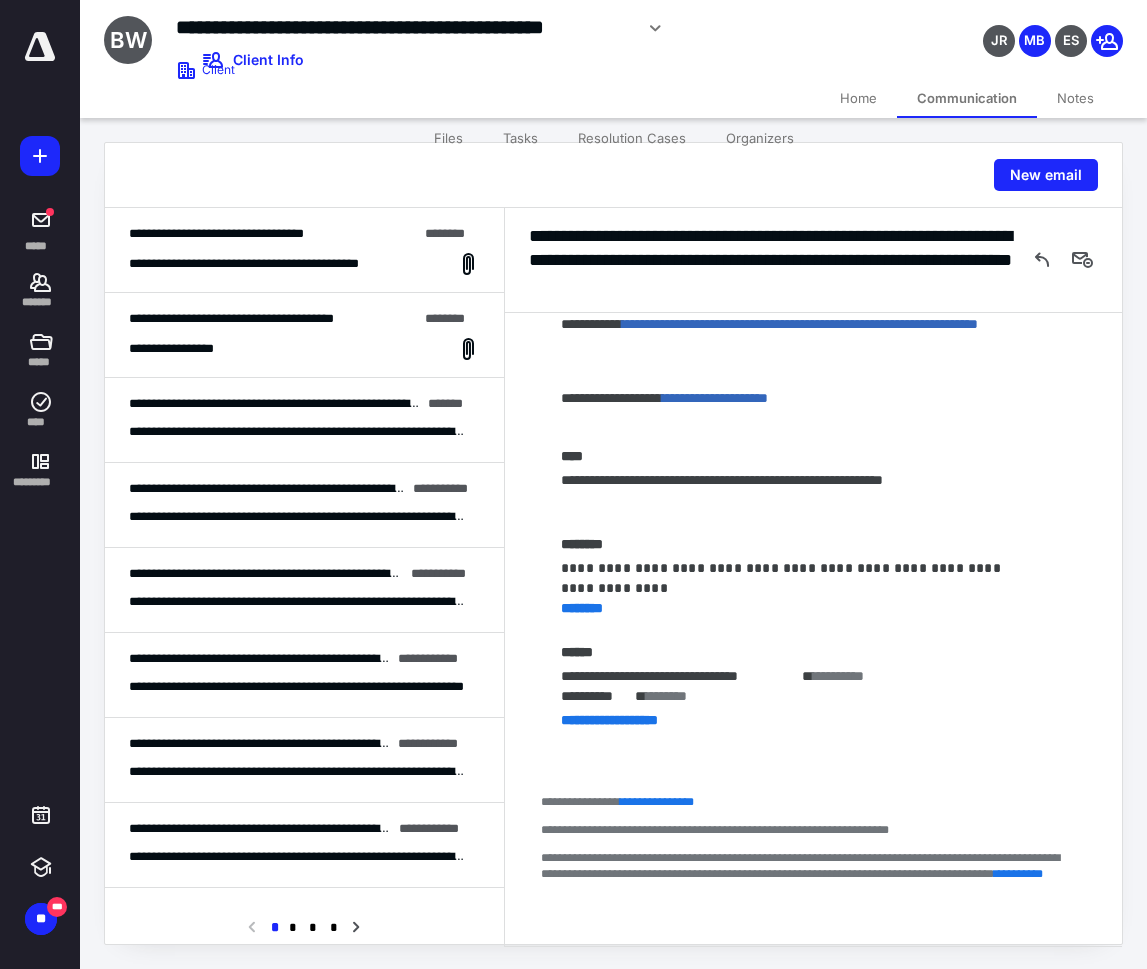 click on "JR MB ES" at bounding box center [958, 28] 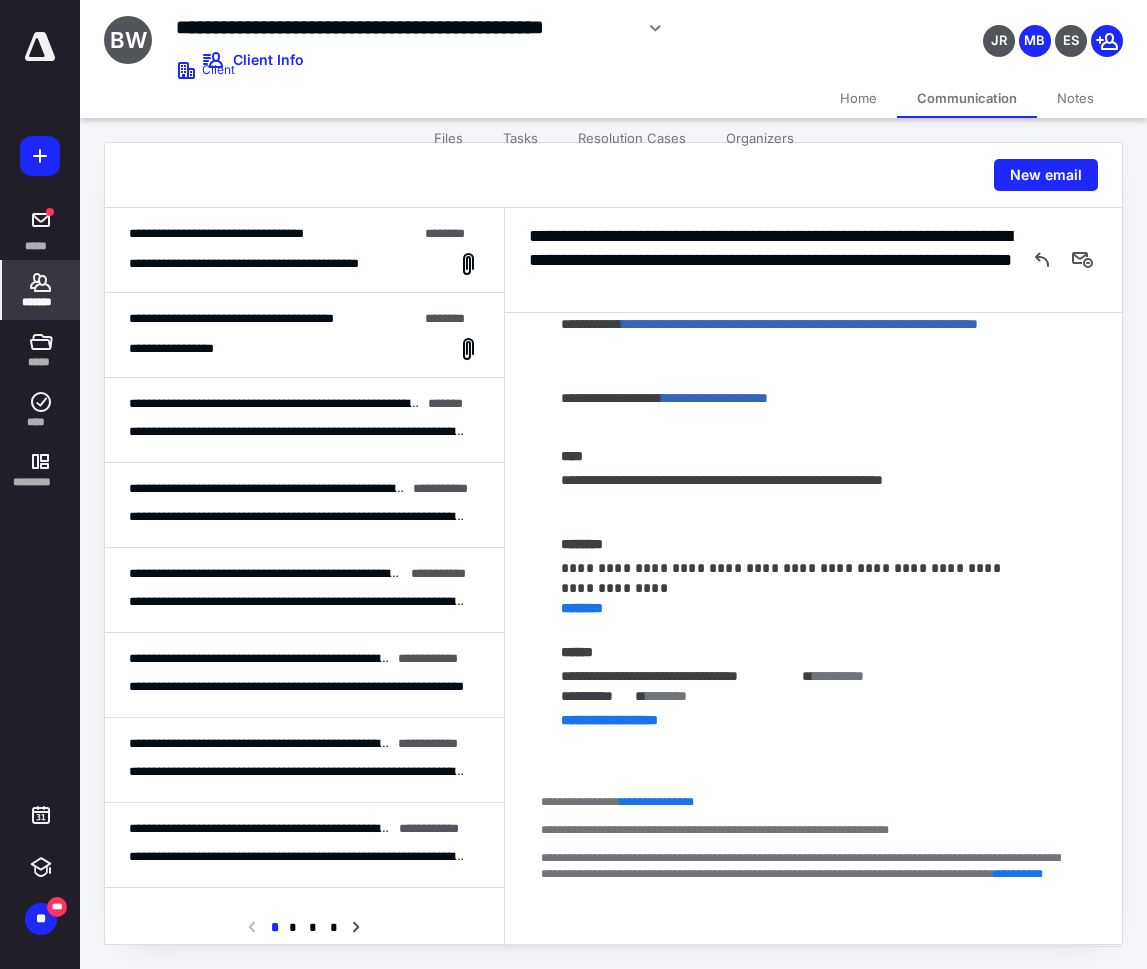 click on "*******" at bounding box center (41, 302) 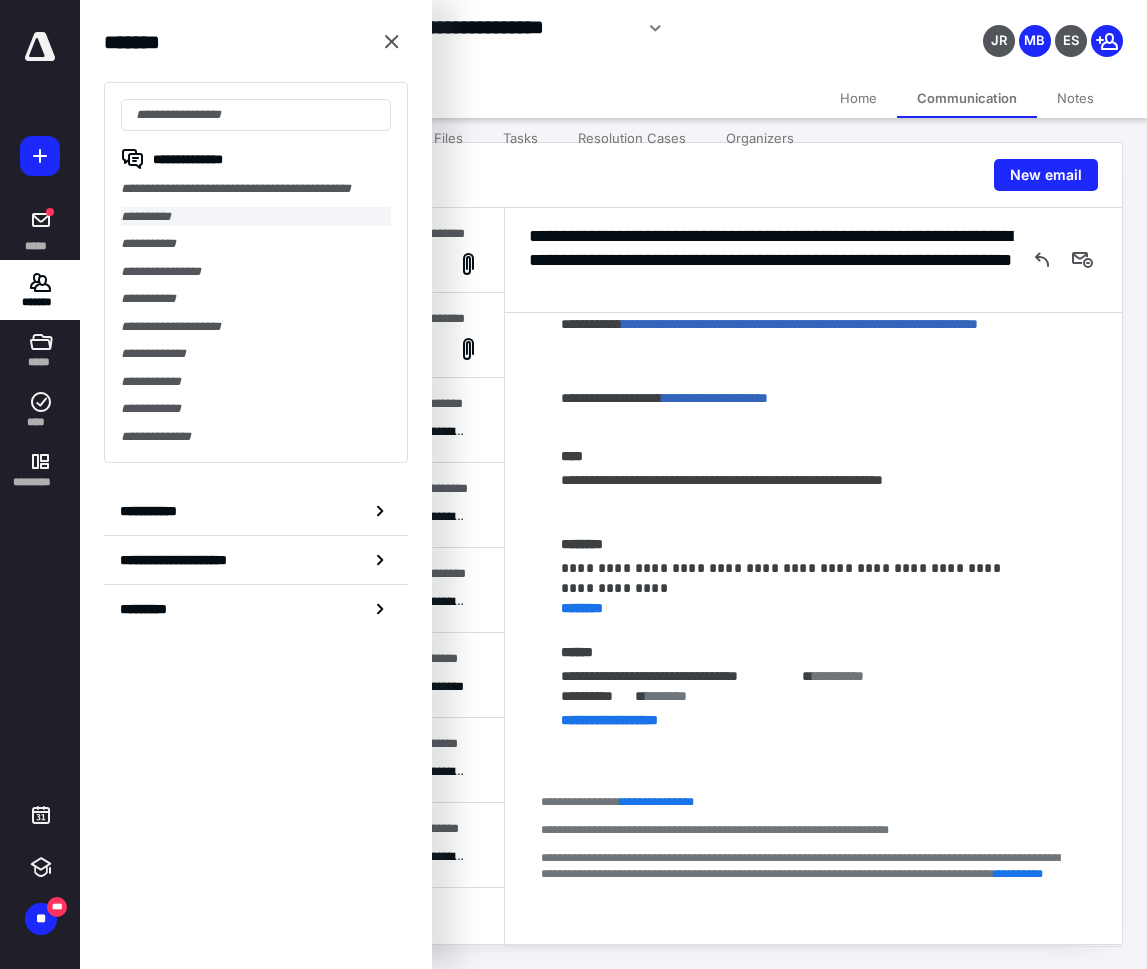 click on "**********" at bounding box center (256, 217) 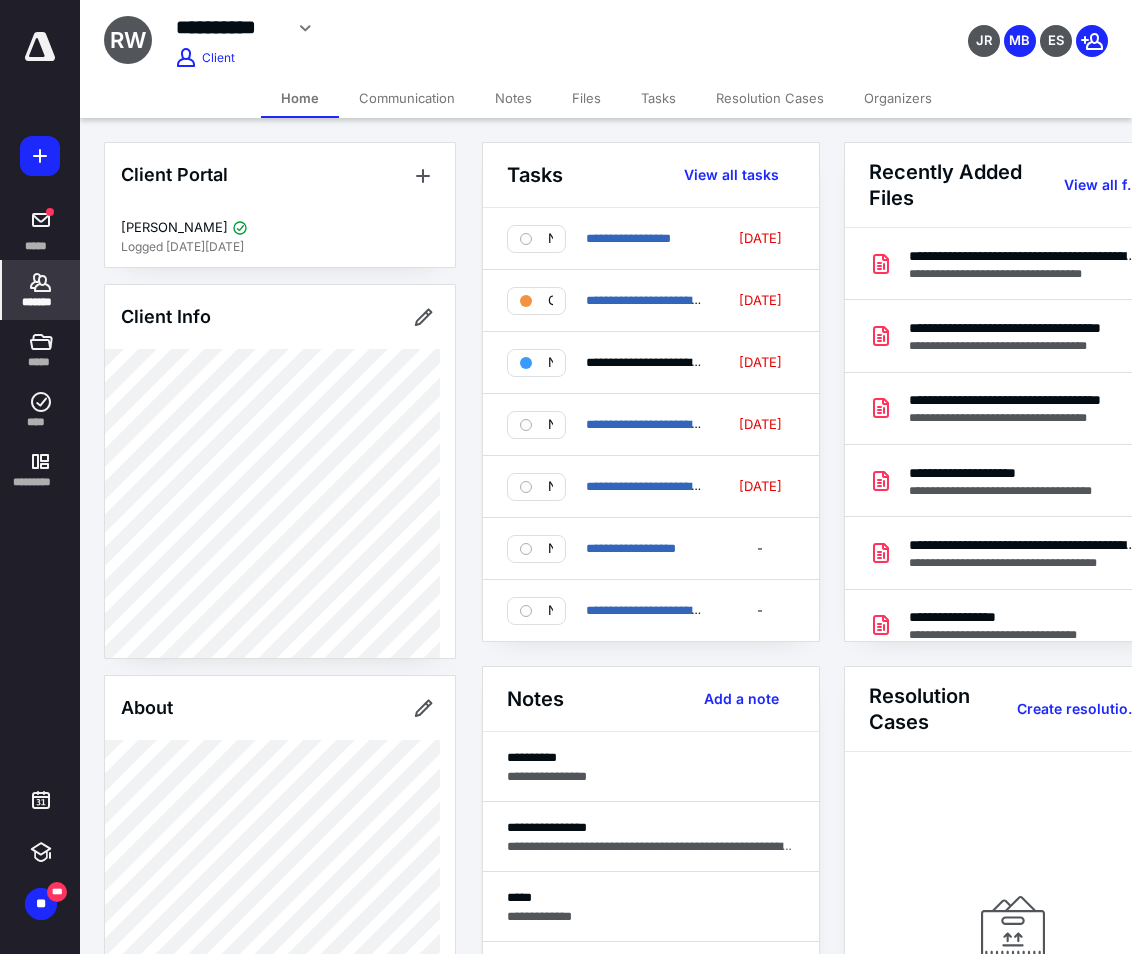 click on "Communication" at bounding box center [407, 98] 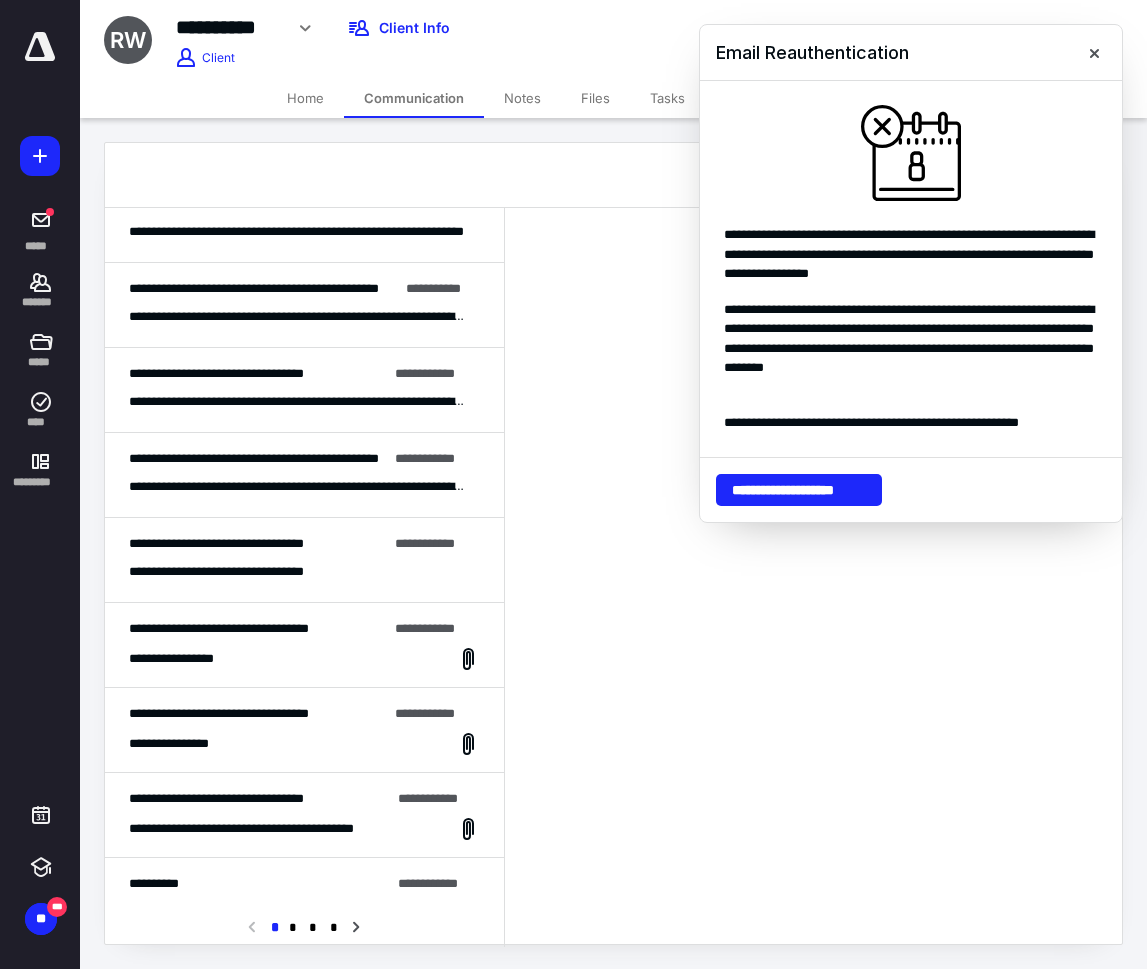 scroll, scrollTop: 1001, scrollLeft: 0, axis: vertical 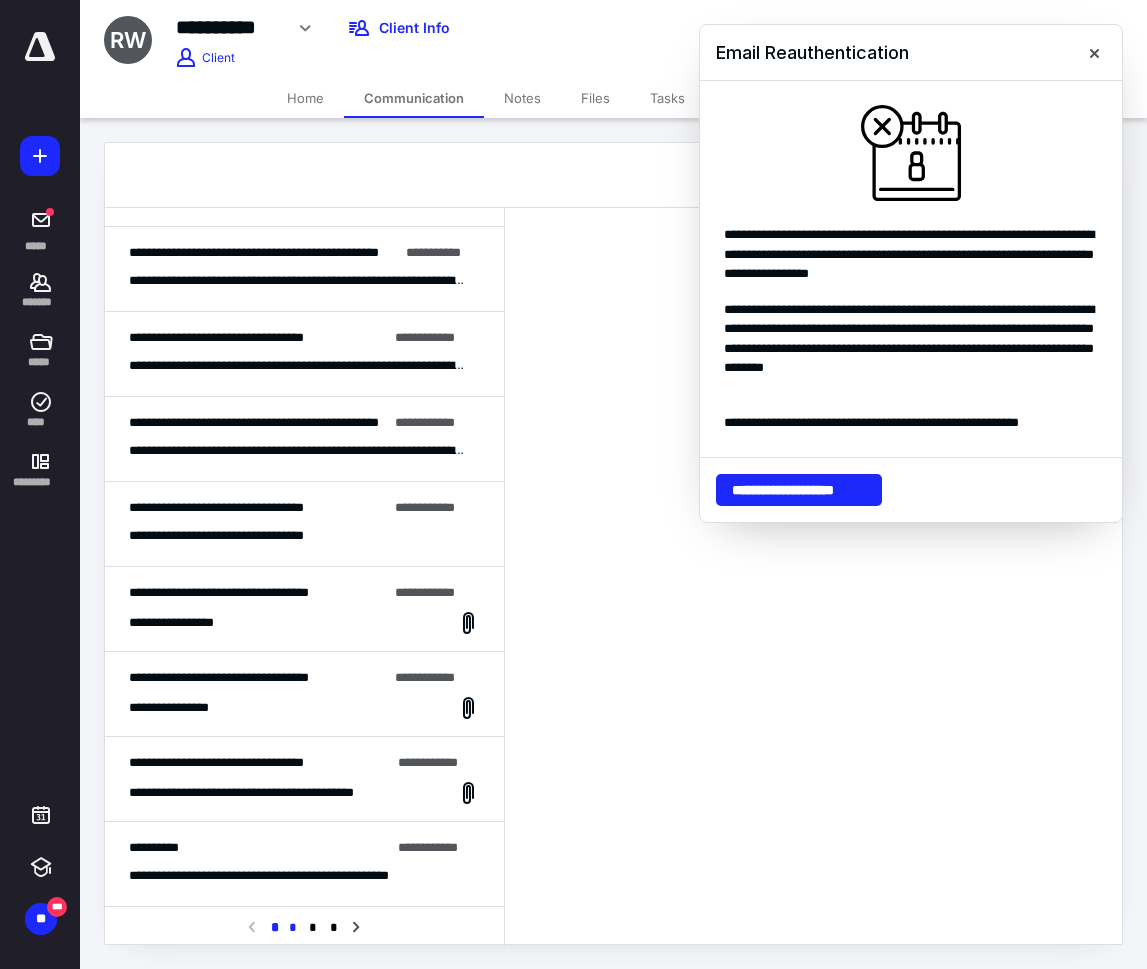 click on "*" at bounding box center (293, 928) 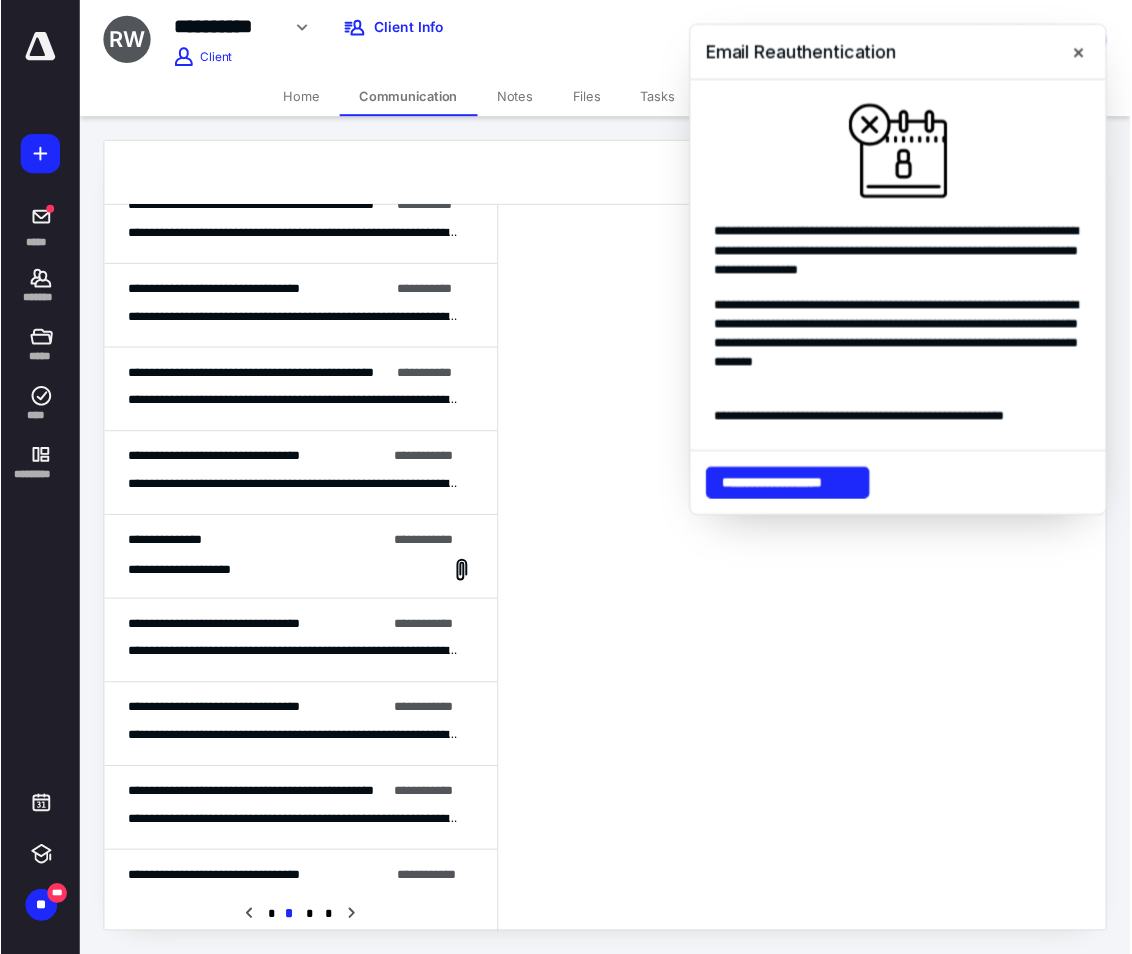 scroll, scrollTop: 600, scrollLeft: 0, axis: vertical 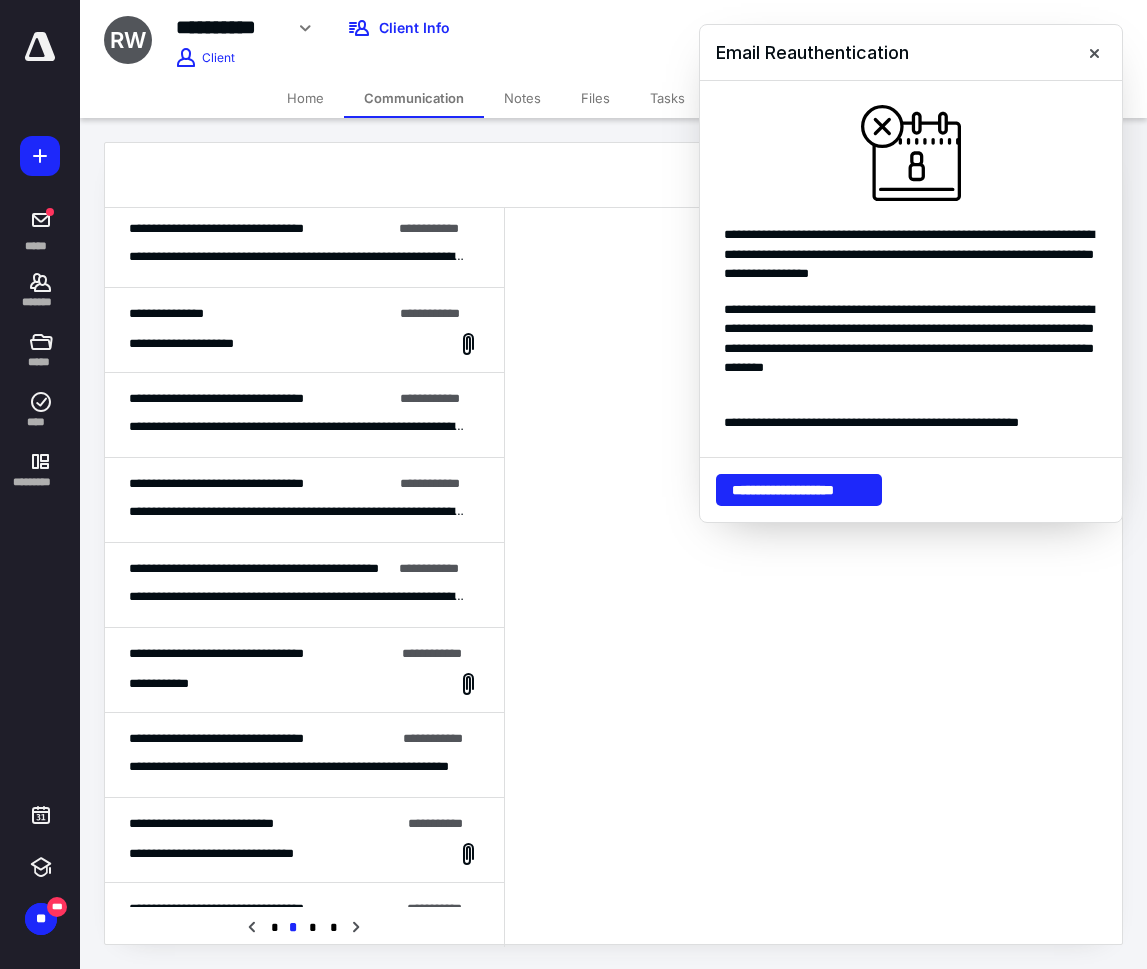 click on "Home" at bounding box center [305, 98] 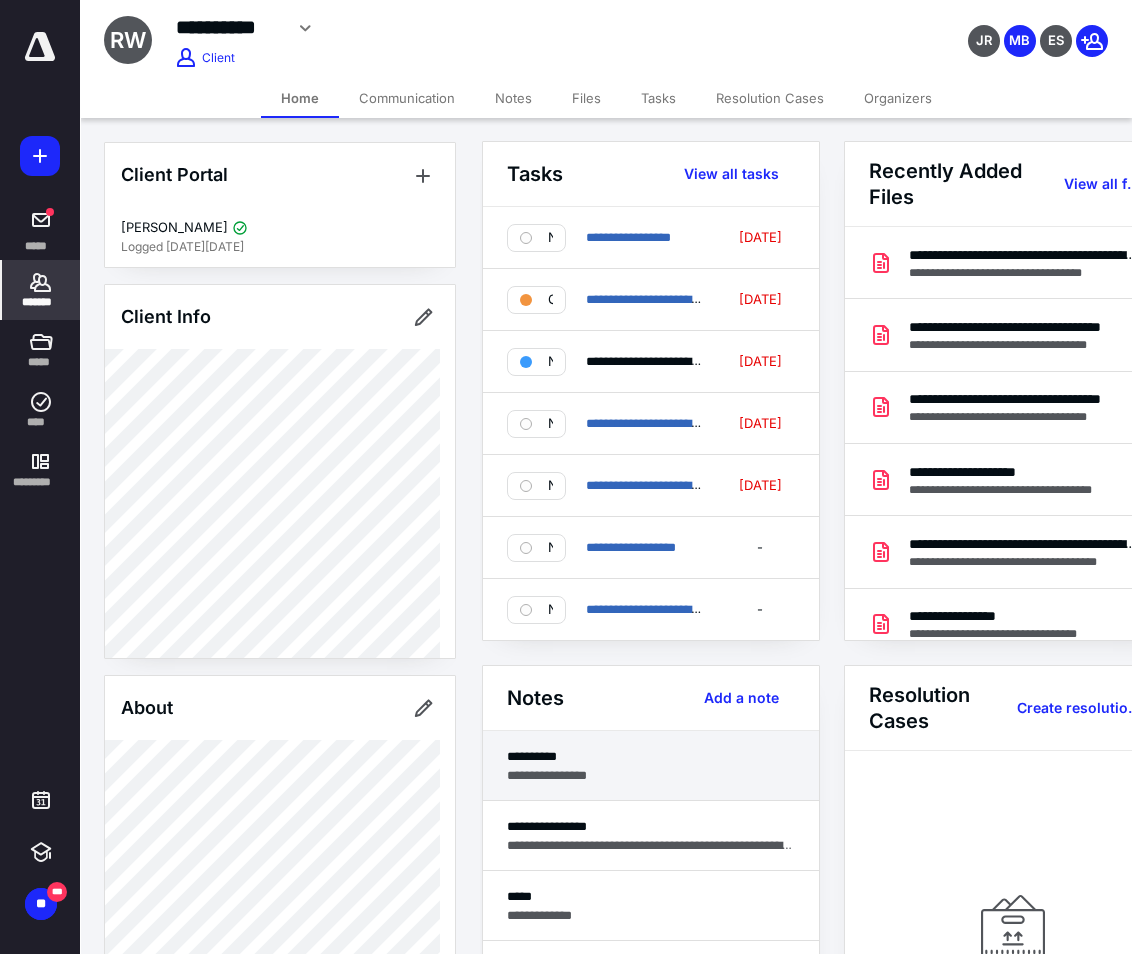 scroll, scrollTop: 0, scrollLeft: 0, axis: both 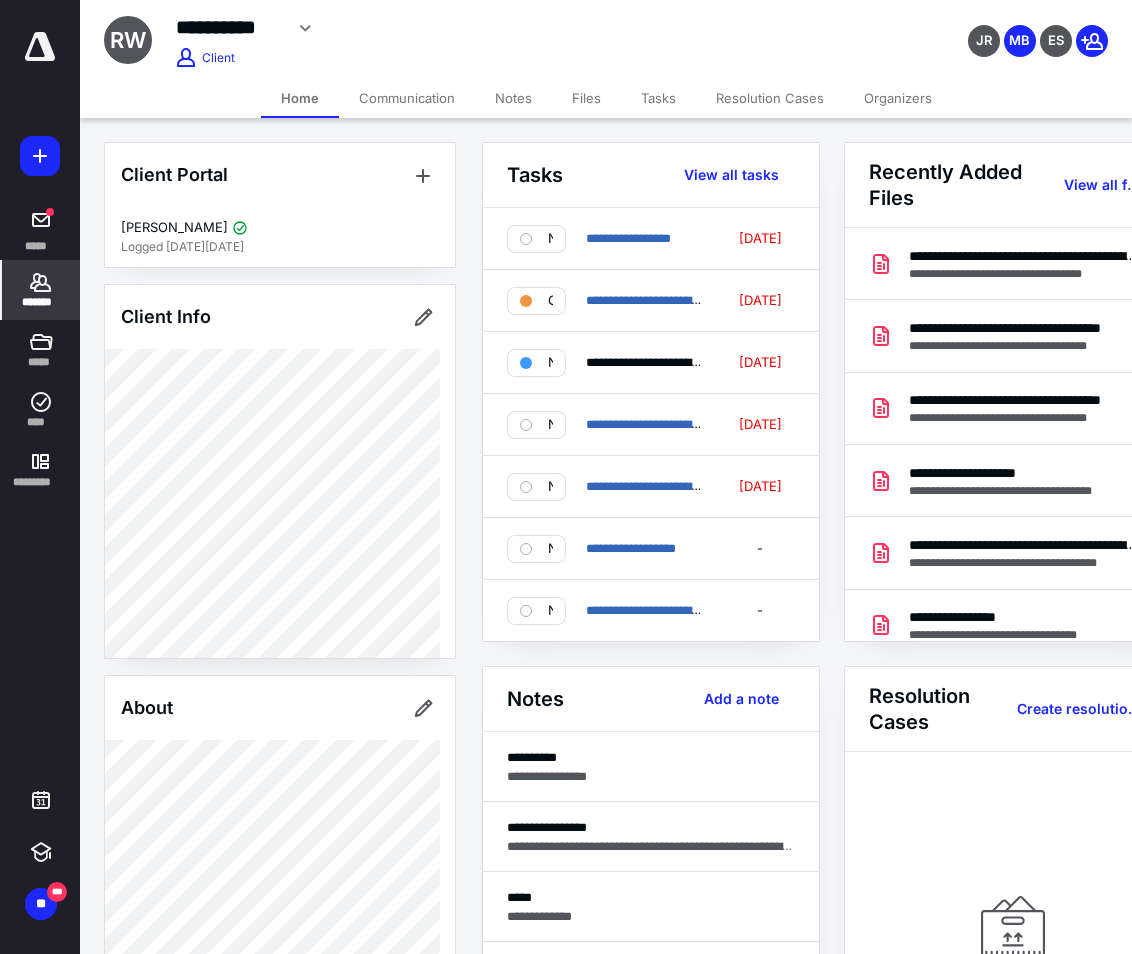 click on "Files" at bounding box center (586, 98) 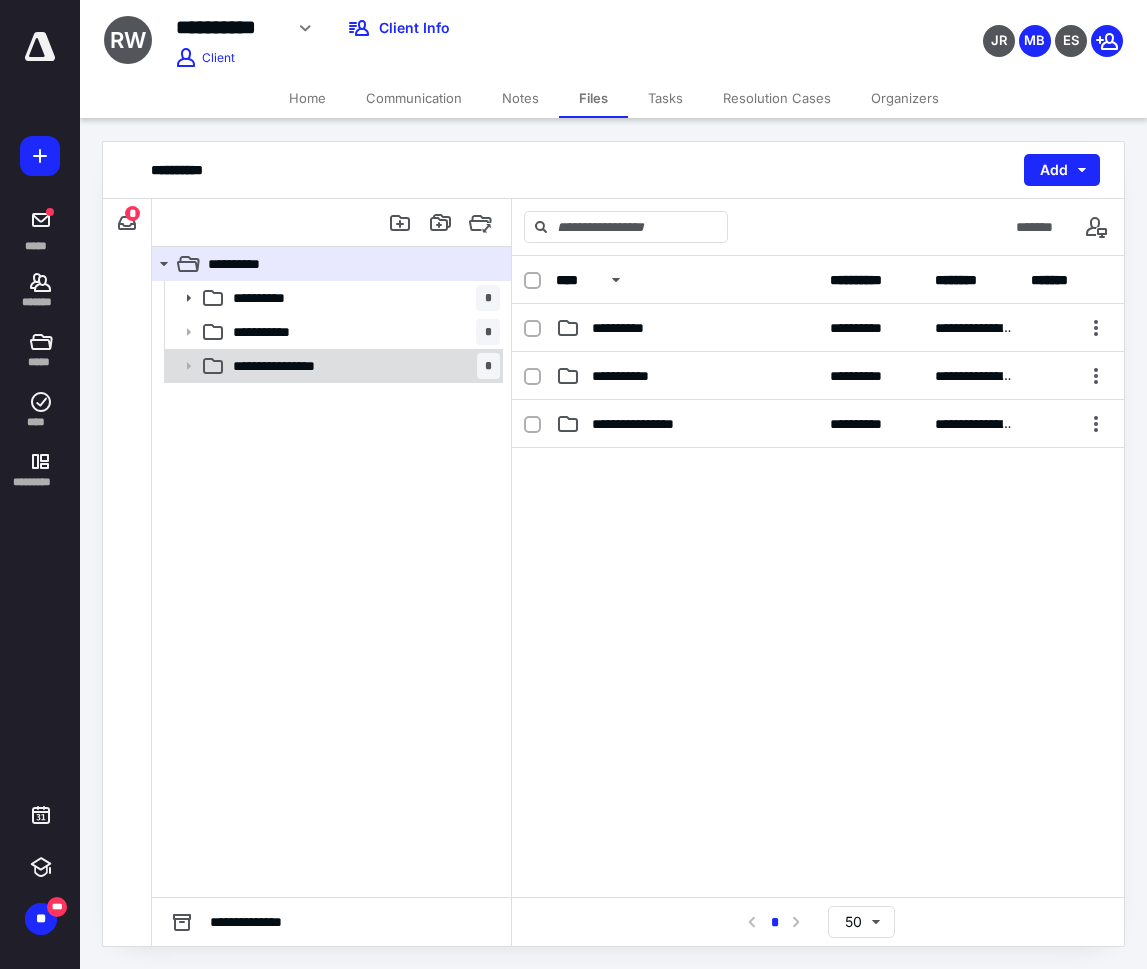 click on "**********" at bounding box center (362, 366) 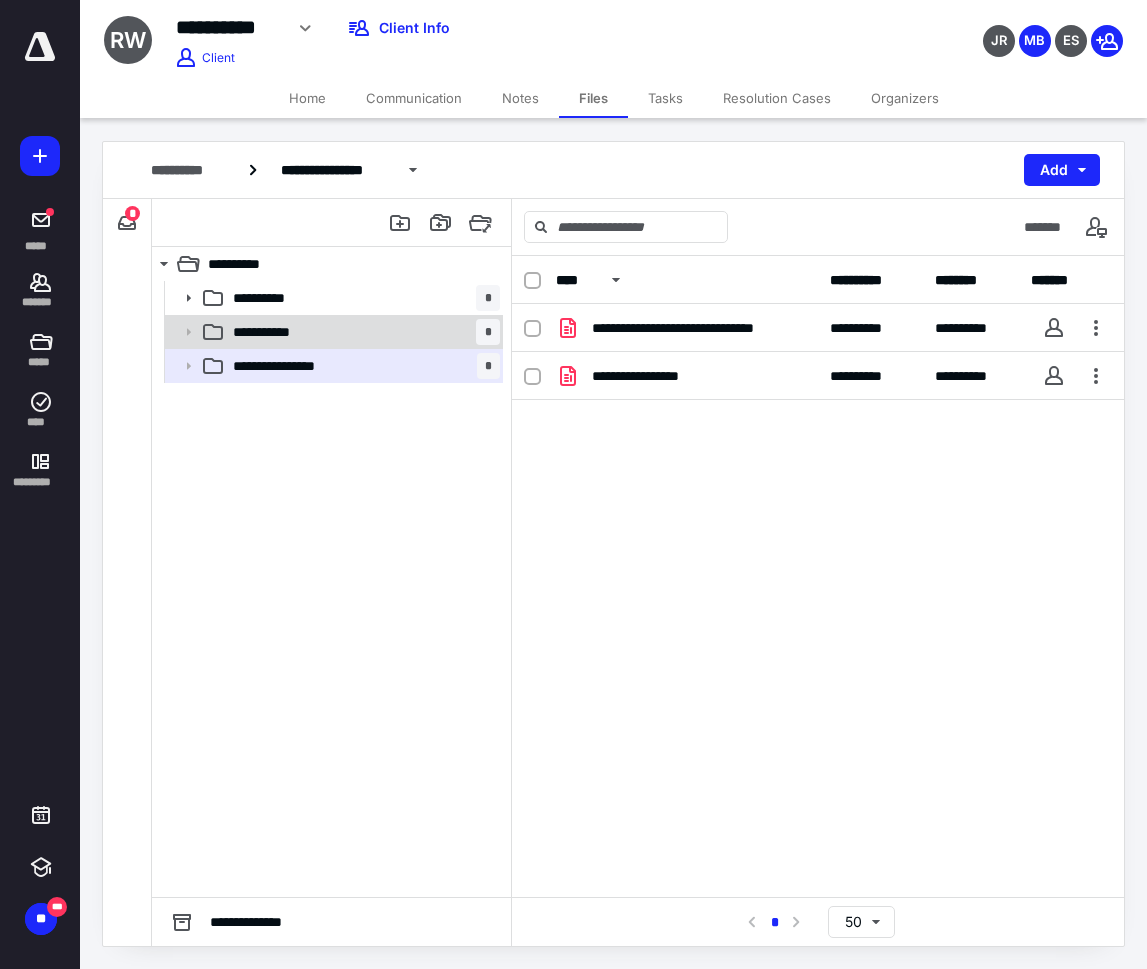 click on "**********" at bounding box center (362, 332) 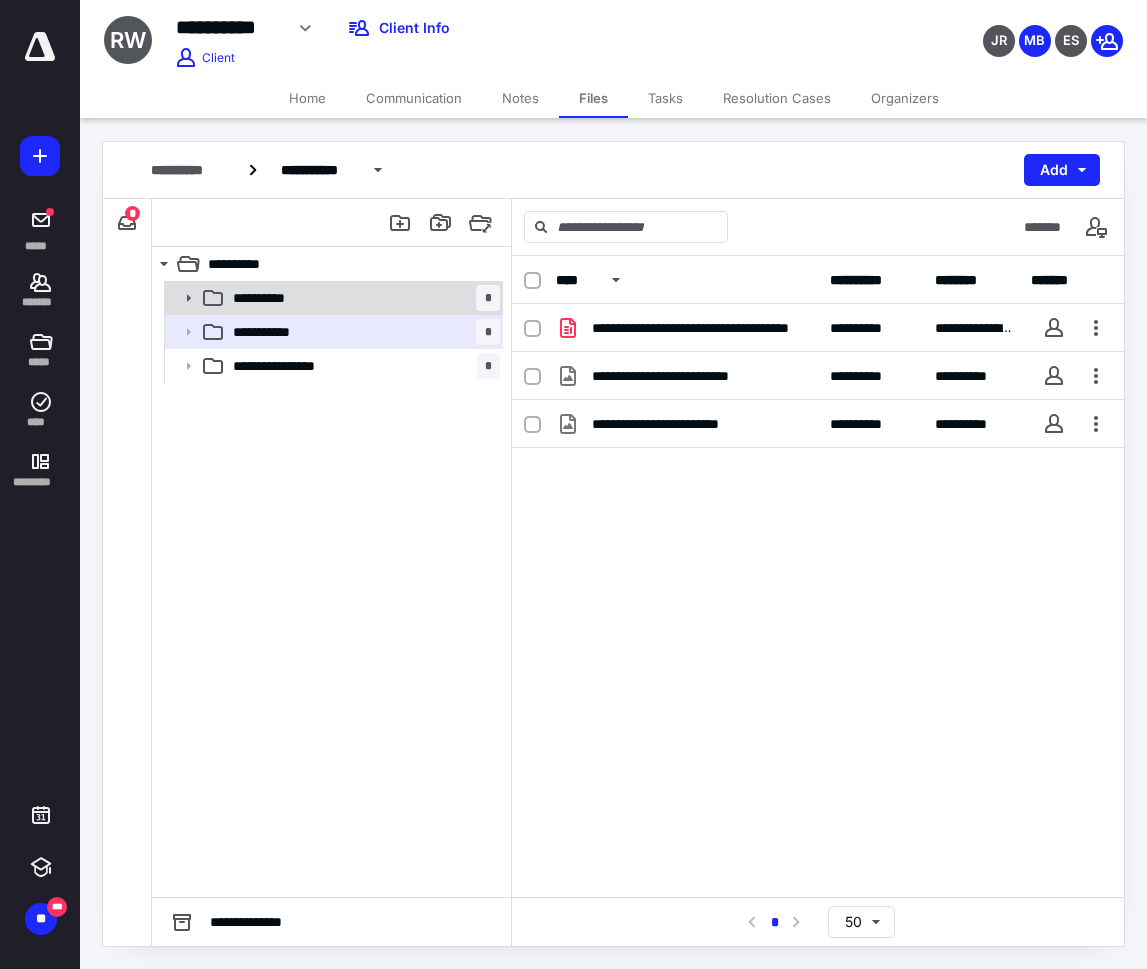 click on "**********" at bounding box center (362, 298) 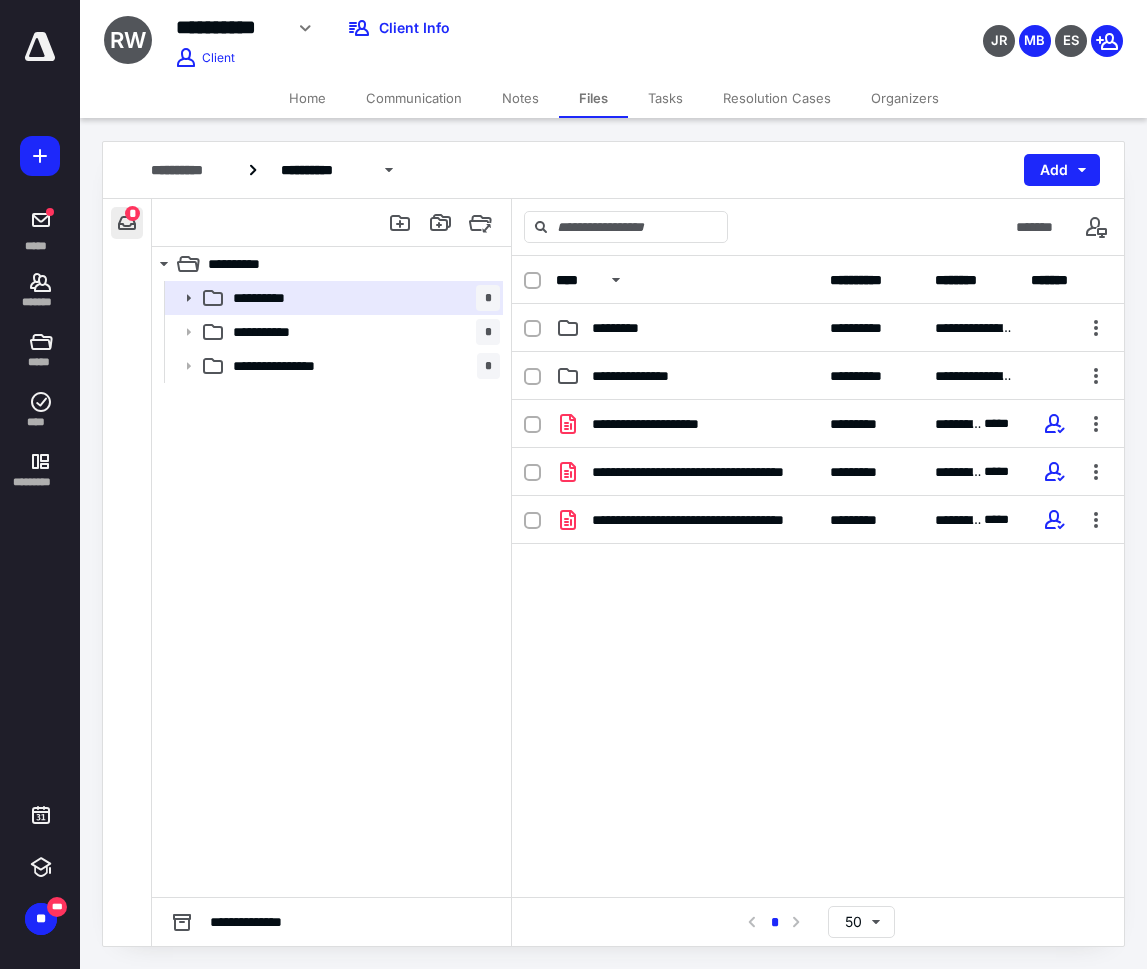 click at bounding box center (127, 223) 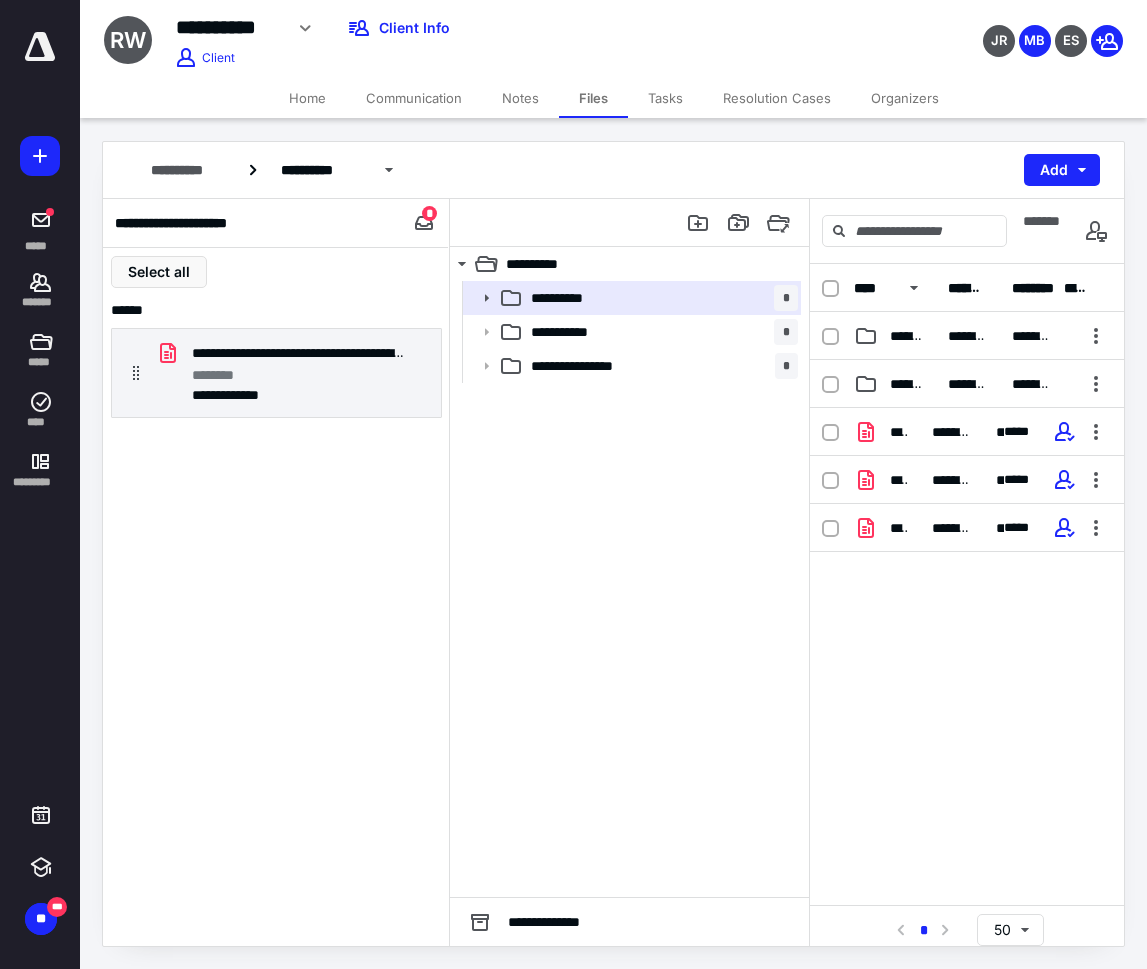 click on "Home" at bounding box center (307, 98) 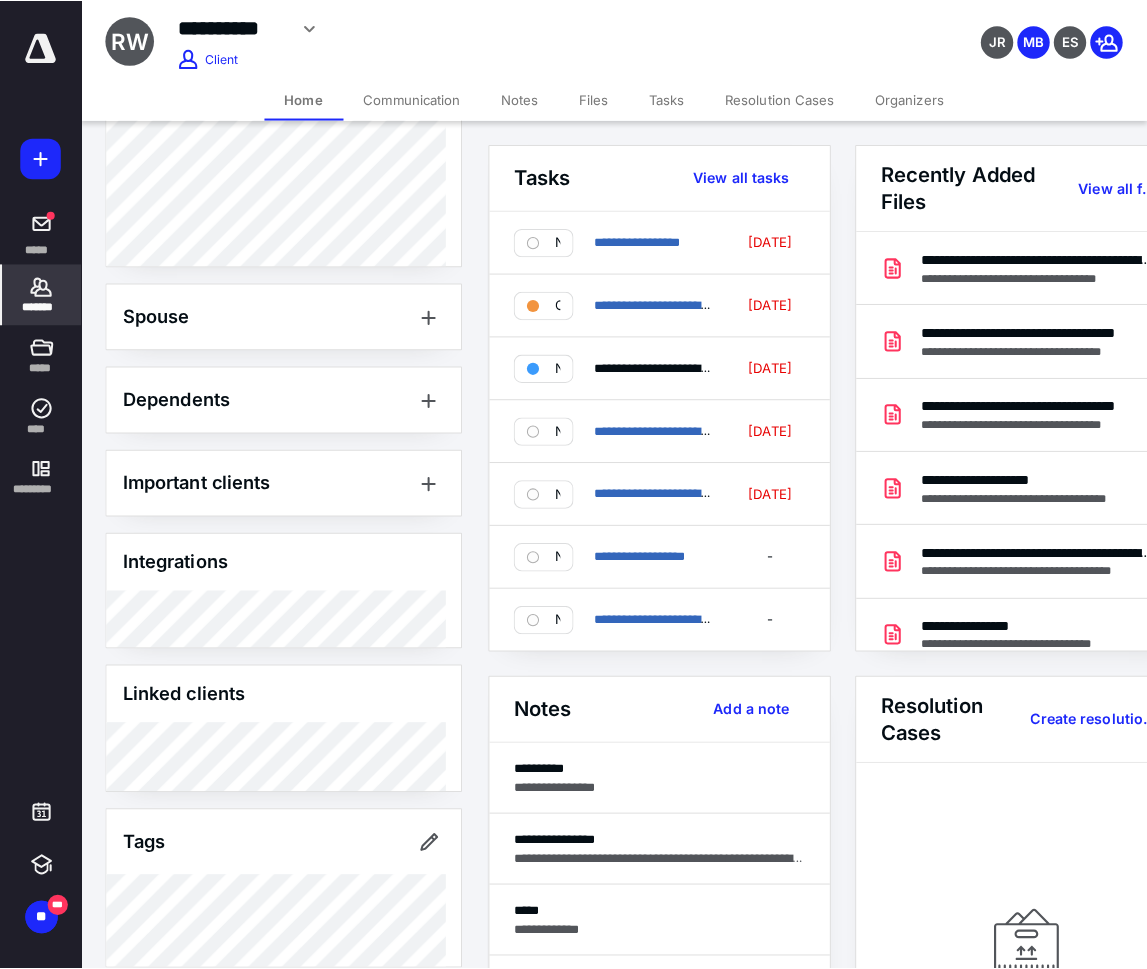 scroll, scrollTop: 1030, scrollLeft: 0, axis: vertical 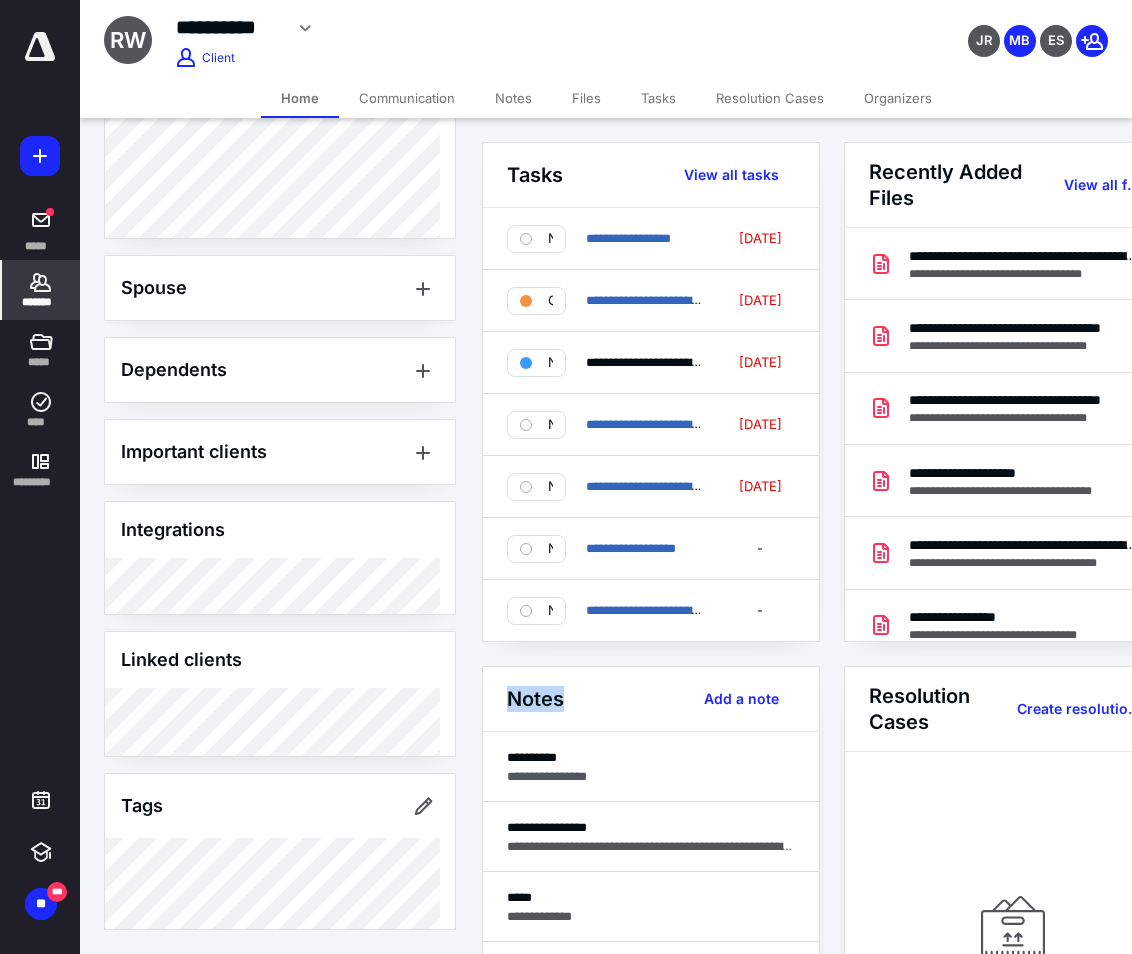 click on "**********" at bounding box center (566, 884) 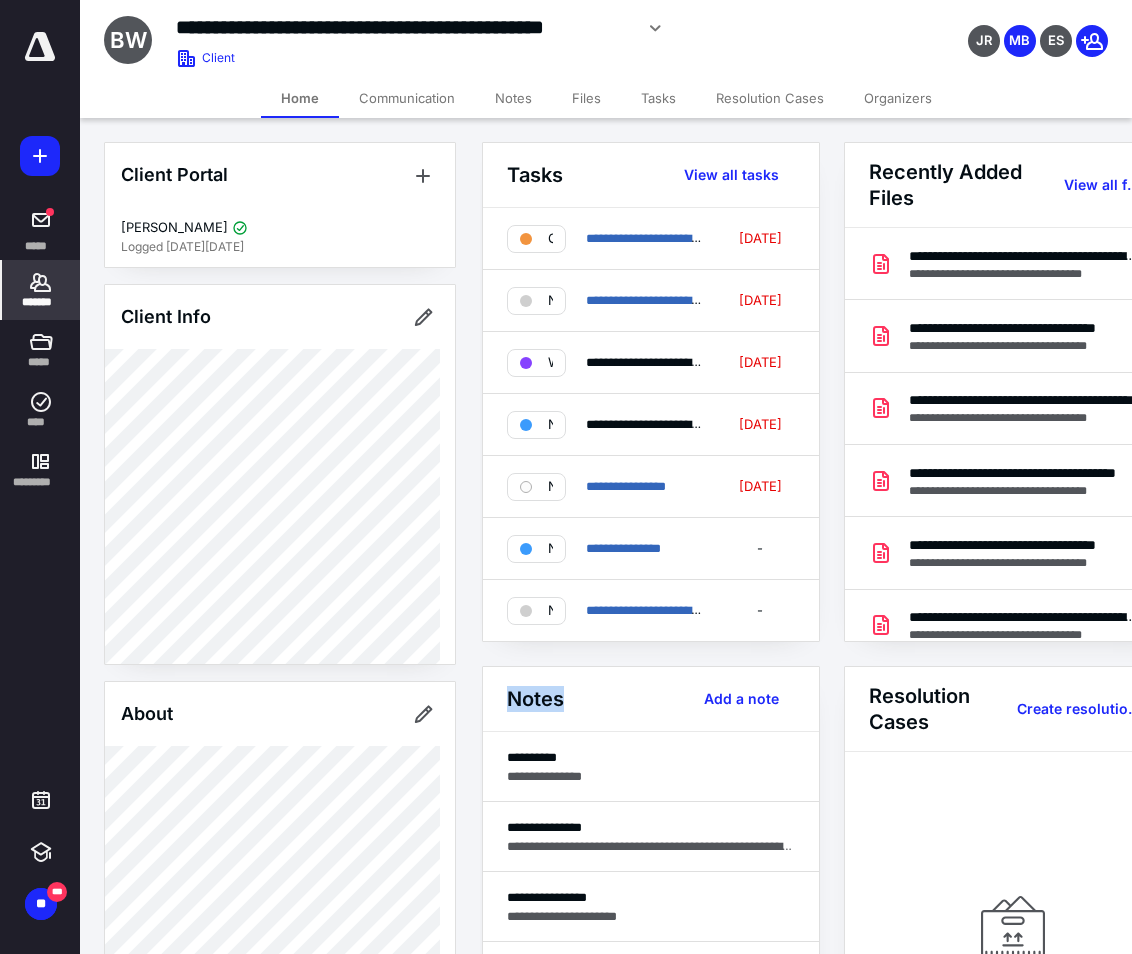 click on "Files" at bounding box center [586, 98] 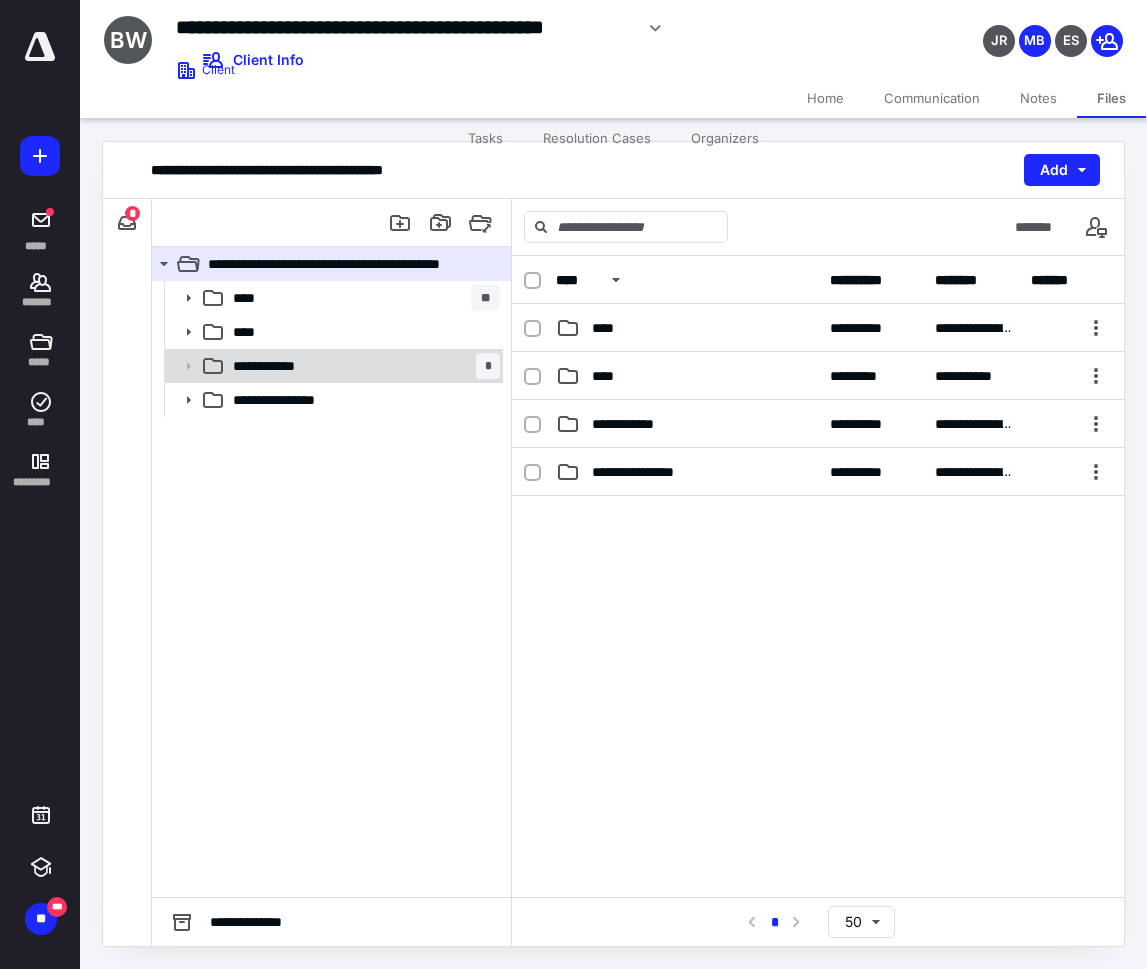 click on "**********" at bounding box center (279, 366) 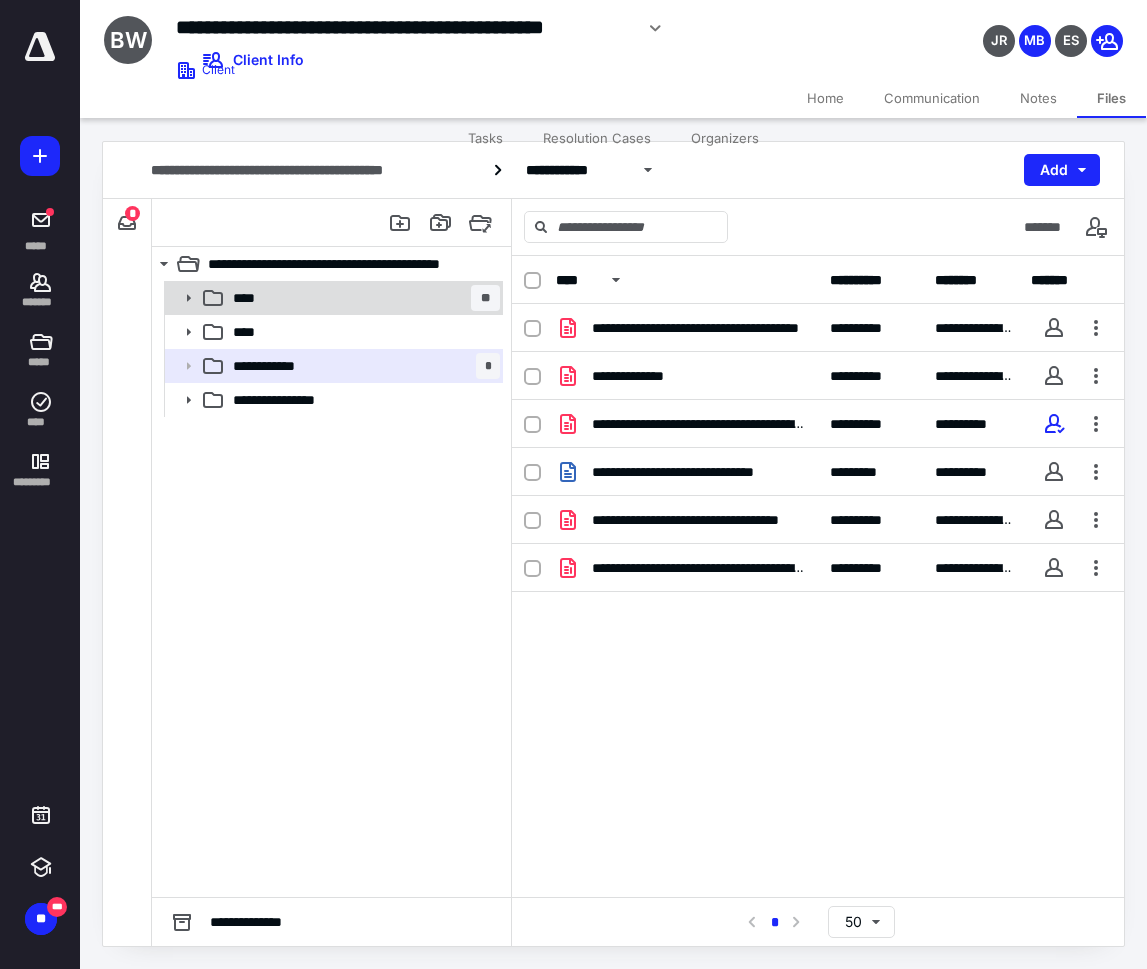 click on "**** **" at bounding box center [362, 298] 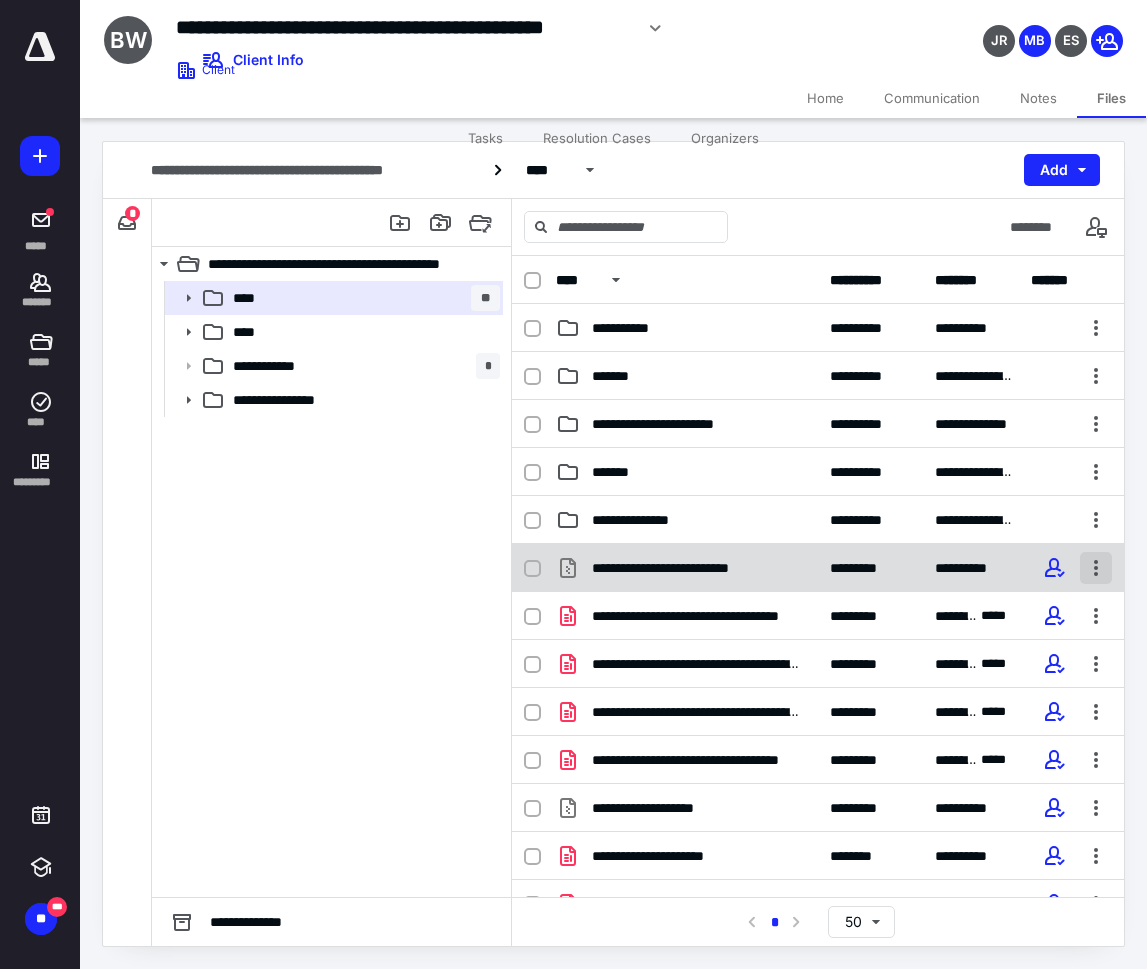 click at bounding box center [1096, 568] 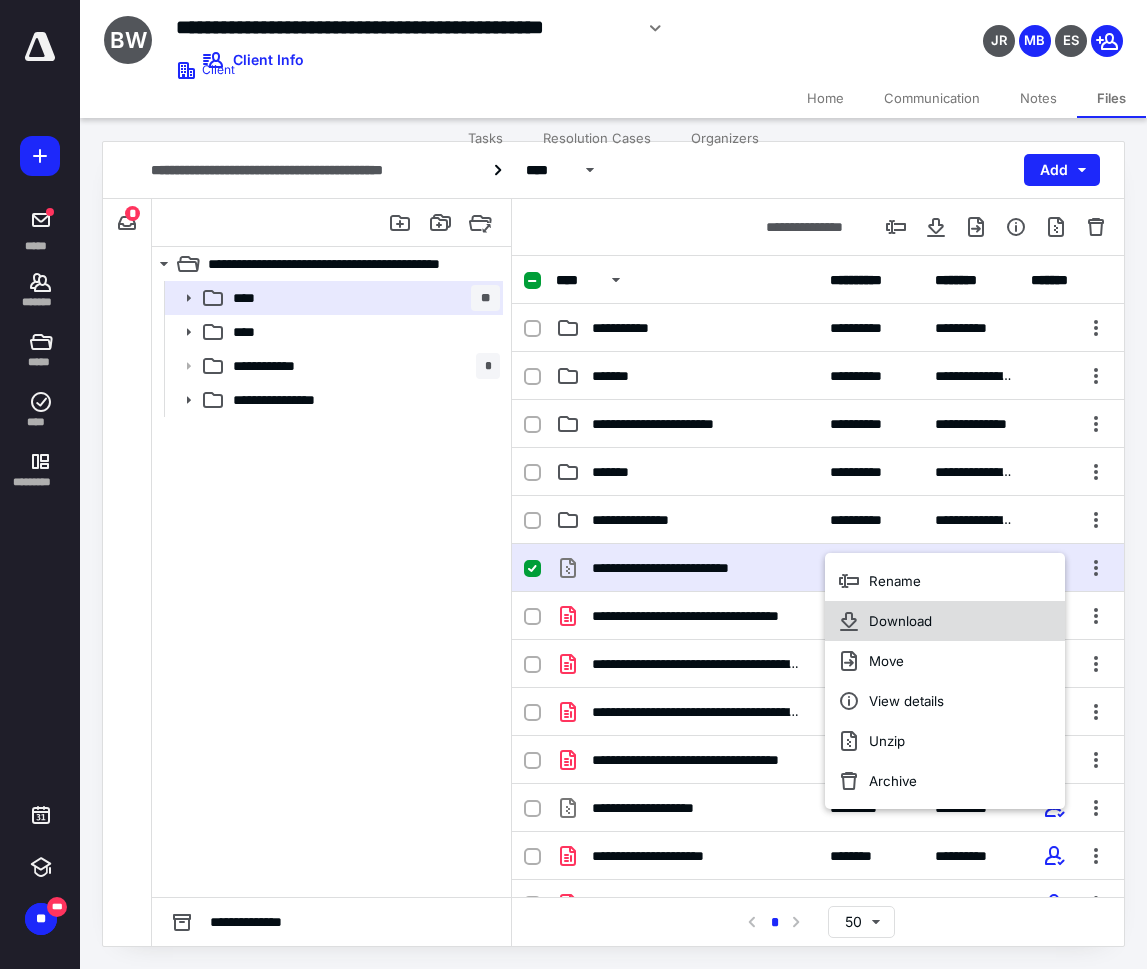 click on "Download" at bounding box center [945, 621] 